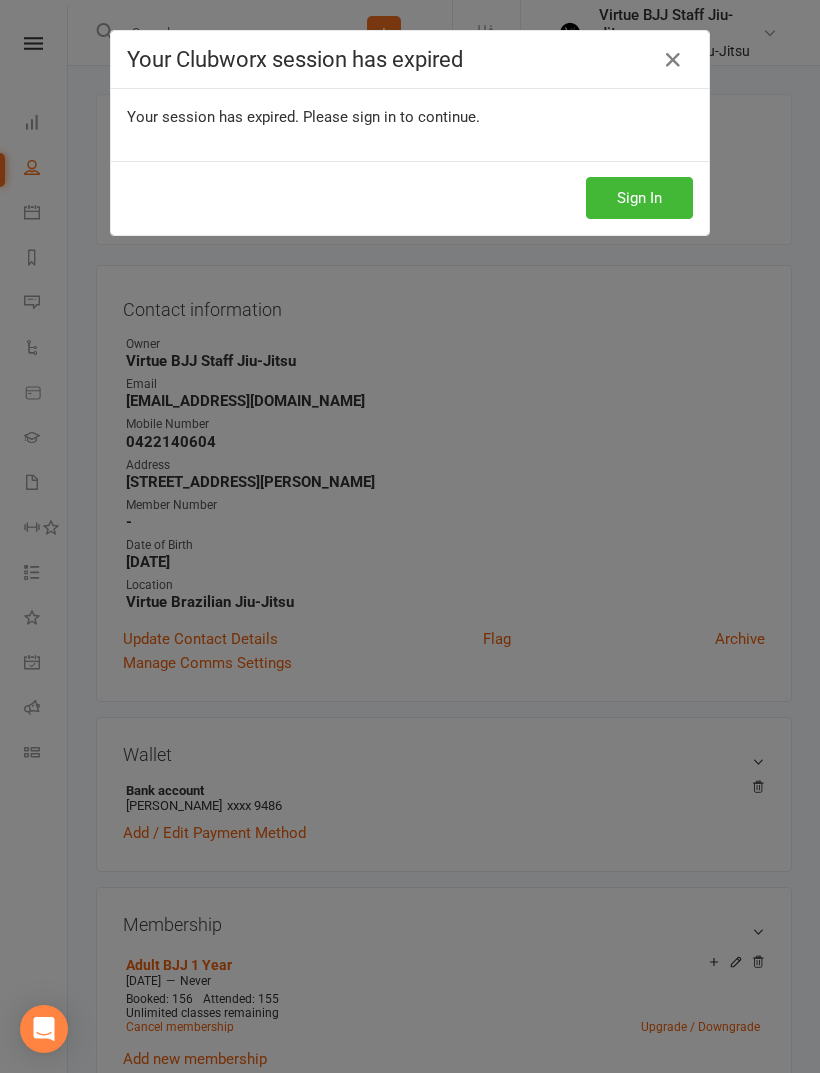 scroll, scrollTop: 113, scrollLeft: 0, axis: vertical 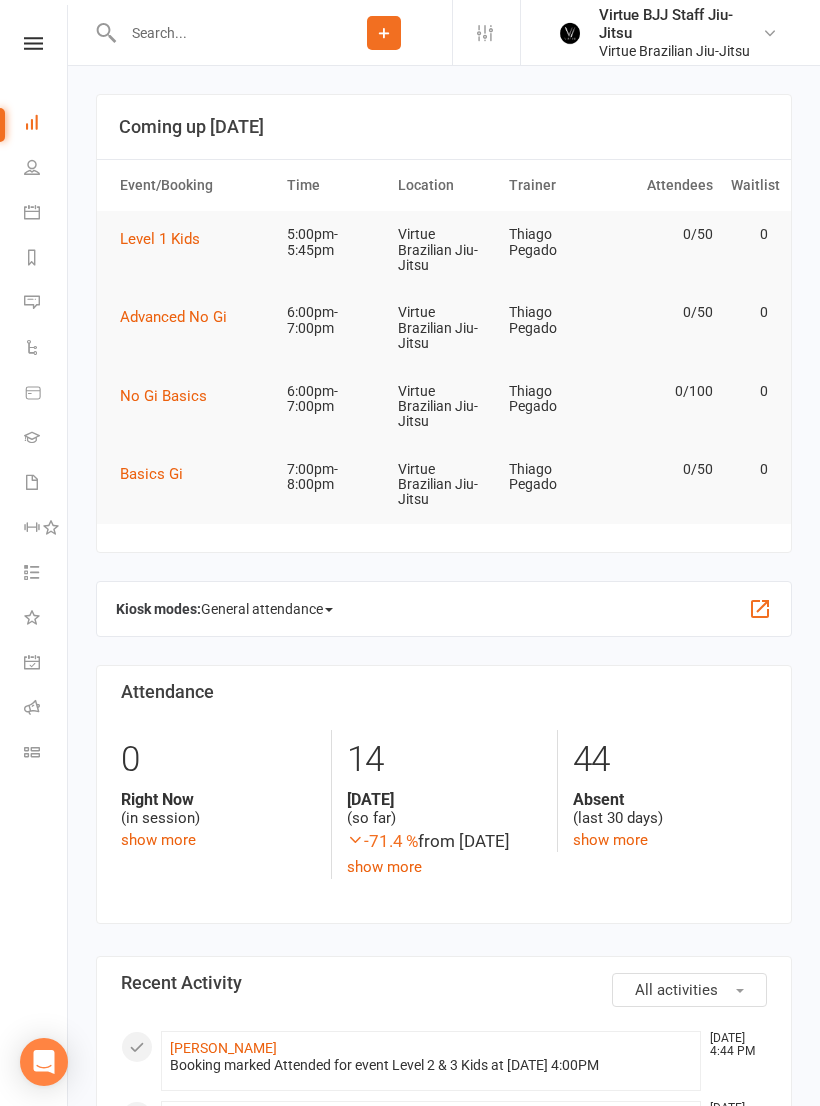 click at bounding box center (33, 43) 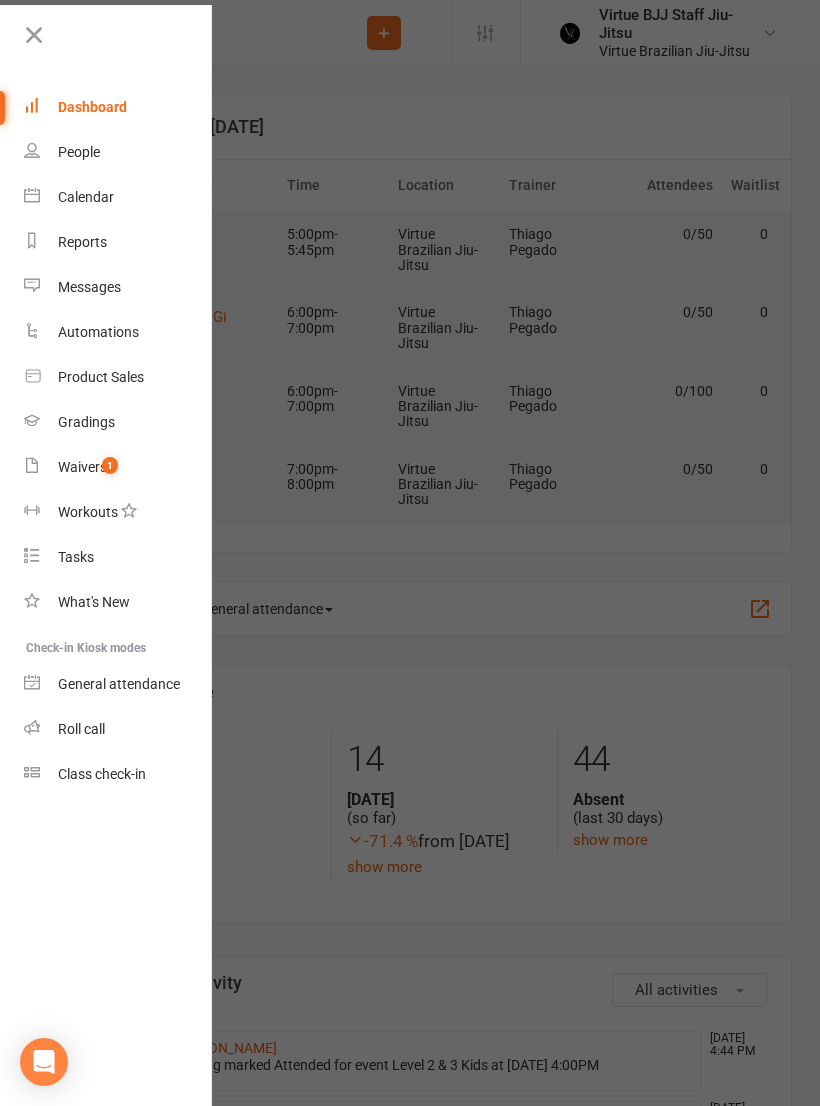 click on "Waivers" at bounding box center [82, 467] 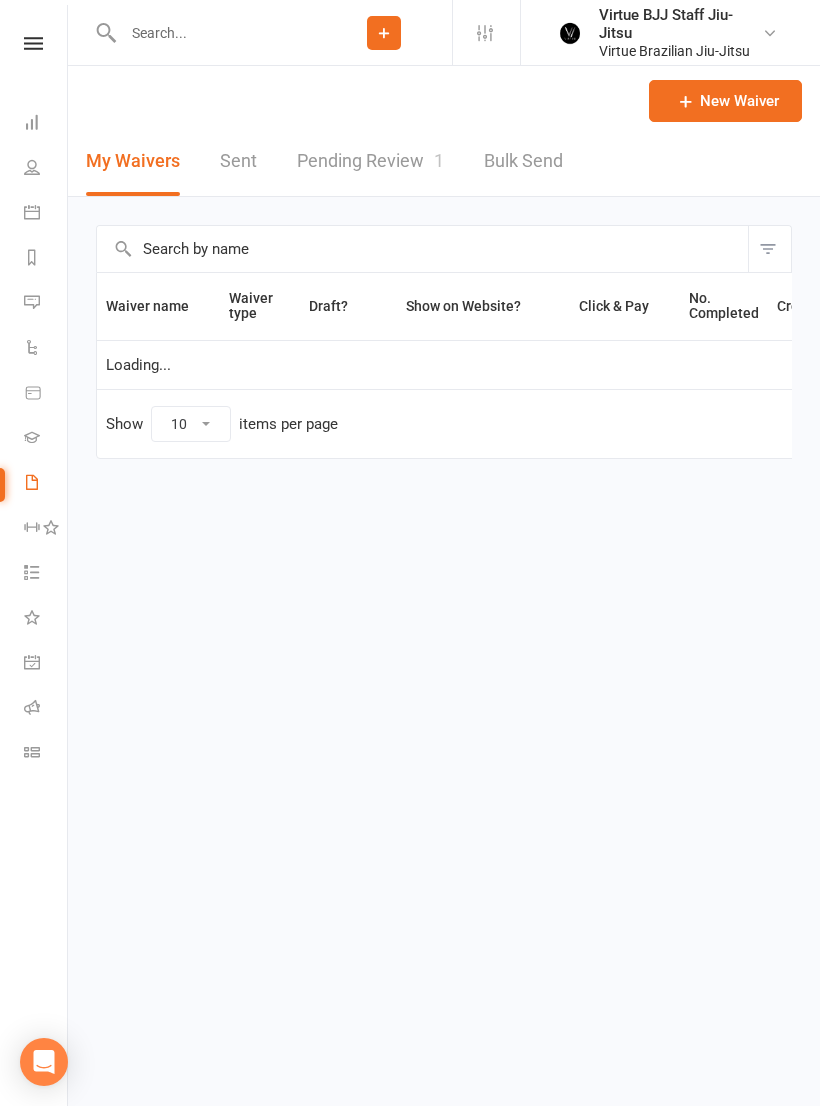 click on "Pending Review 1" at bounding box center (370, 161) 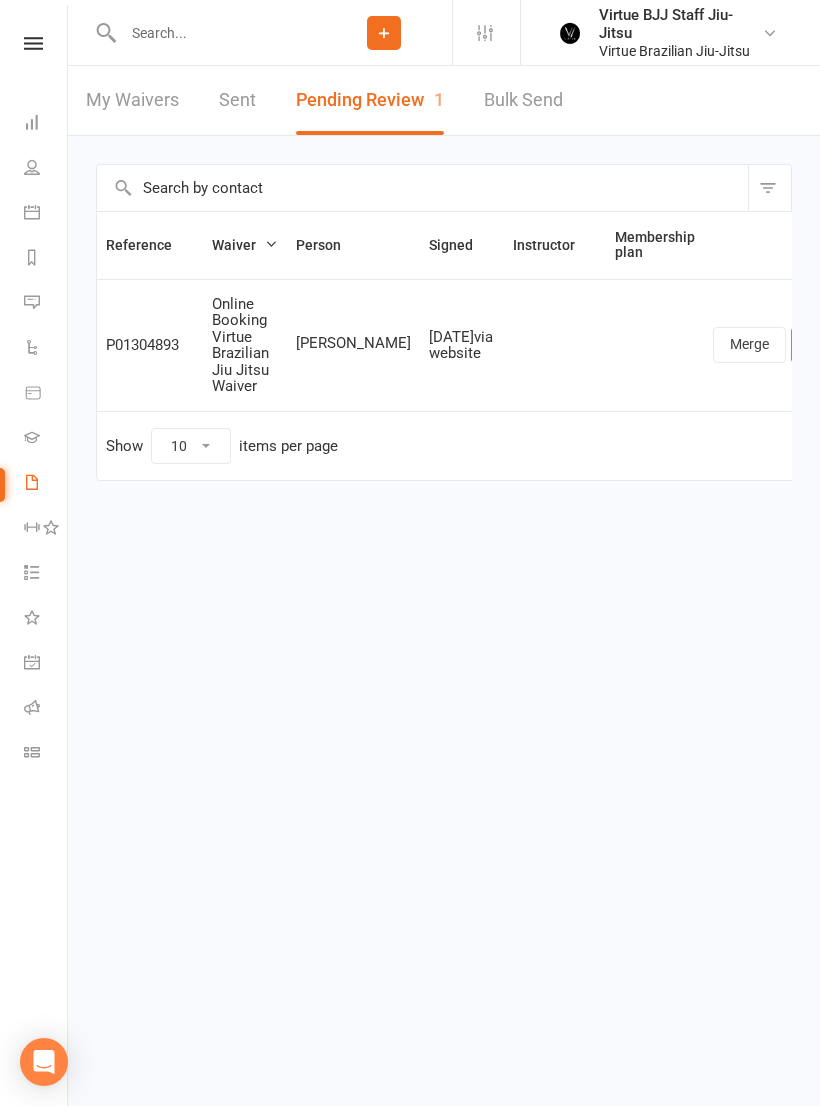 click on "Review" at bounding box center [830, 345] 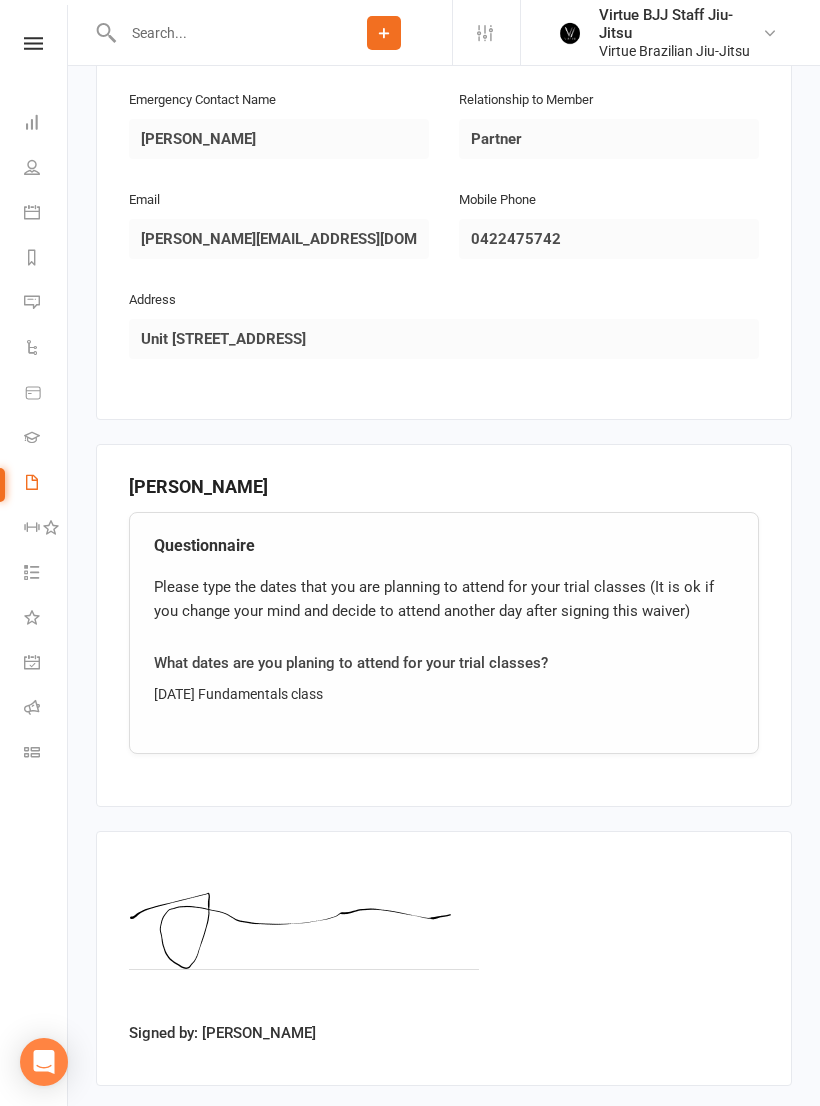 scroll, scrollTop: 1101, scrollLeft: 0, axis: vertical 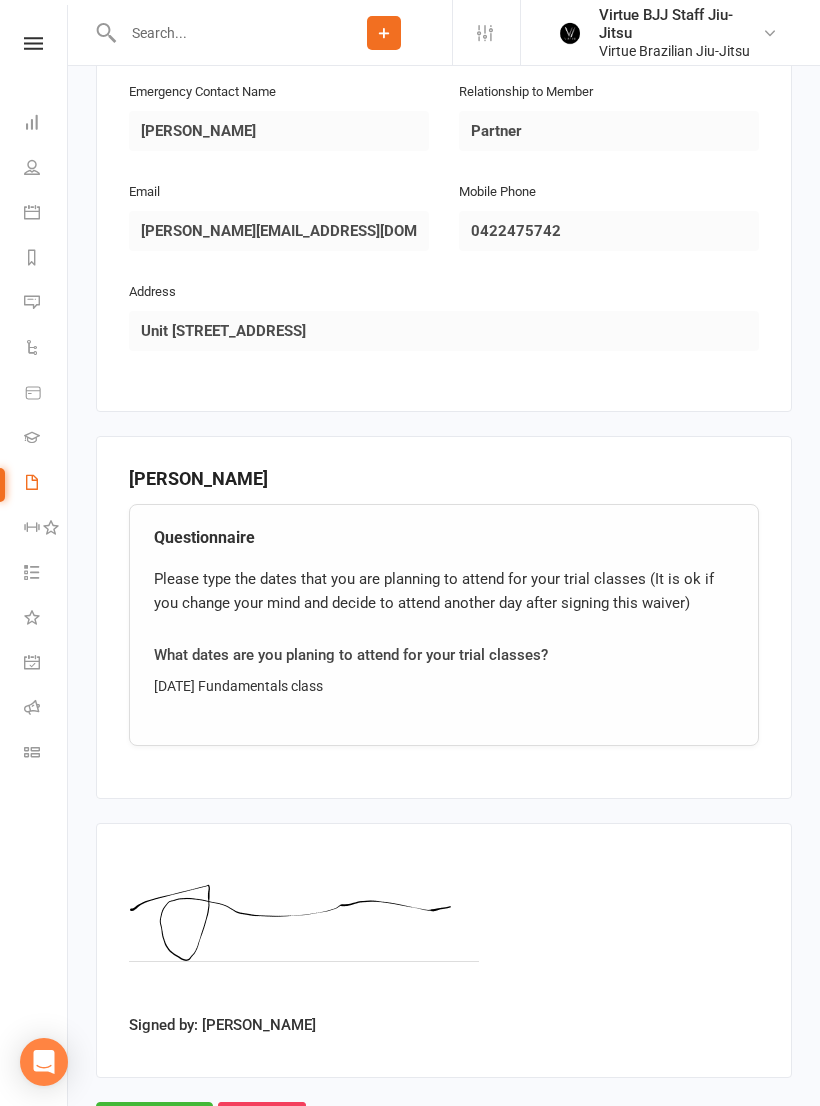 click on "Approve" at bounding box center [154, 1123] 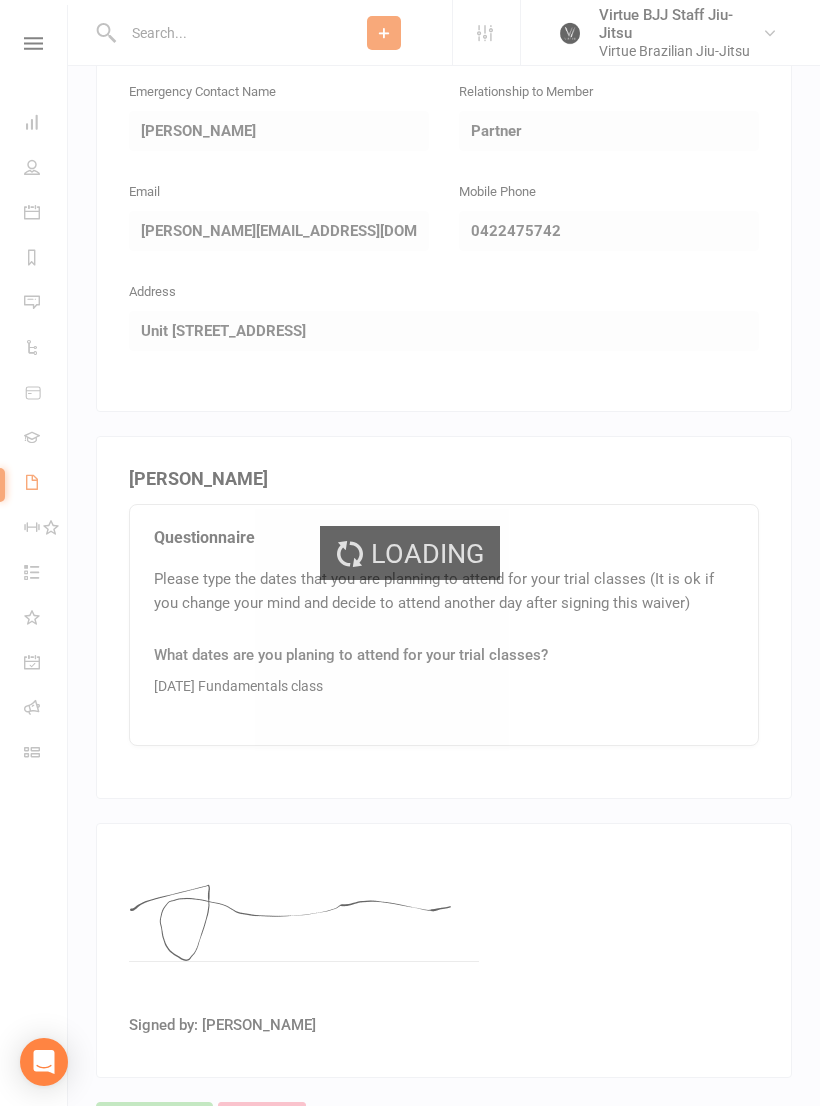 scroll, scrollTop: 0, scrollLeft: 0, axis: both 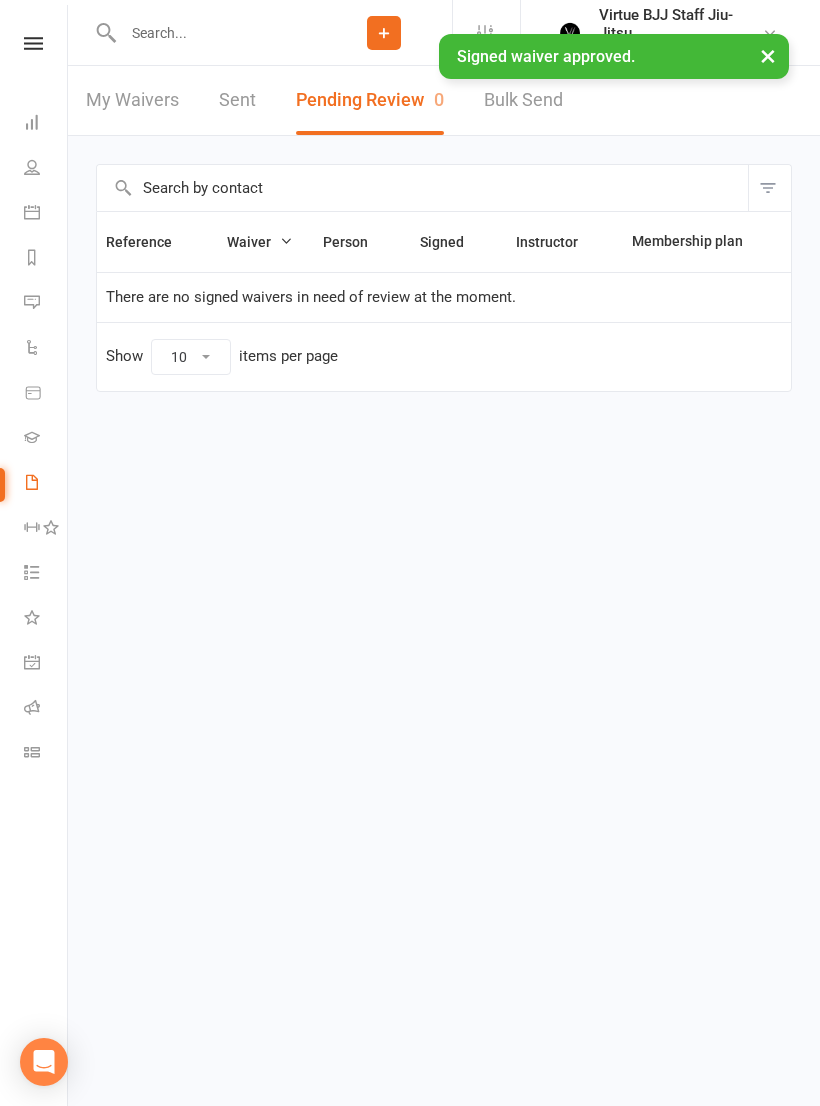 click at bounding box center (32, 752) 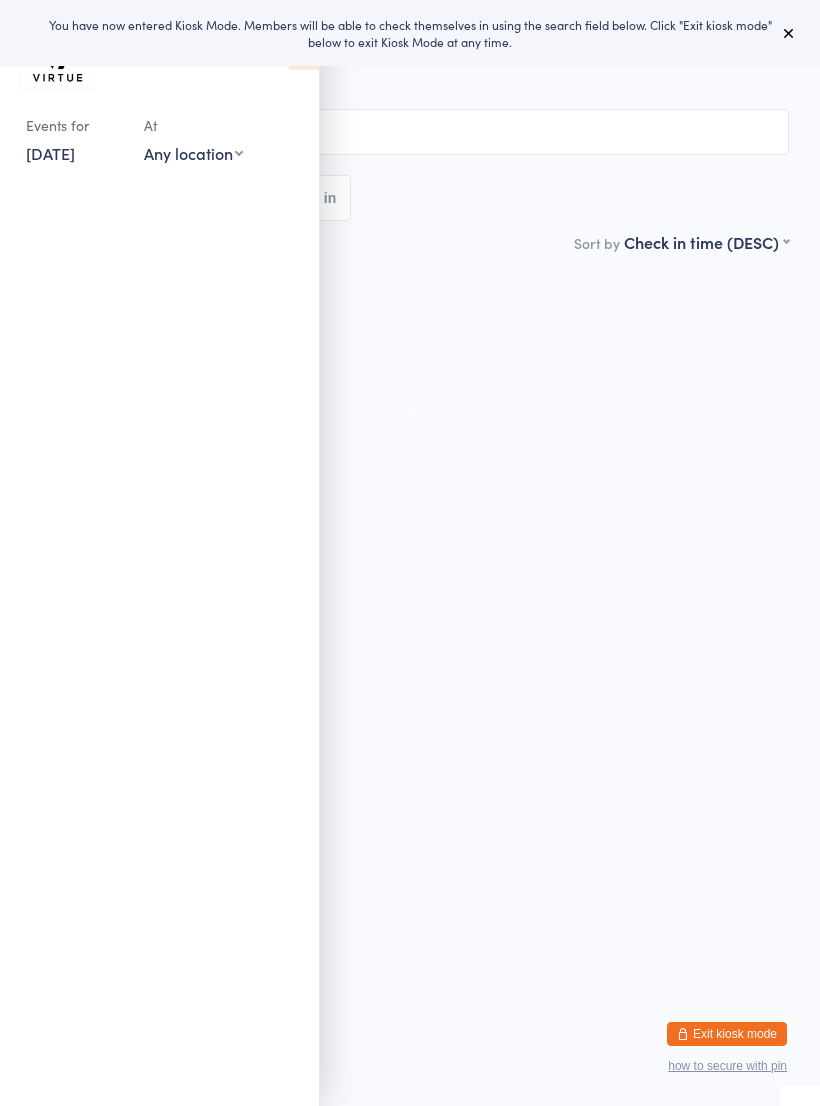 scroll, scrollTop: 0, scrollLeft: 0, axis: both 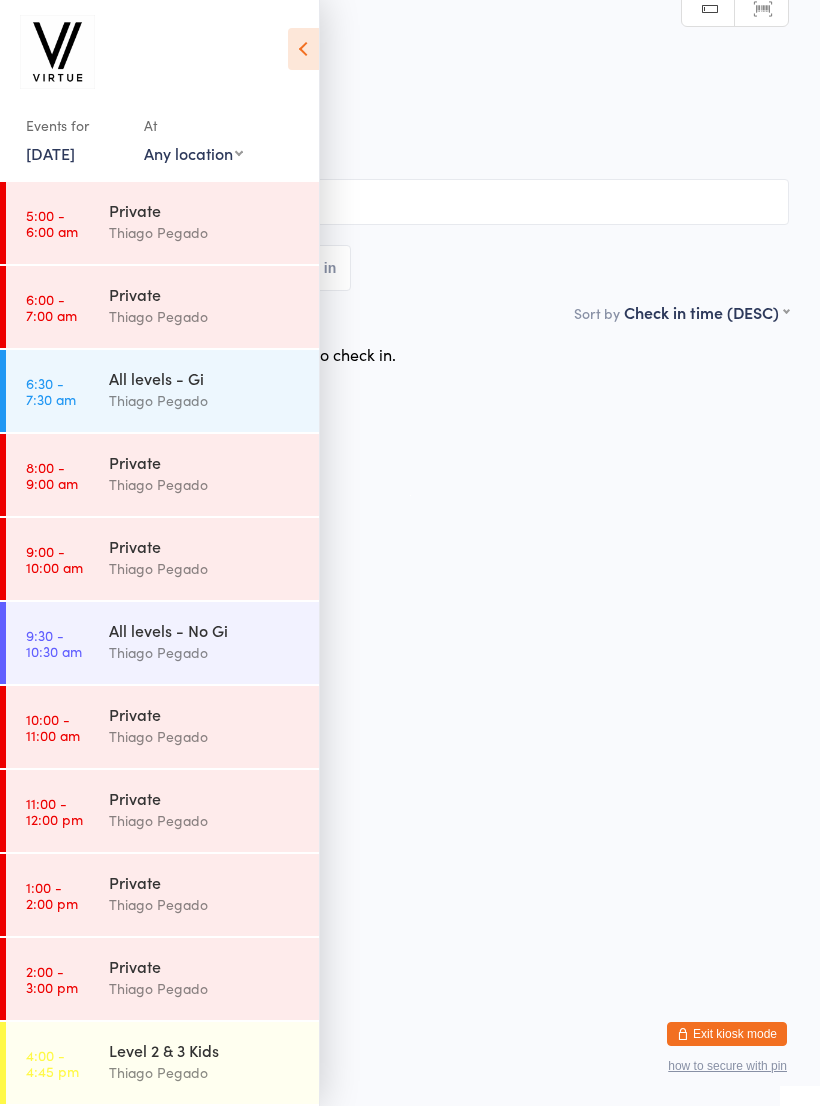 click on "Thiago Pegado" at bounding box center (205, 400) 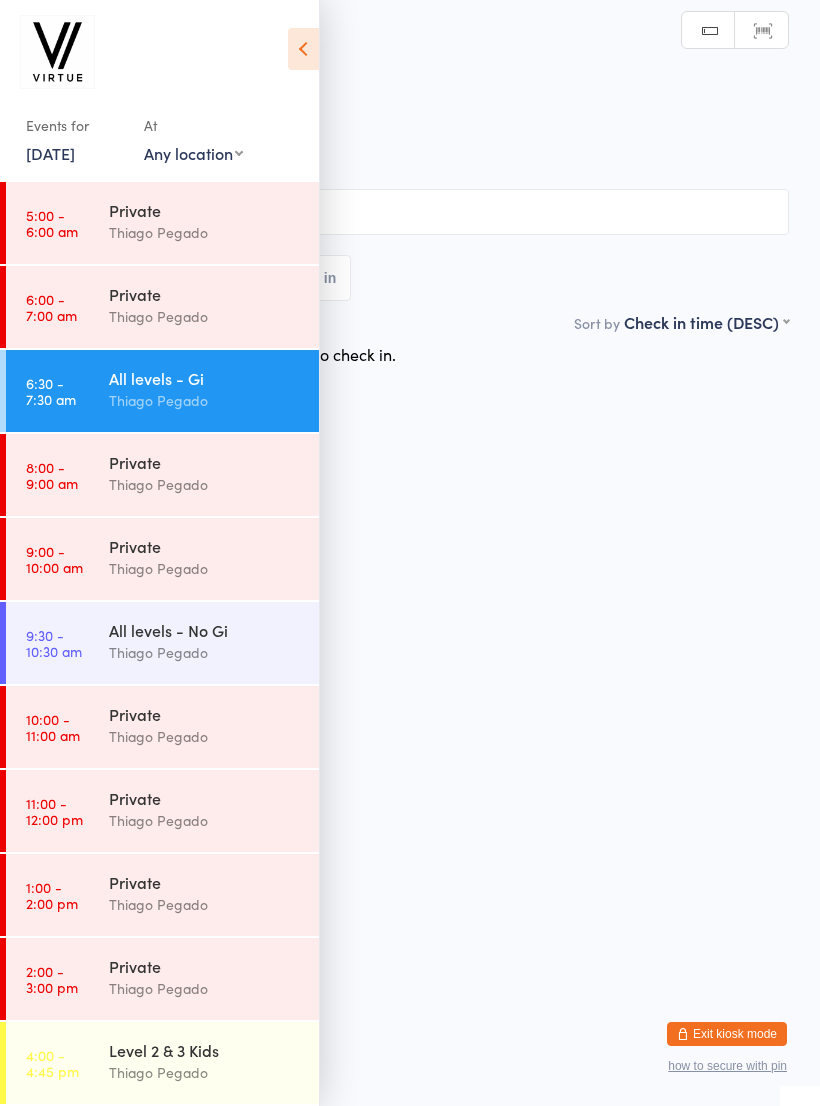 click at bounding box center [303, 49] 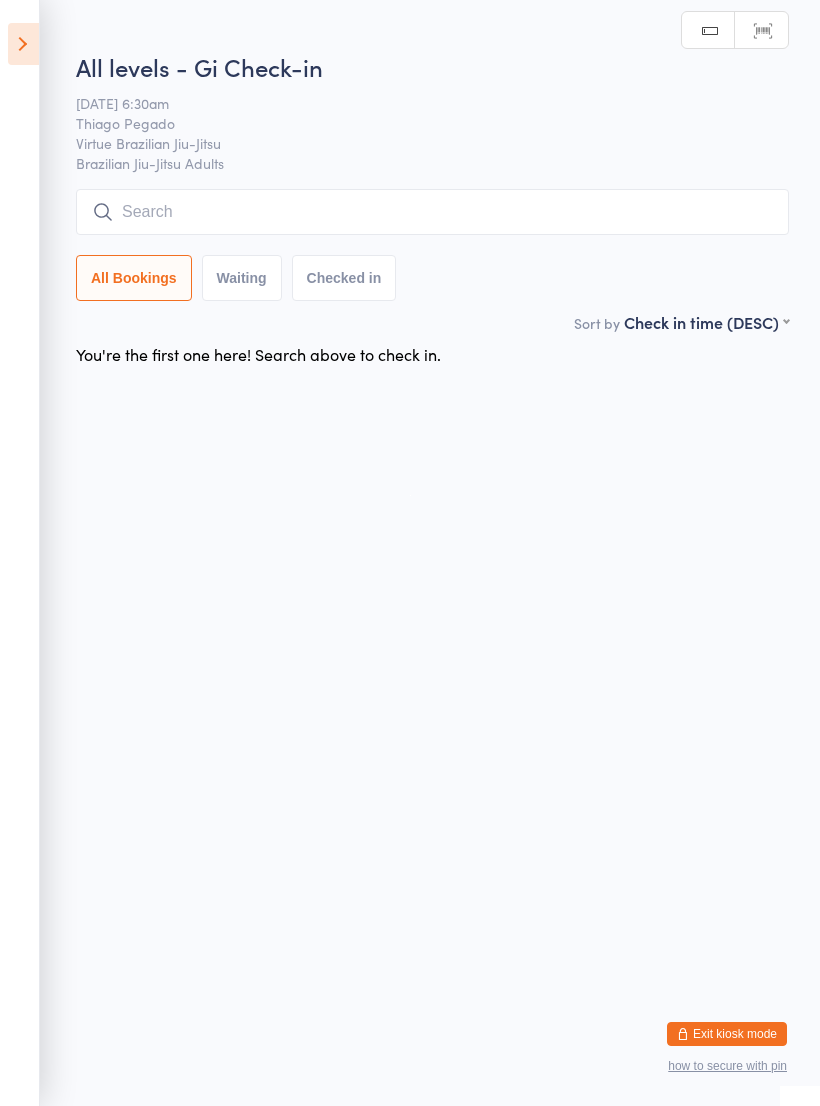 click at bounding box center [432, 212] 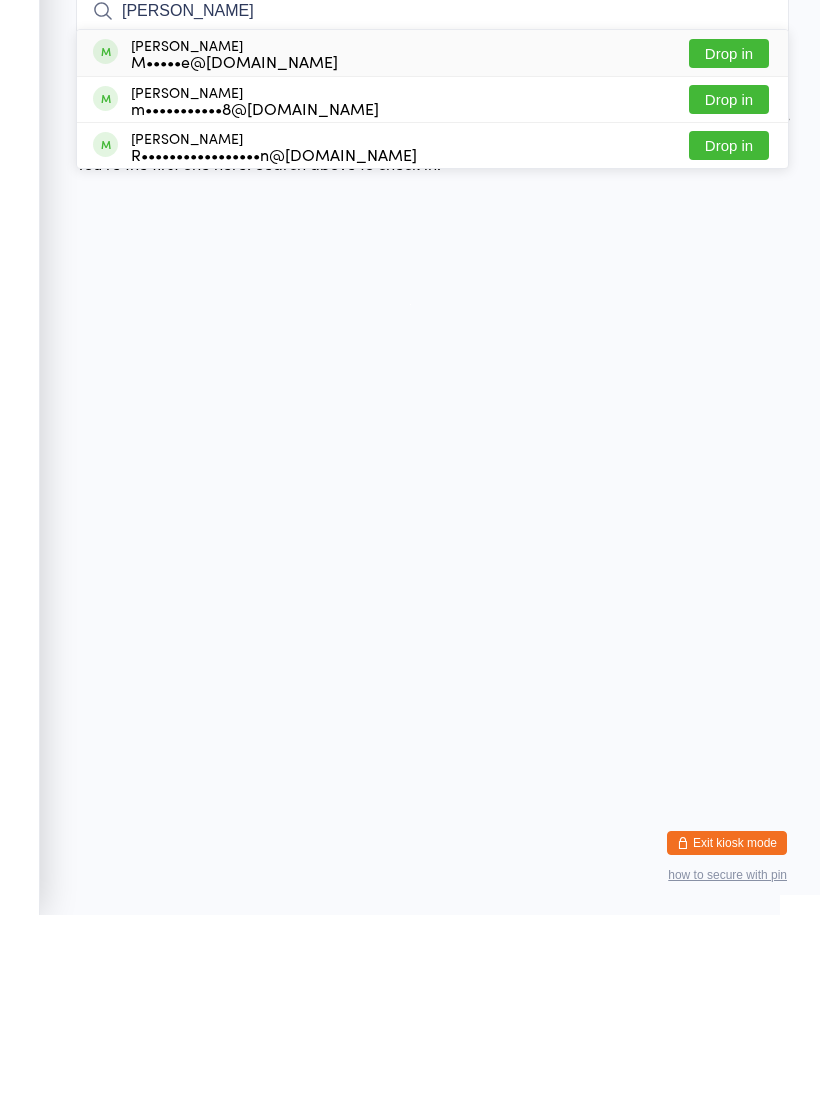 type on "Mauricio" 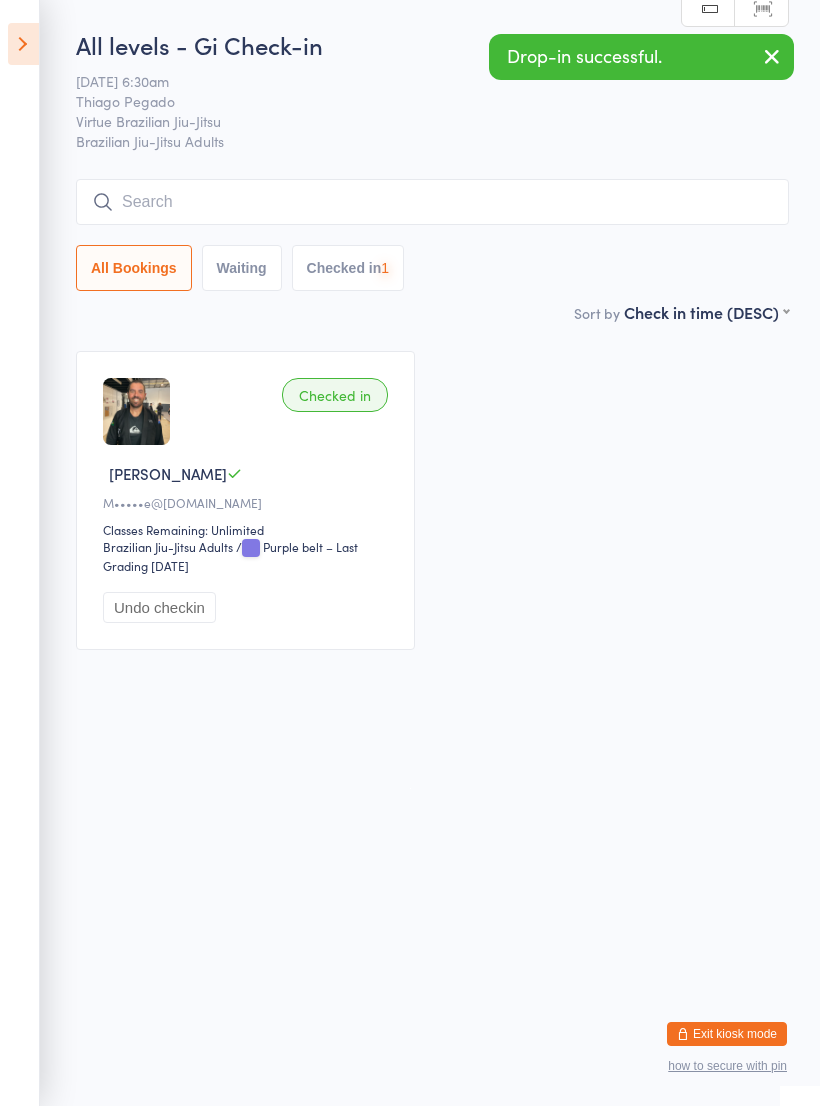 click at bounding box center (432, 202) 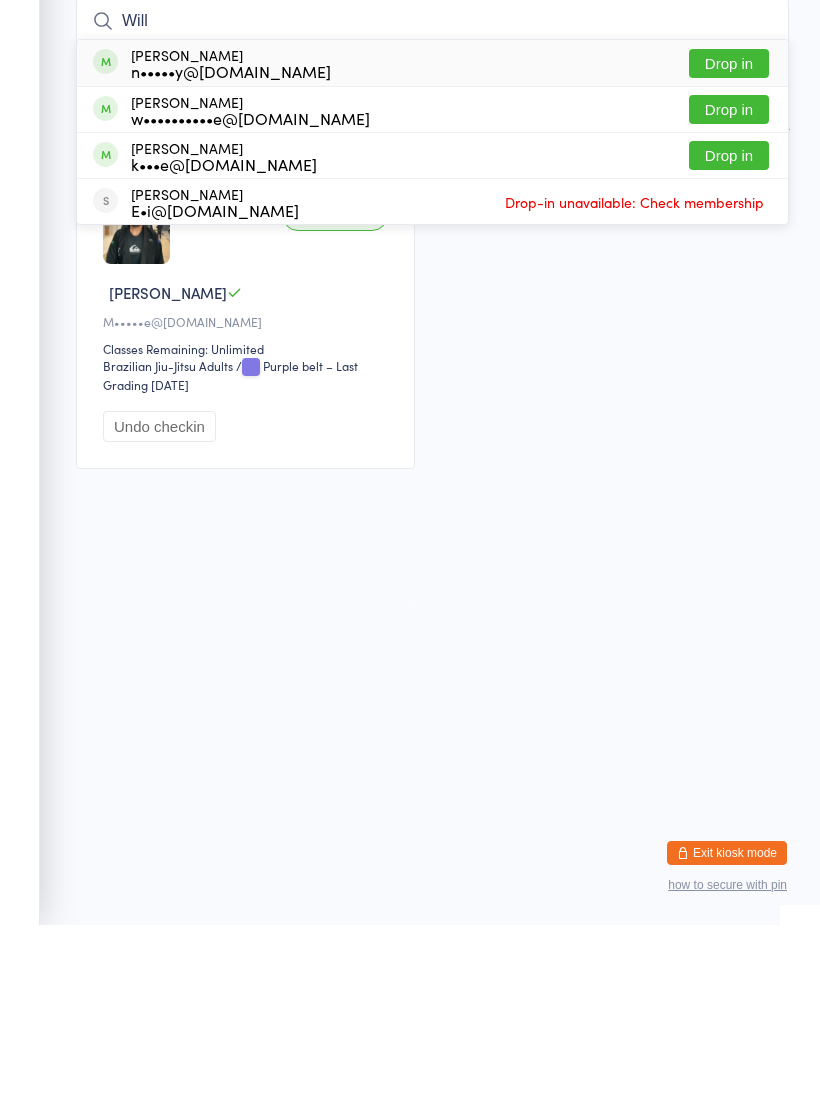 type on "Will" 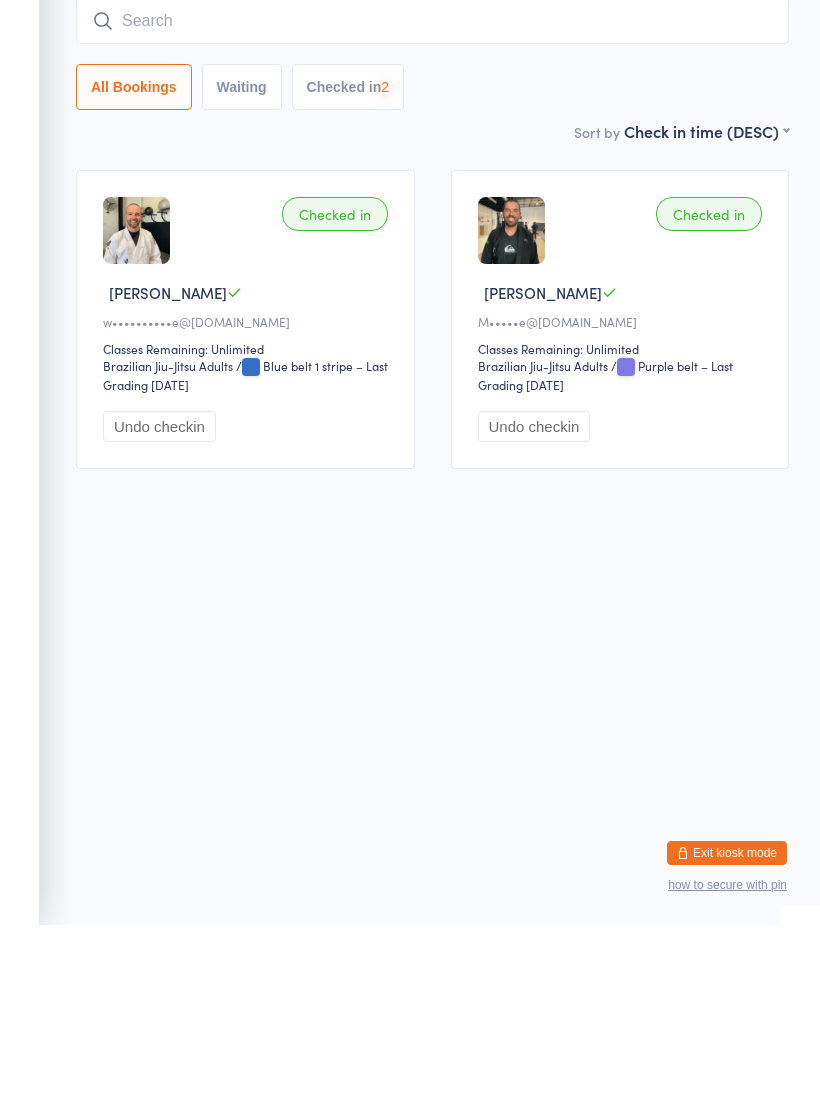 click at bounding box center (432, 202) 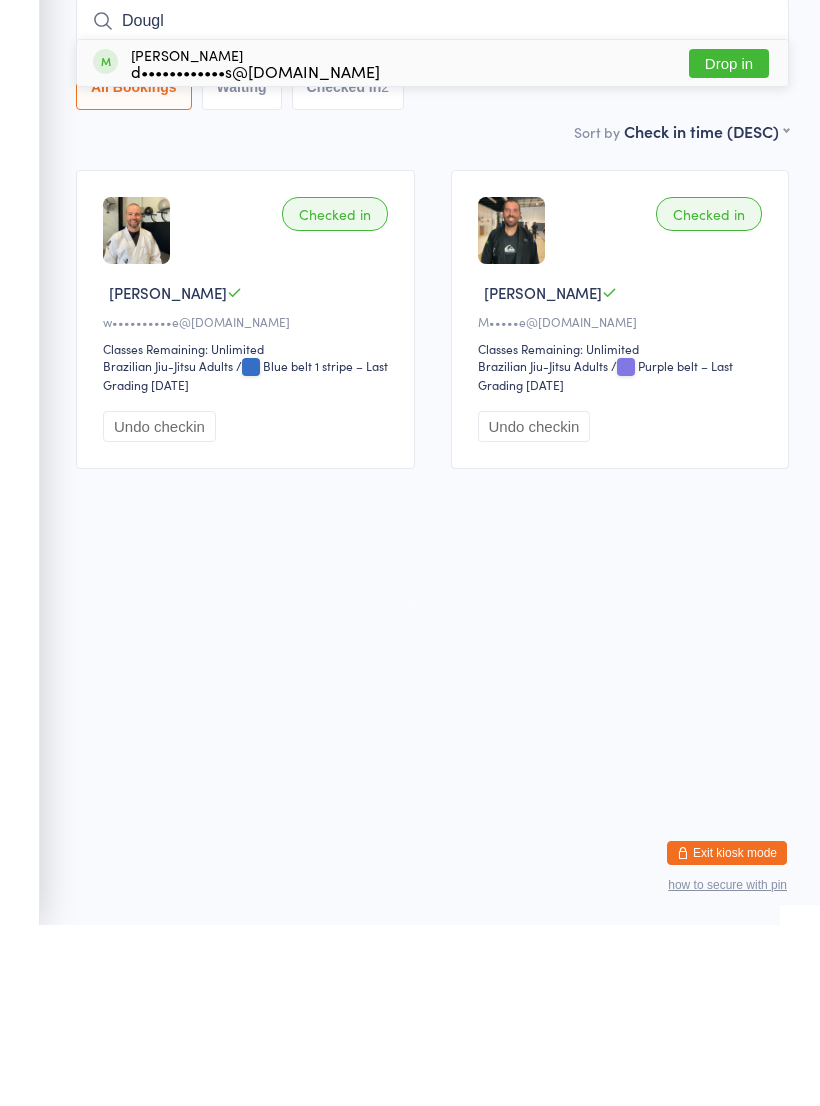 type on "Dougl" 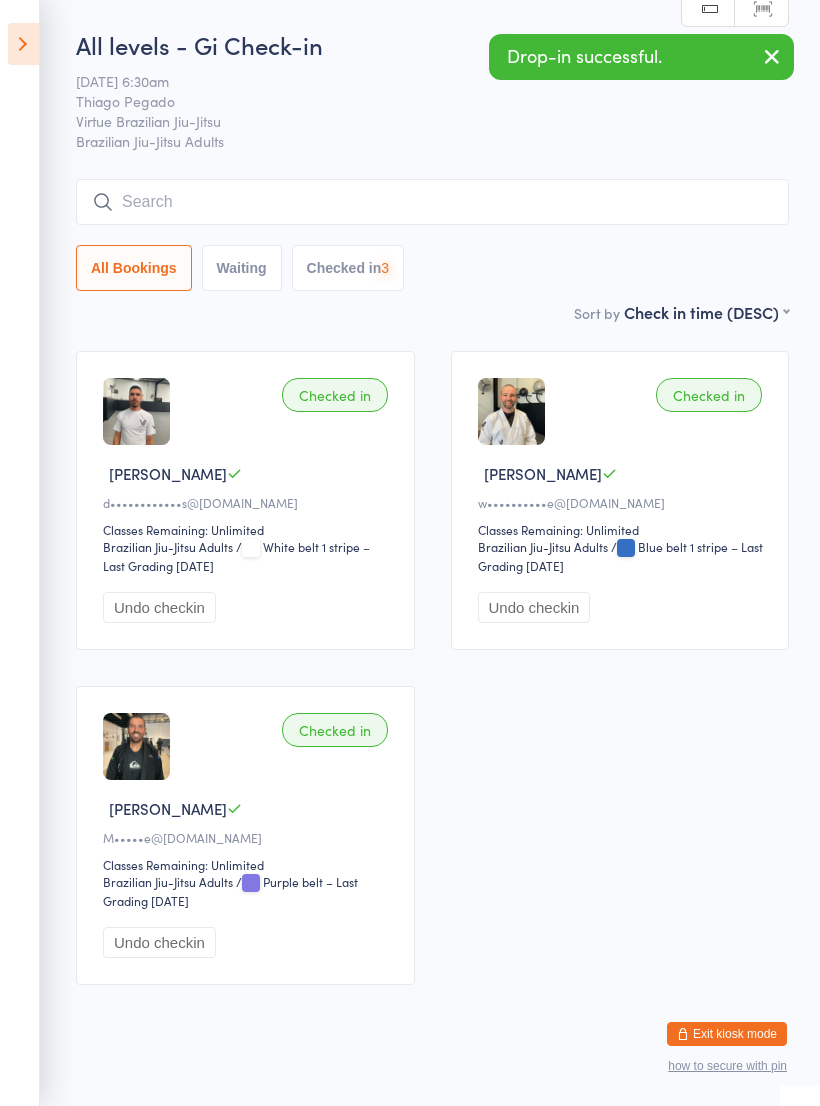 click on "All levels - Gi Check-in 10 Jul 6:30am  Thiago Pegado  Virtue Brazilian Jiu-Jitsu  Brazilian Jiu-Jitsu Adults  Manual search Scanner input All Bookings Waiting  Checked in  3 Sort by   Check in time (DESC) First name (ASC) First name (DESC) Last name (ASC) Last name (DESC) Check in time (ASC) Check in time (DESC) Rank (ASC) Rank (DESC) Checked in Douglas F  d••••••••••••s@live.com Classes Remaining: Unlimited Brazilian Jiu-Jitsu Adults  Brazilian Jiu-Jitsu Adults   /  White belt 1 stripe – Last Grading May 8, 2025   Undo checkin Checked in William P  w••••••••••e@gmail.com Classes Remaining: Unlimited Brazilian Jiu-Jitsu Adults  Brazilian Jiu-Jitsu Adults   /  Blue belt 1 stripe – Last Grading Jun 14, 2025   Undo checkin Checked in Mauricio D  M•••••e@hotmail.com Classes Remaining: Unlimited Brazilian Jiu-Jitsu Adults  Brazilian Jiu-Jitsu Adults   /  Purple belt – Last Grading Jun 23, 2025   Undo checkin" at bounding box center [410, 515] 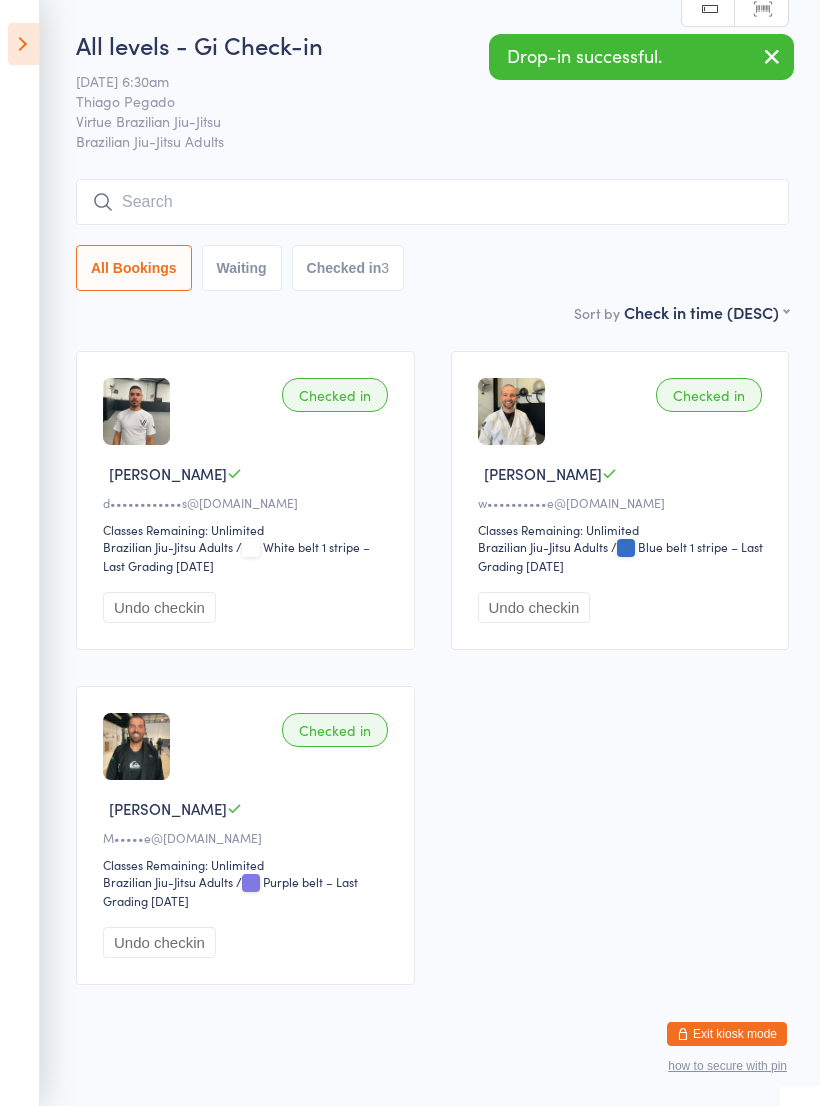 click at bounding box center [23, 44] 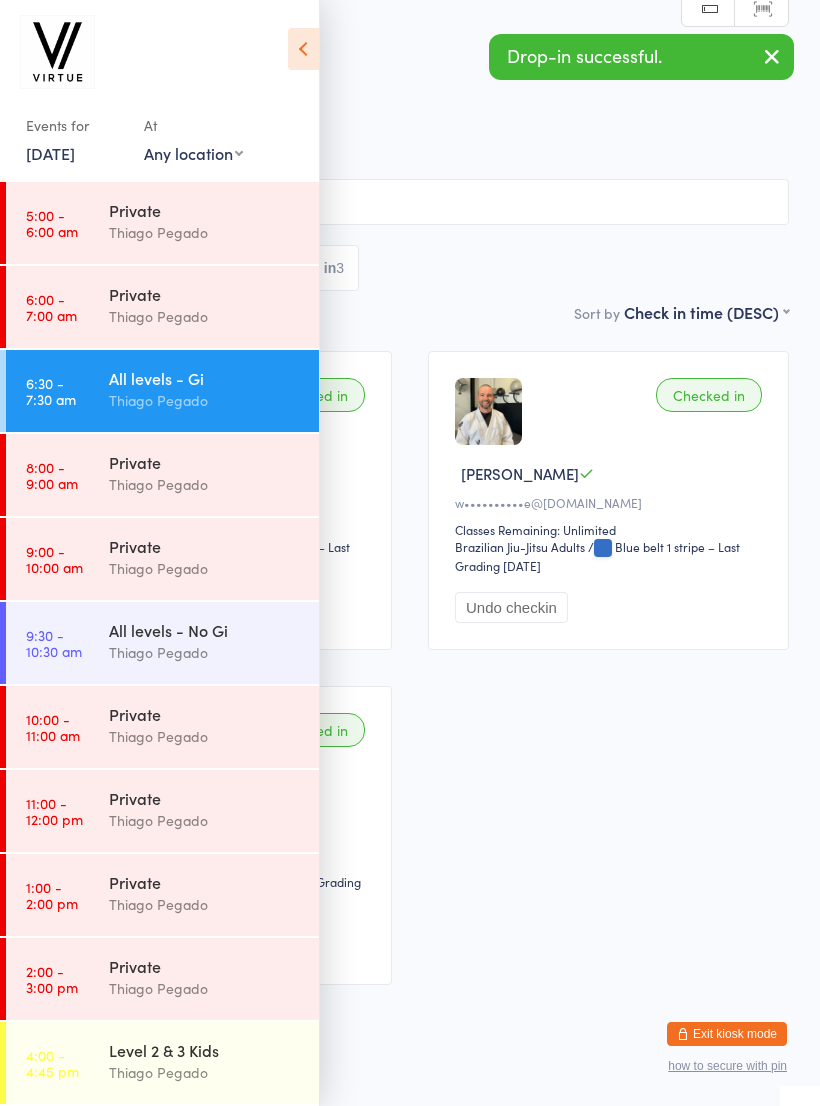click on "All levels - No Gi" at bounding box center [205, 630] 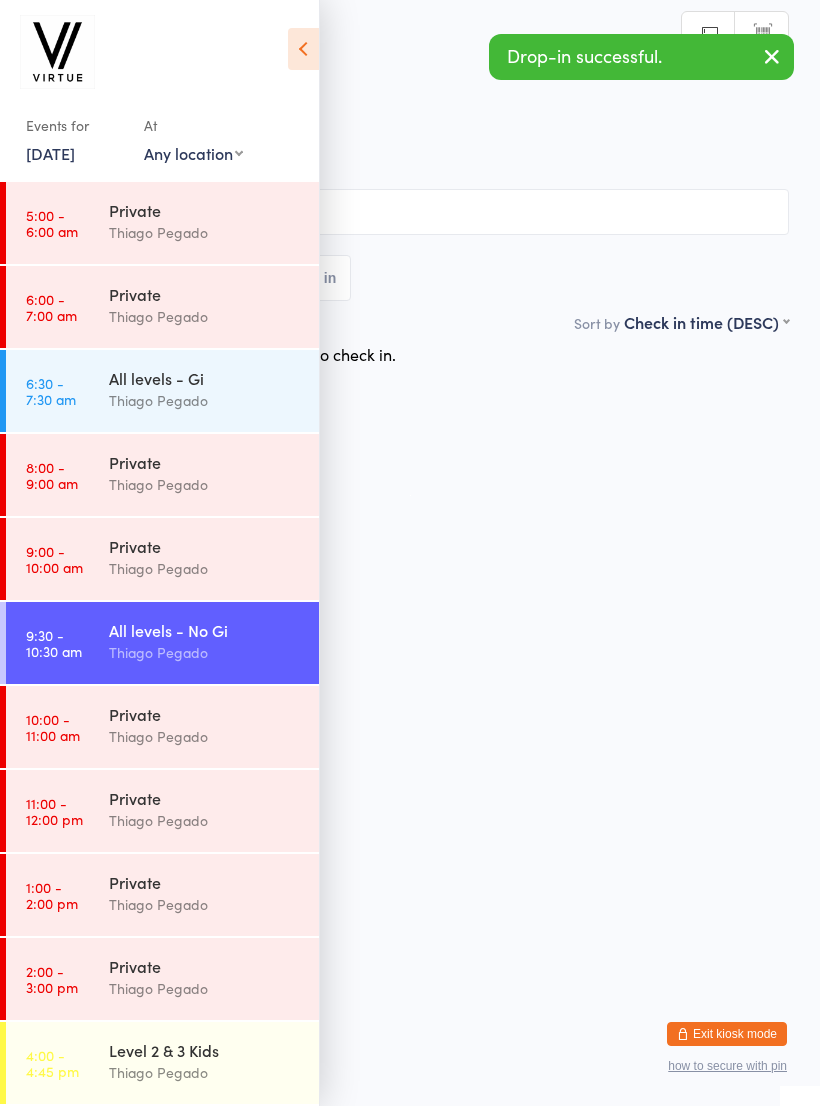 click on "Events for 10 Jul, 2025 10 Jul, 2025
July 2025
Sun Mon Tue Wed Thu Fri Sat
27
29
30
01
02
03
04
05
28
06
07
08
09
10
11
12
29
13
14
15
16
17
18
19
30
20
21
22
23
24
25
26
31
27
28
29
30
31
01
02" at bounding box center [159, 94] 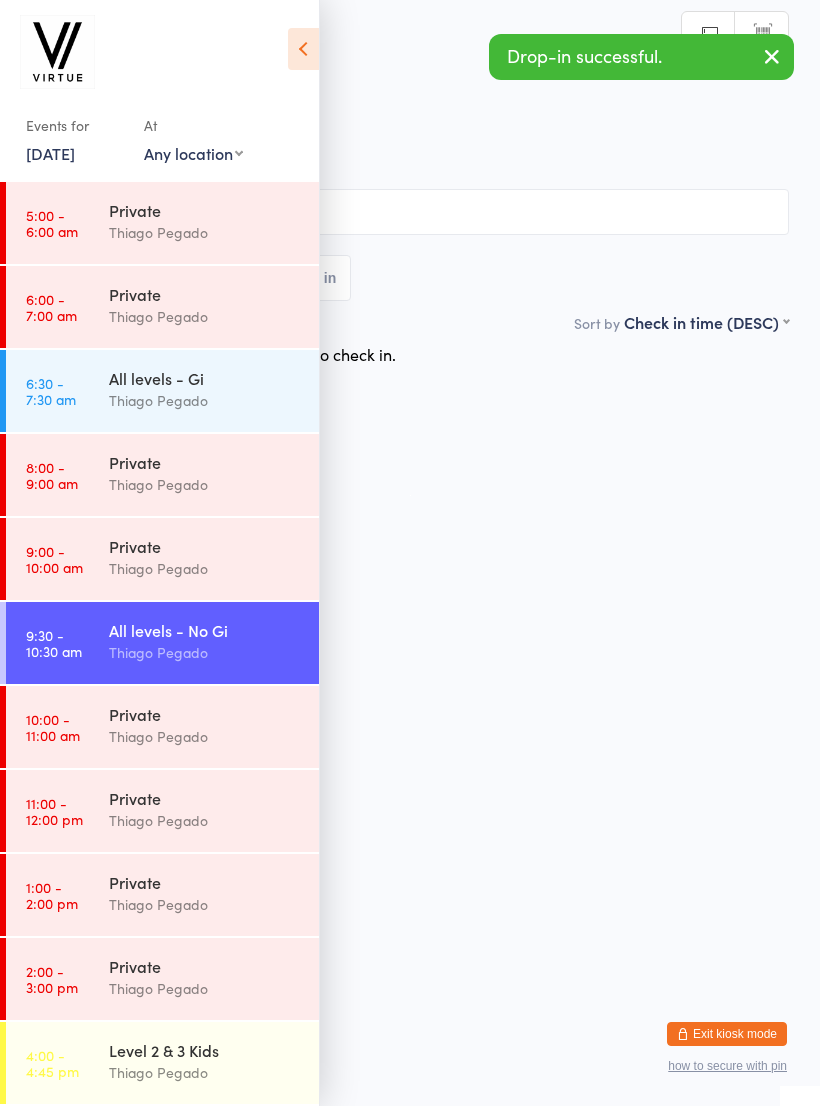 click at bounding box center (410, 212) 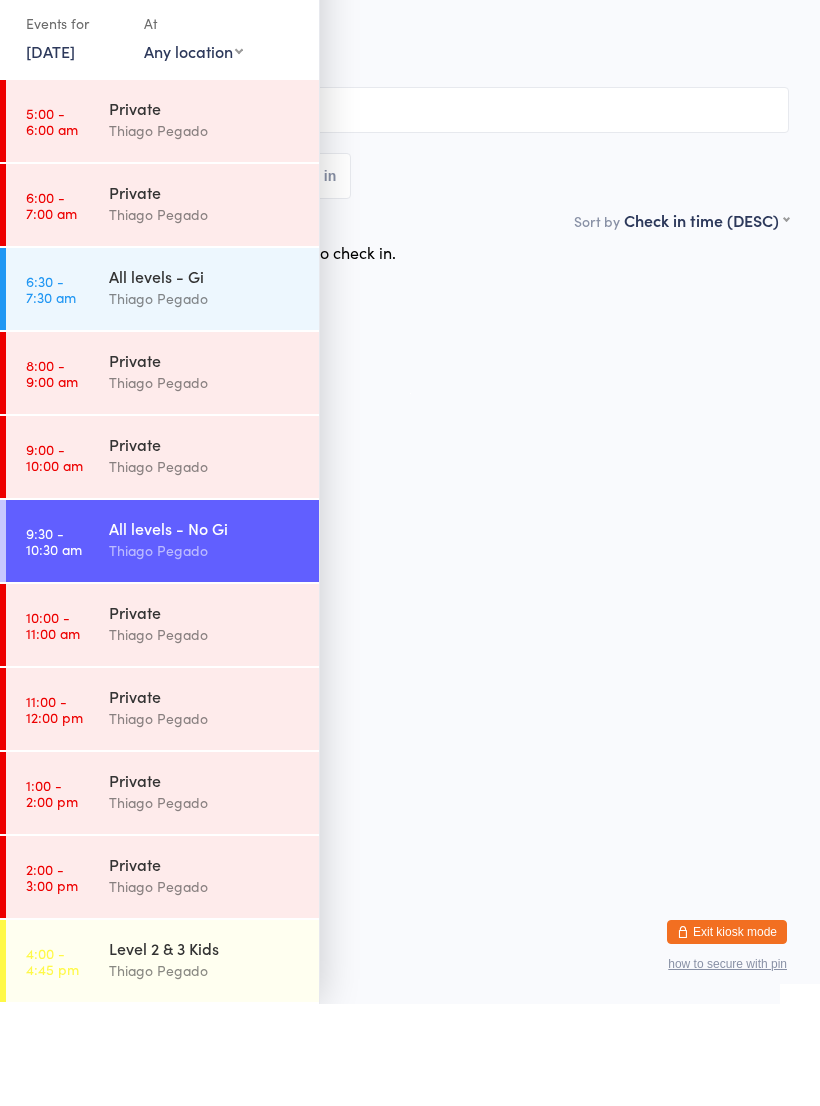 click on "Events for 10 Jul, 2025 10 Jul, 2025
July 2025
Sun Mon Tue Wed Thu Fri Sat
27
29
30
01
02
03
04
05
28
06
07
08
09
10
11
12
29
13
14
15
16
17
18
19
30
20
21
22
23
24
25
26
31
27
28
29
30
31
01
02" at bounding box center [159, 94] 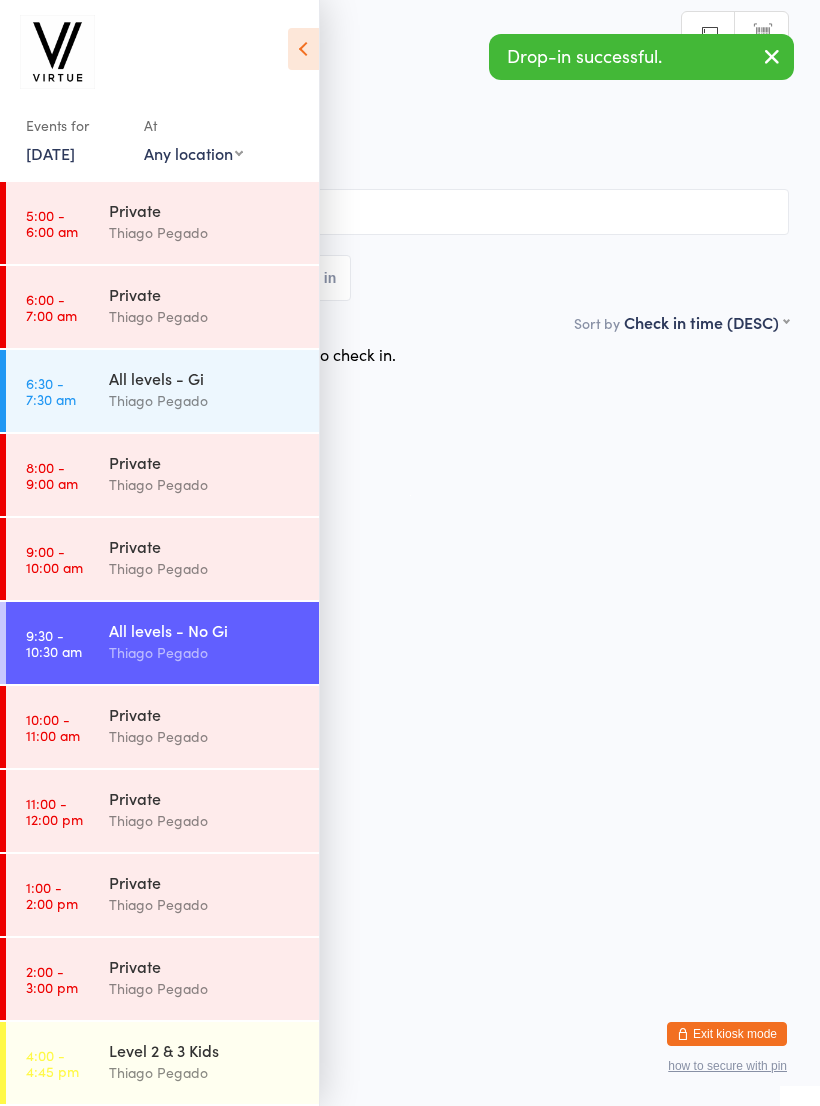 click at bounding box center (303, 49) 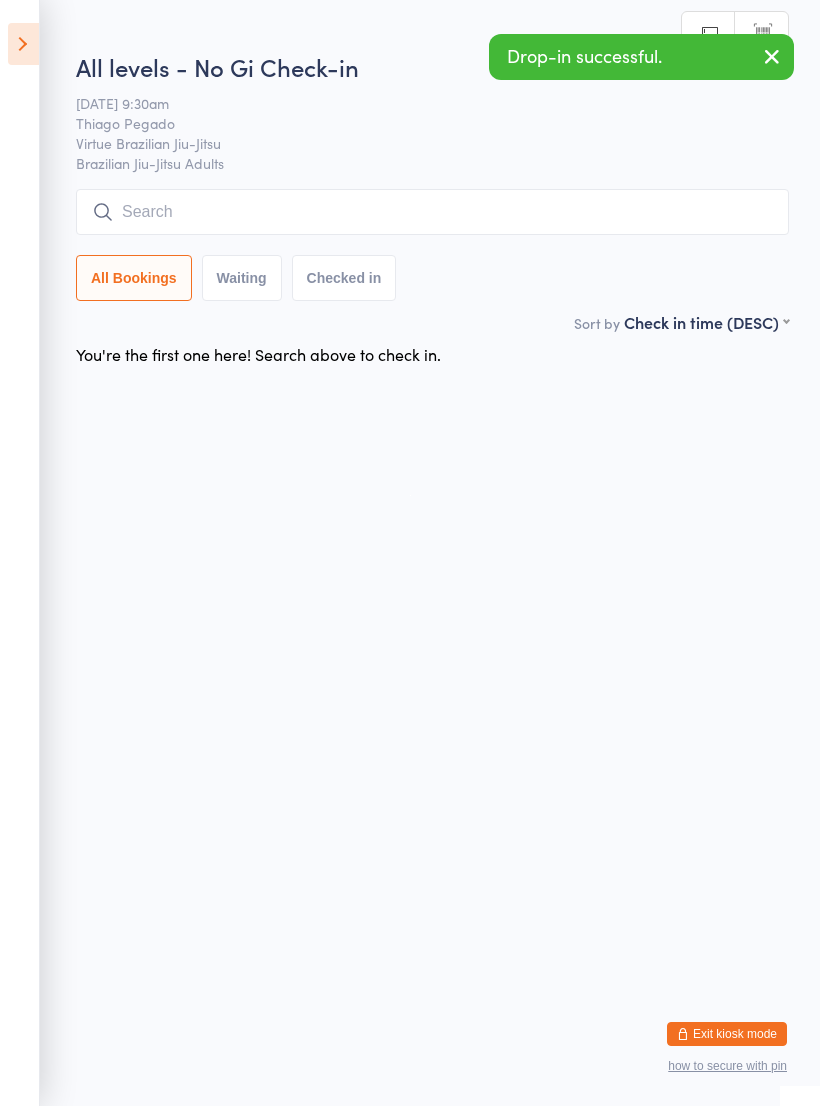 click at bounding box center [432, 212] 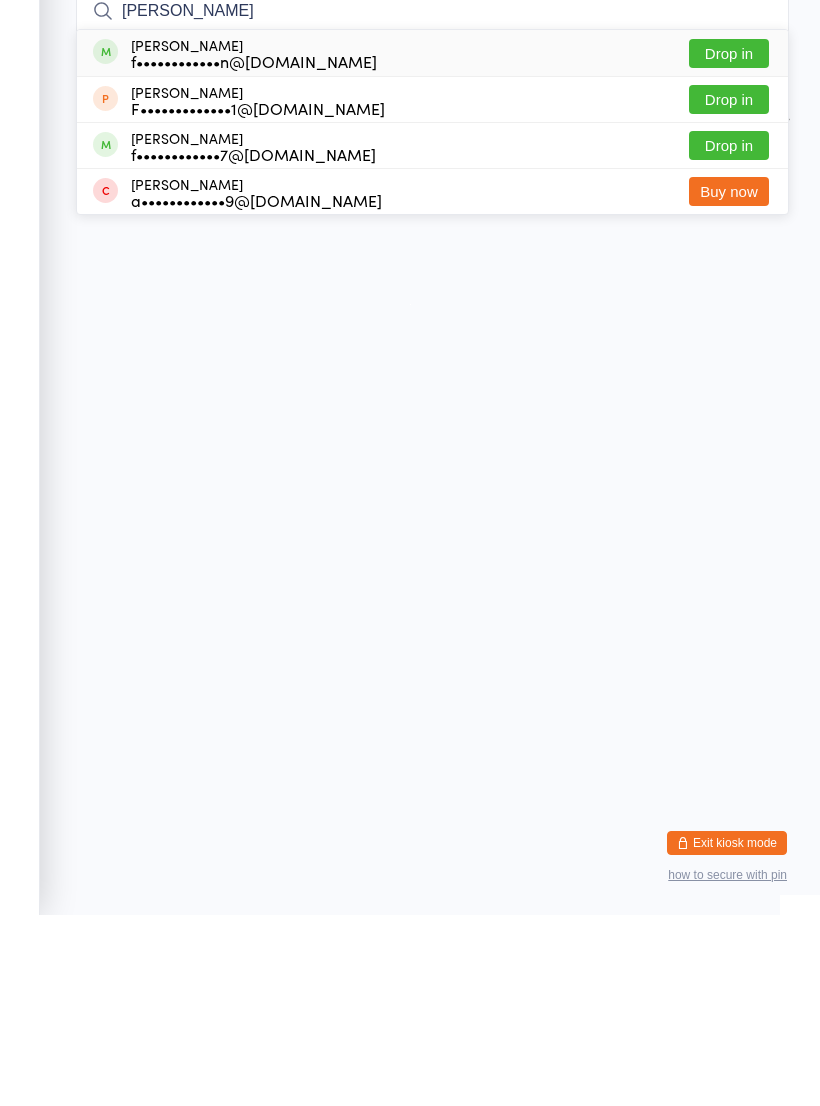 type on "Fabio" 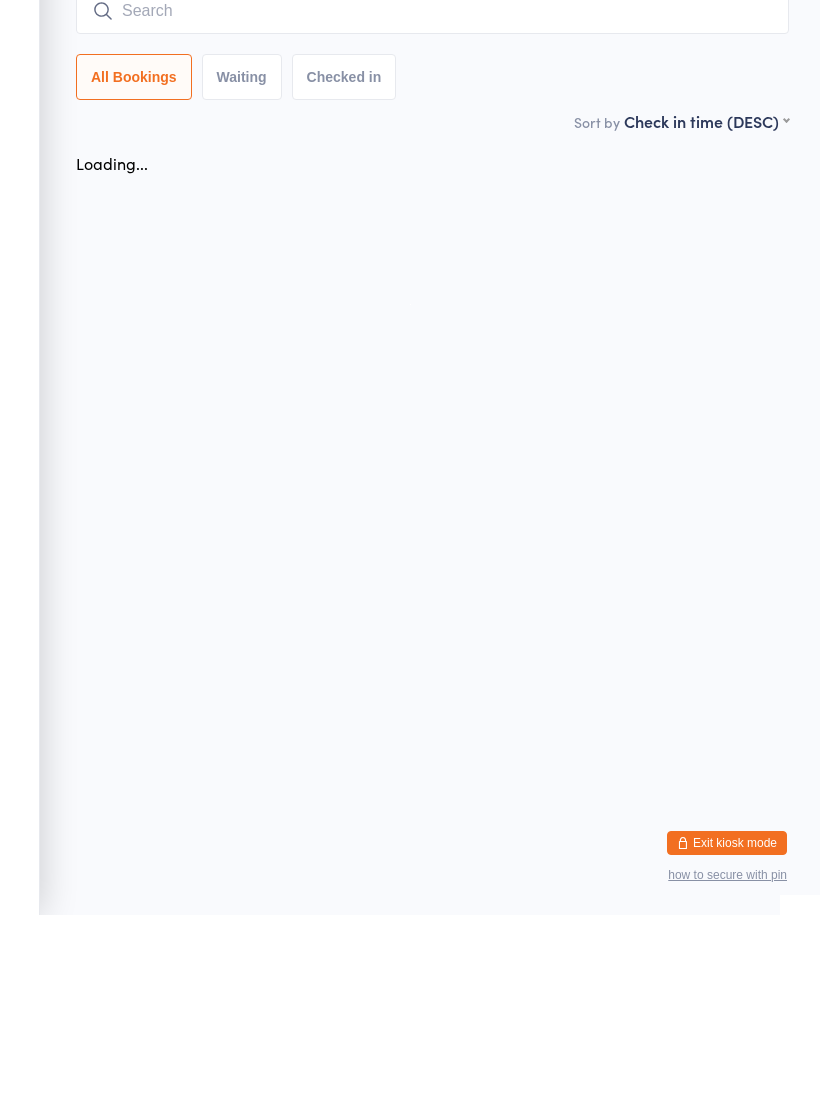 click at bounding box center [432, 202] 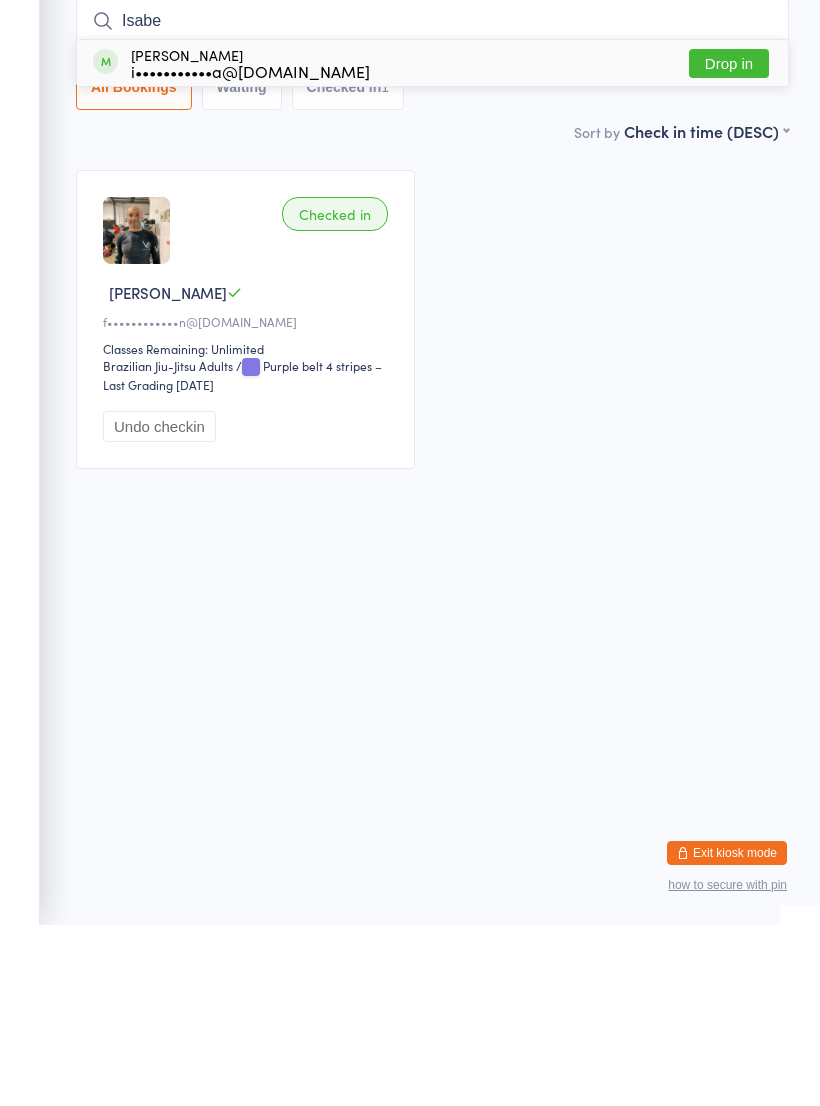 type on "Isabe" 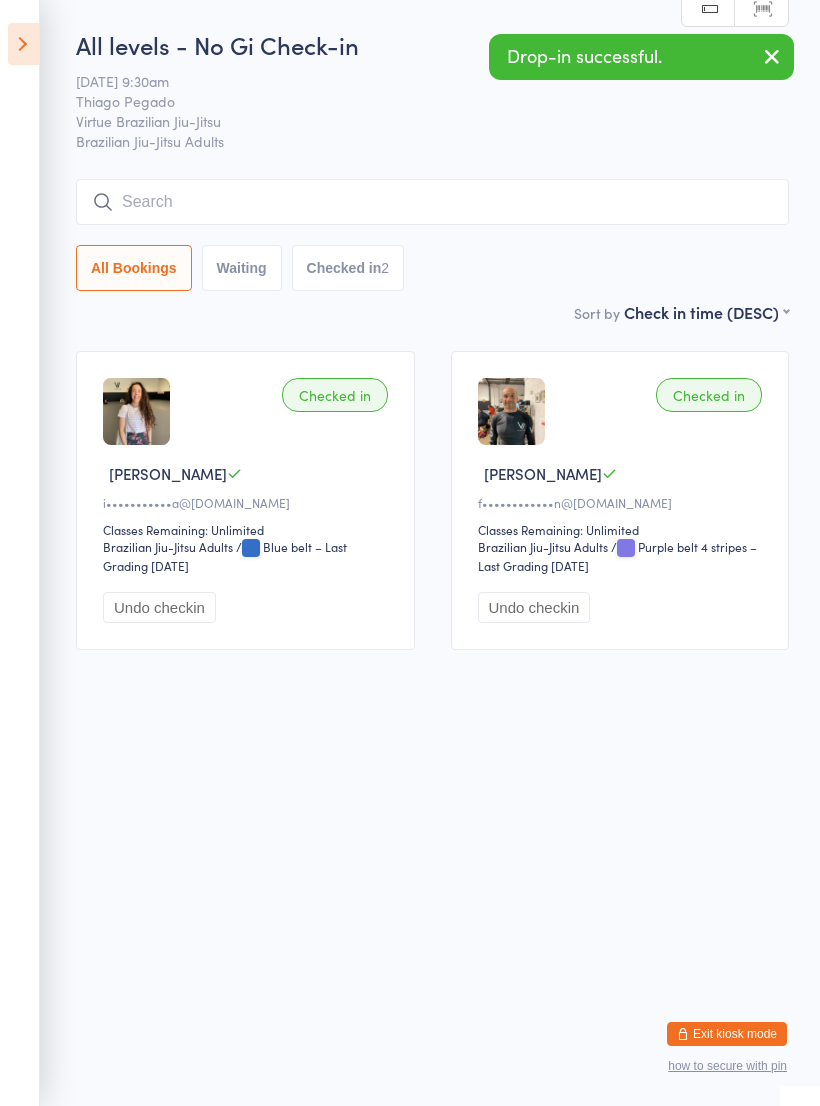 click at bounding box center [23, 44] 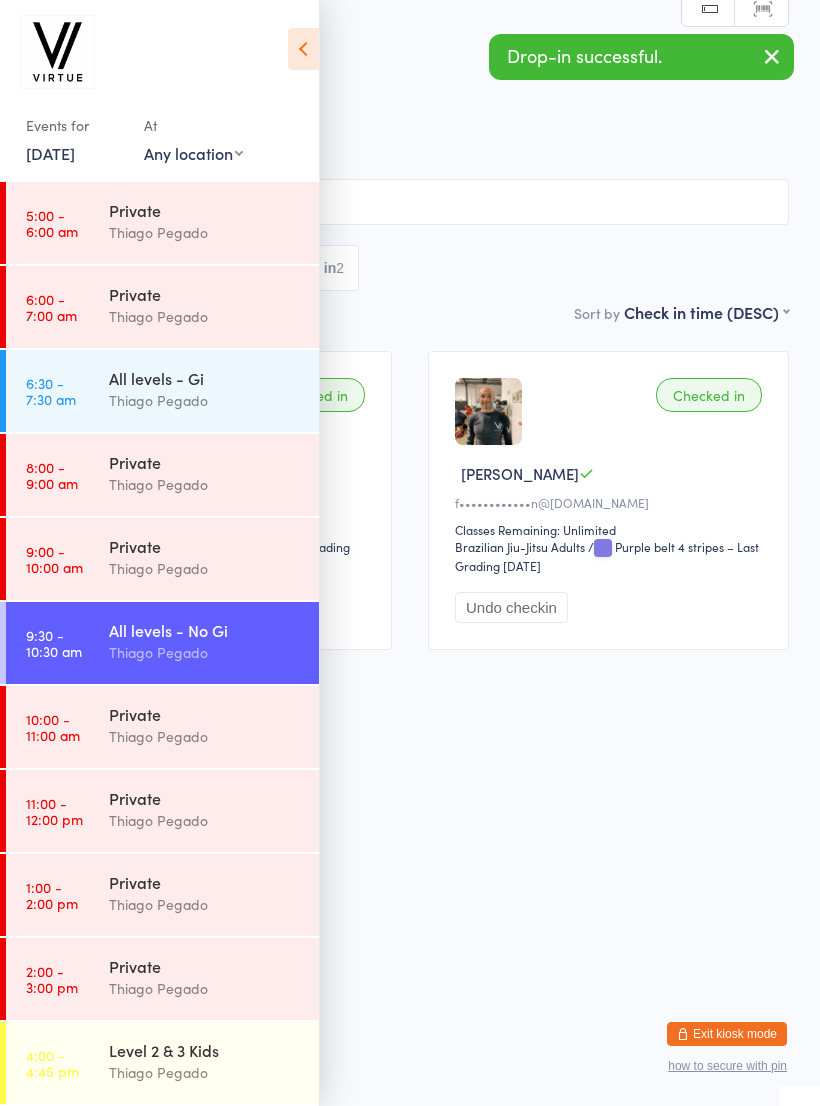 click on "Level 2 & 3 Kids" at bounding box center (205, 1050) 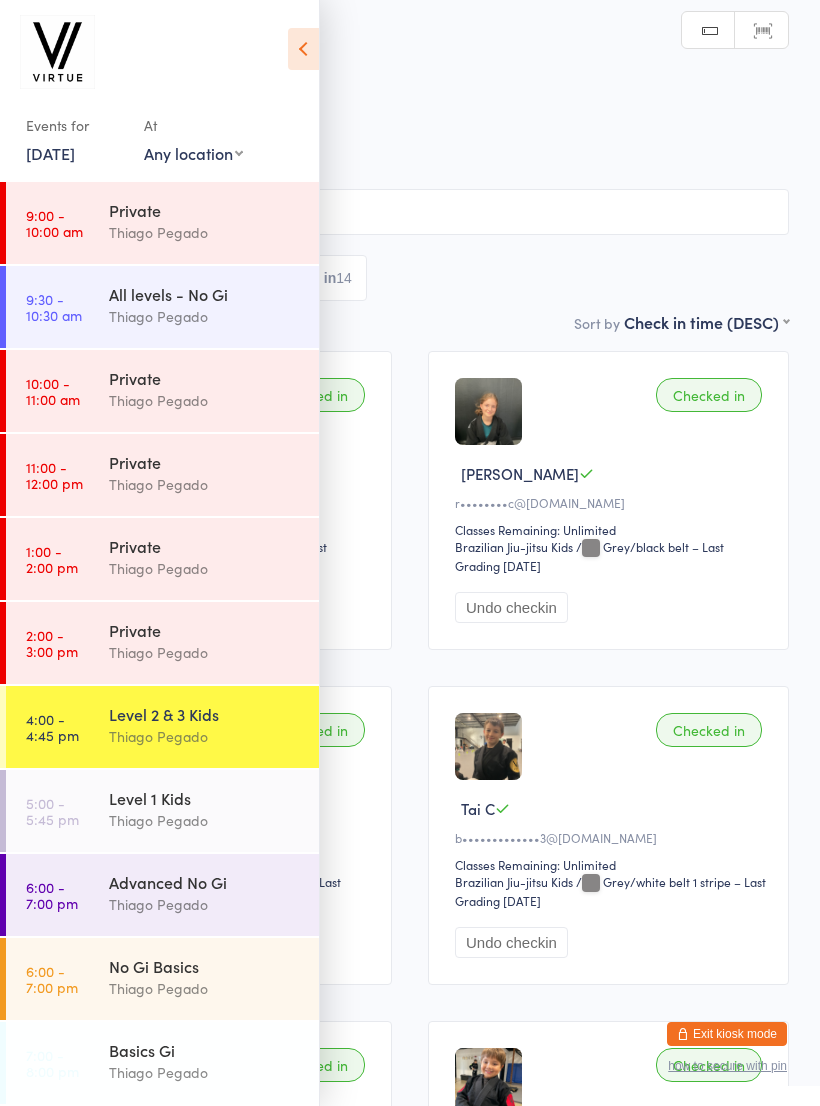 scroll, scrollTop: 336, scrollLeft: 0, axis: vertical 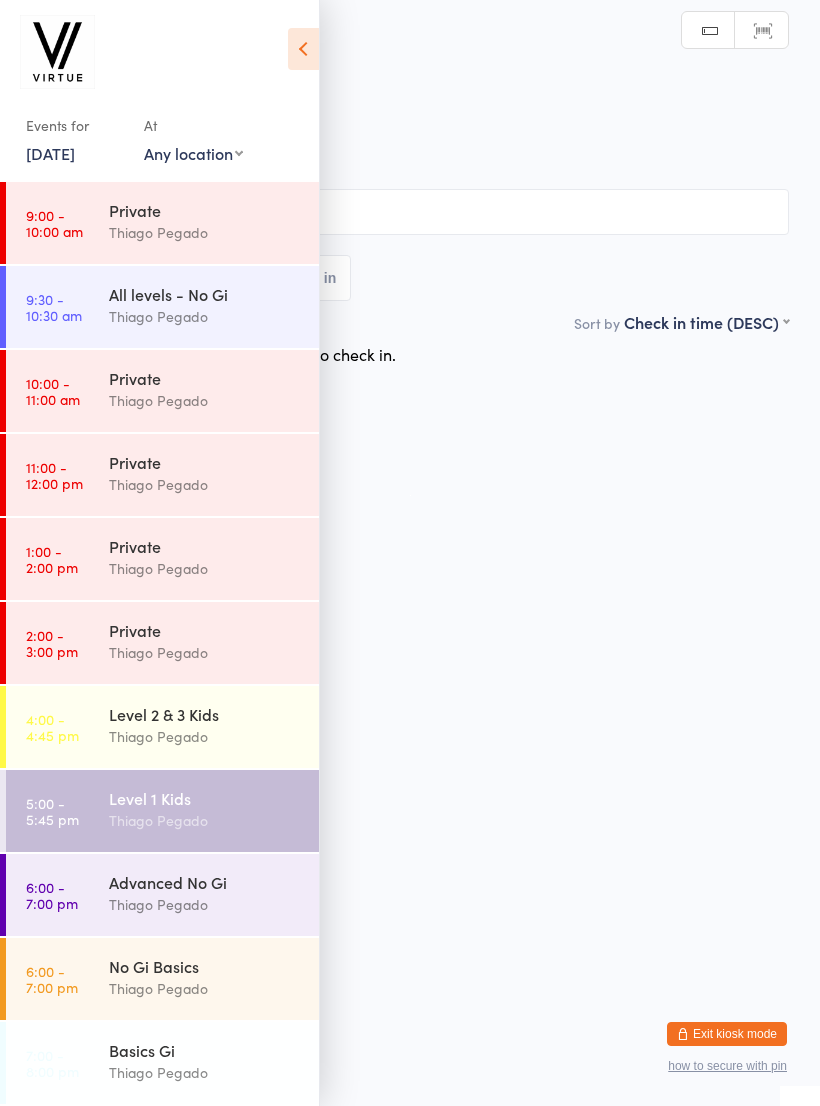 click at bounding box center [303, 49] 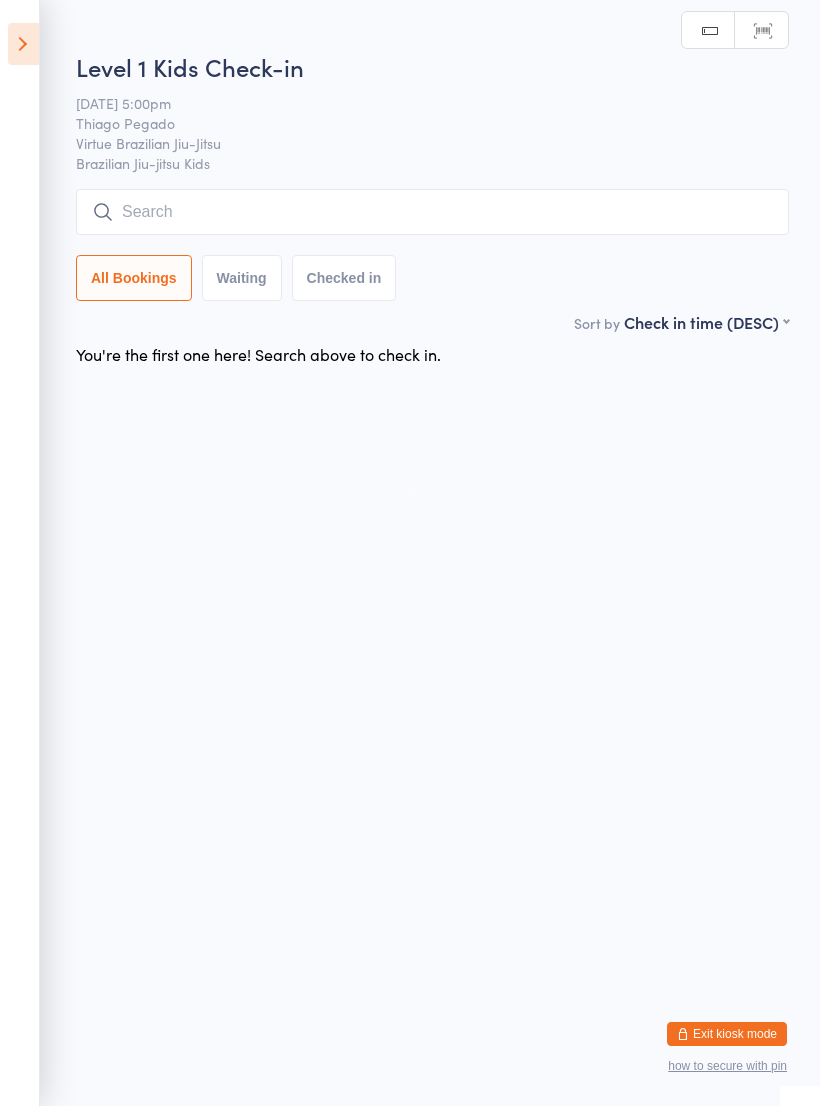 click at bounding box center [432, 212] 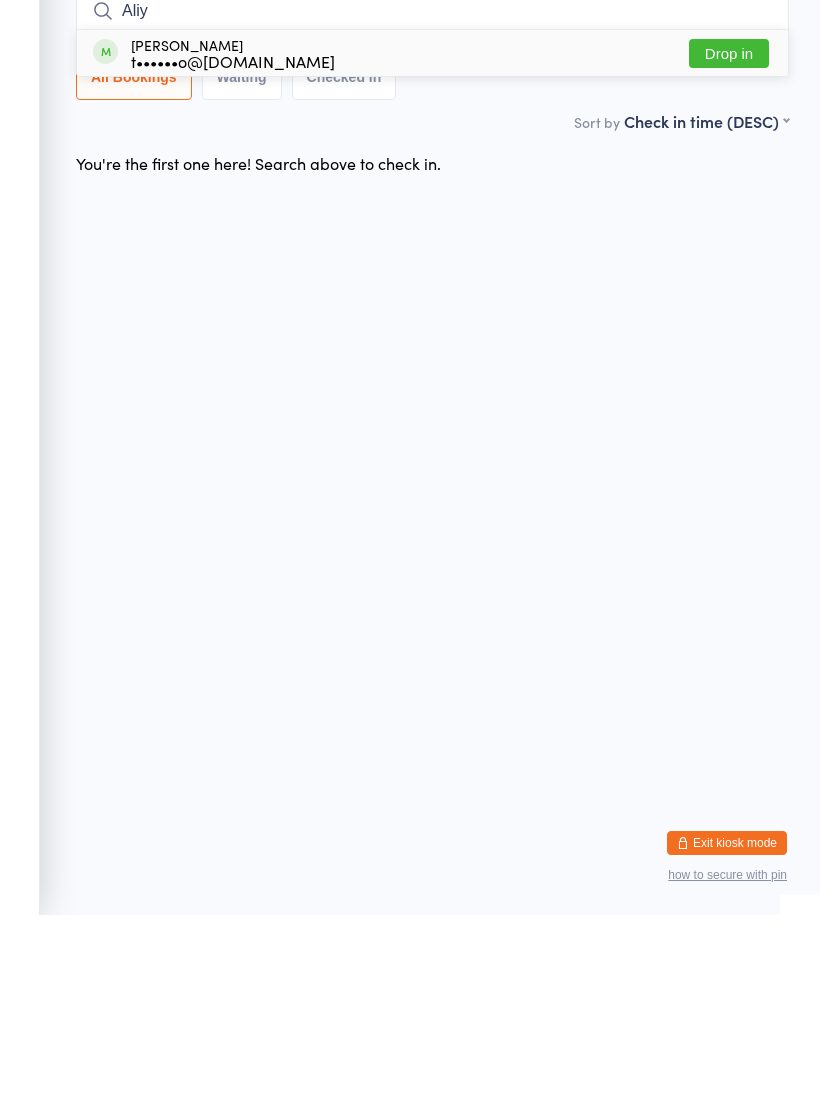 type on "Aliy" 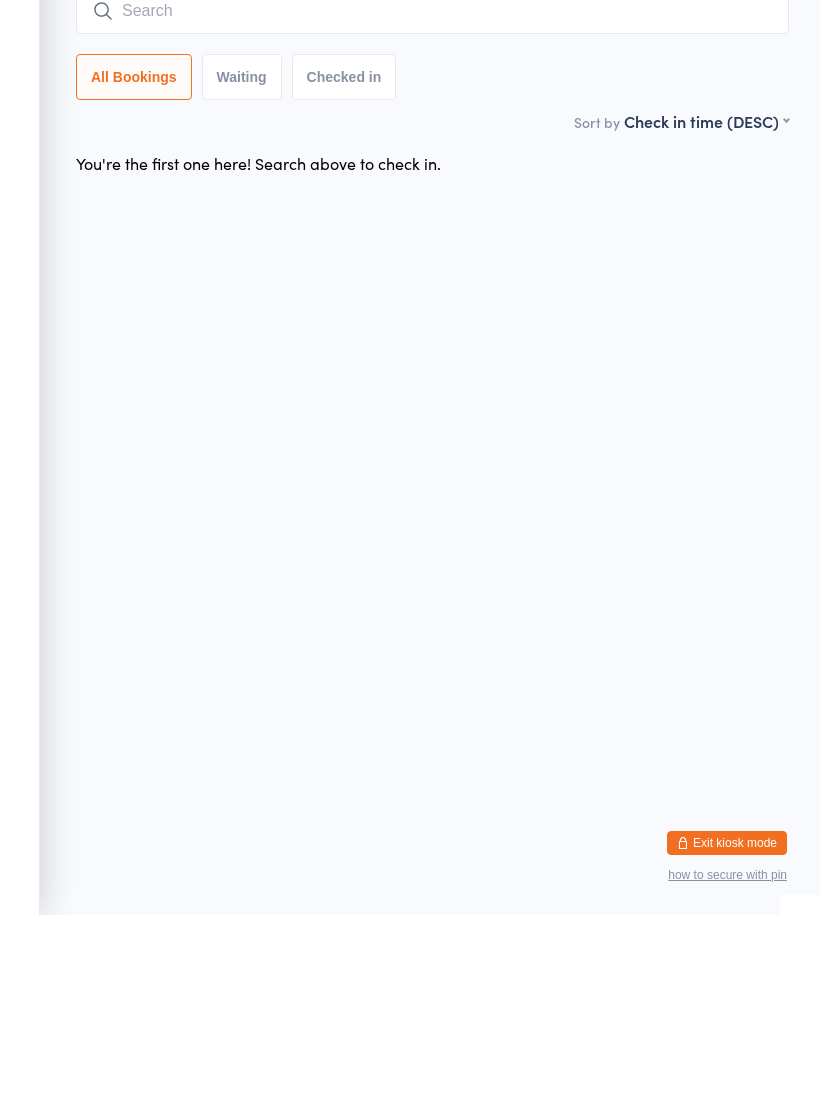 click at bounding box center (432, 202) 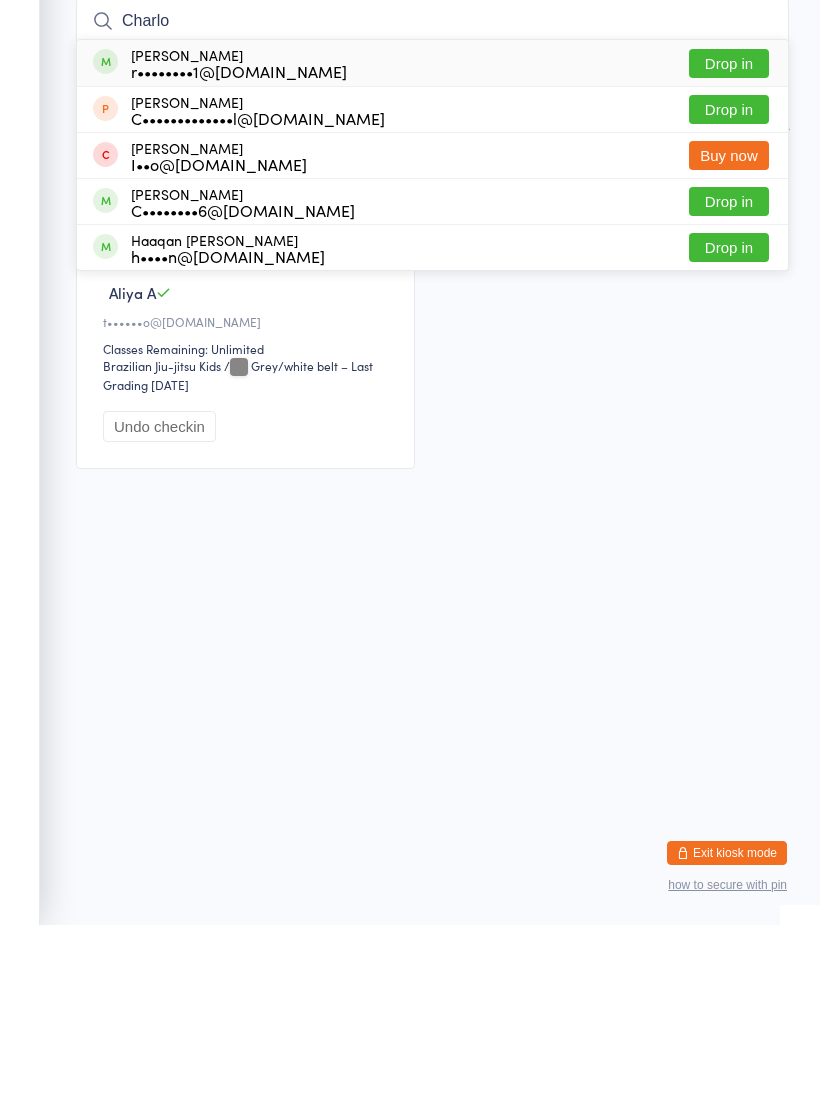 type on "Charlo" 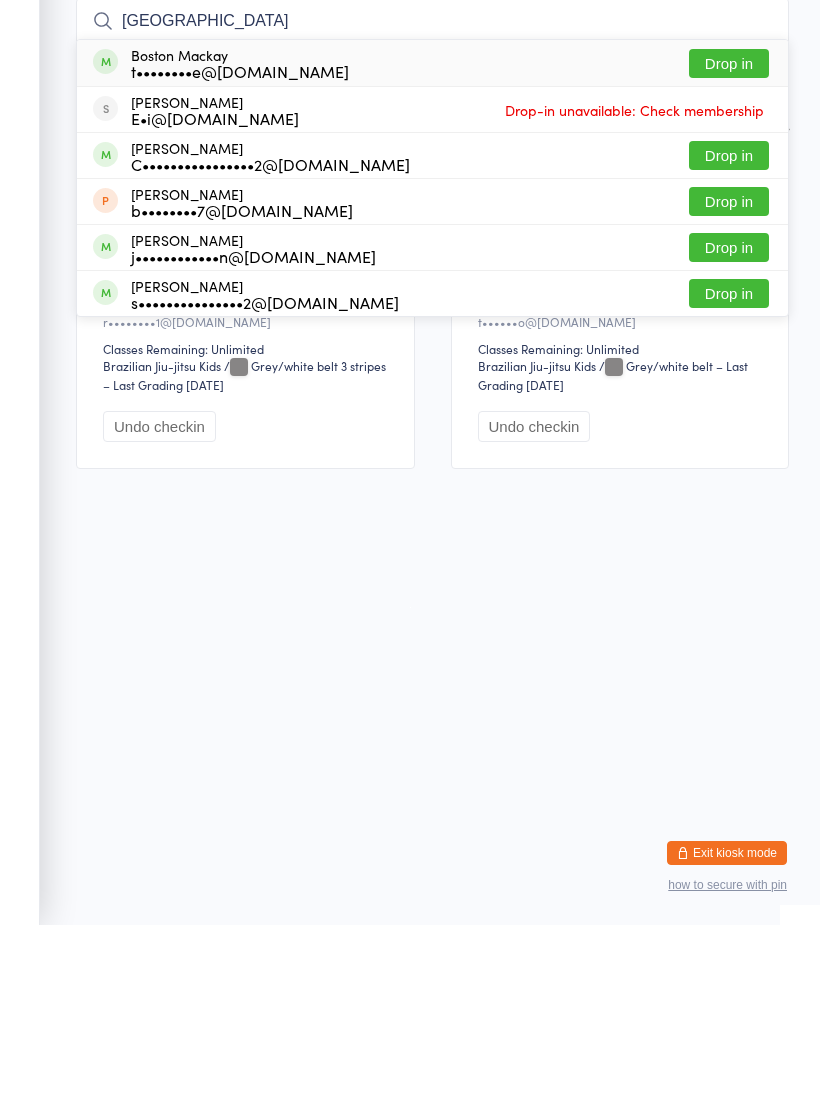 type on "Boston" 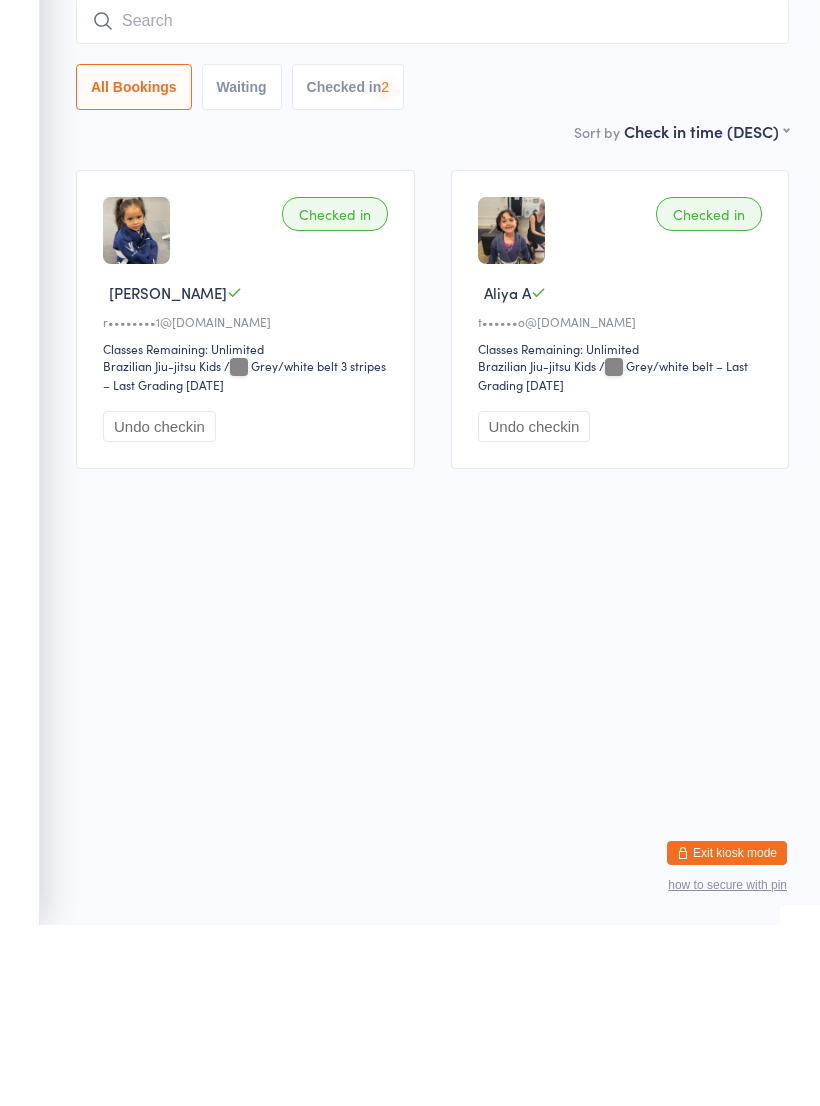 click at bounding box center (432, 202) 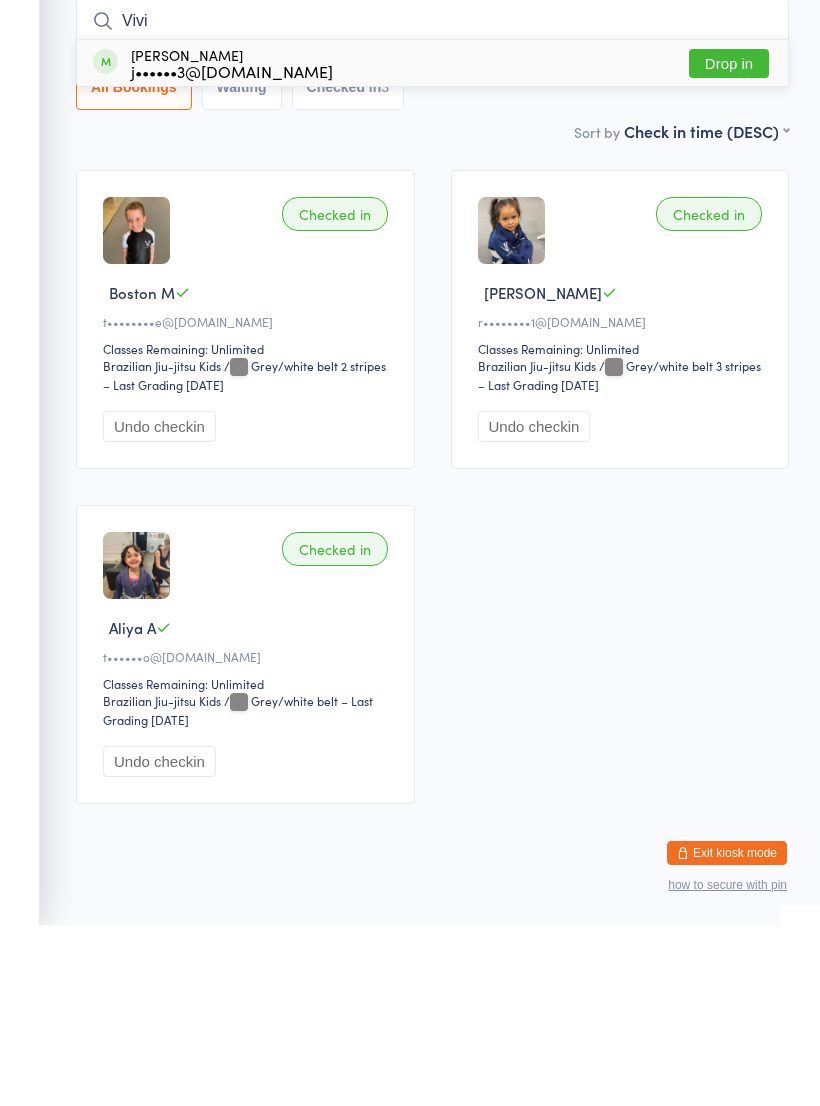 type on "Vivi" 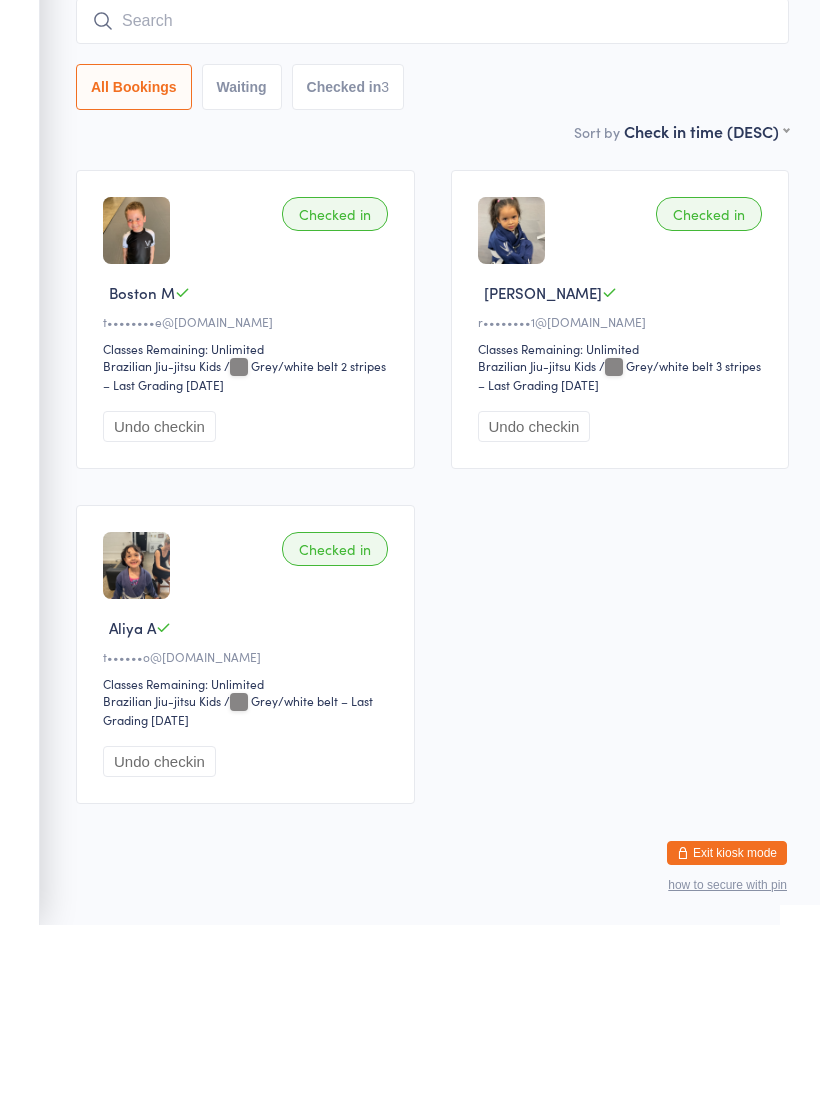 click at bounding box center (432, 202) 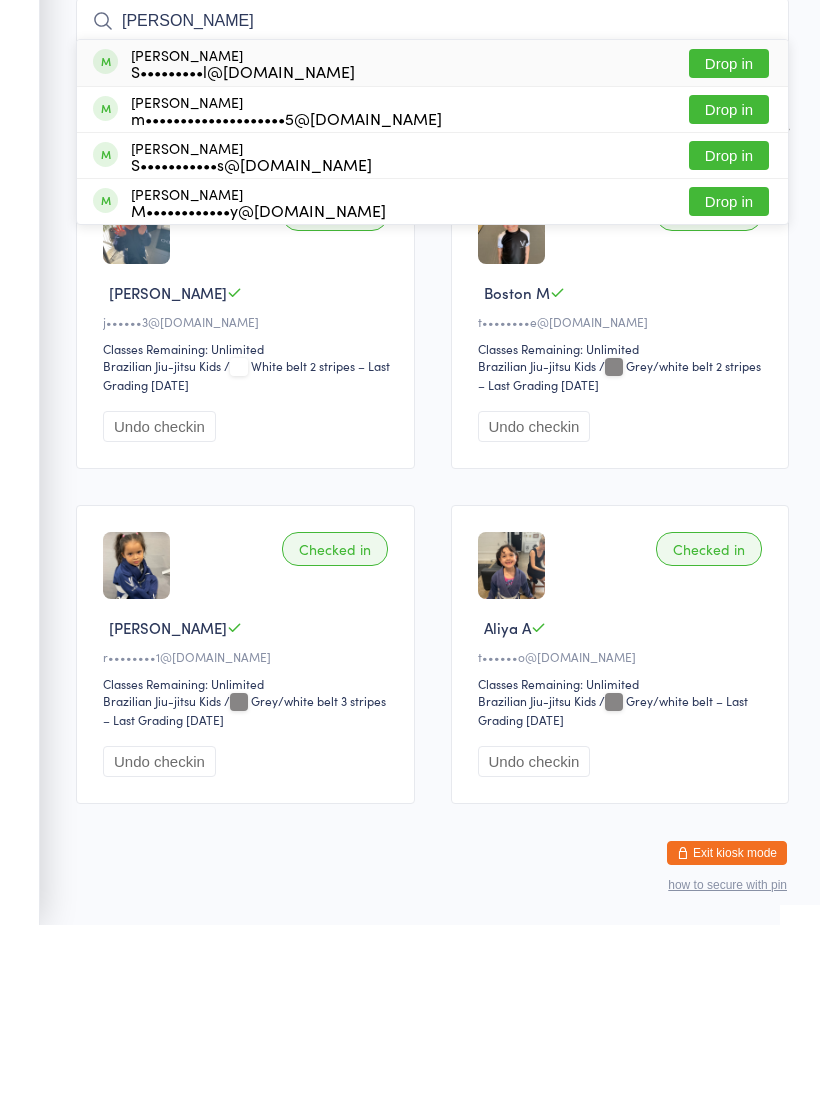 type on "Miguel" 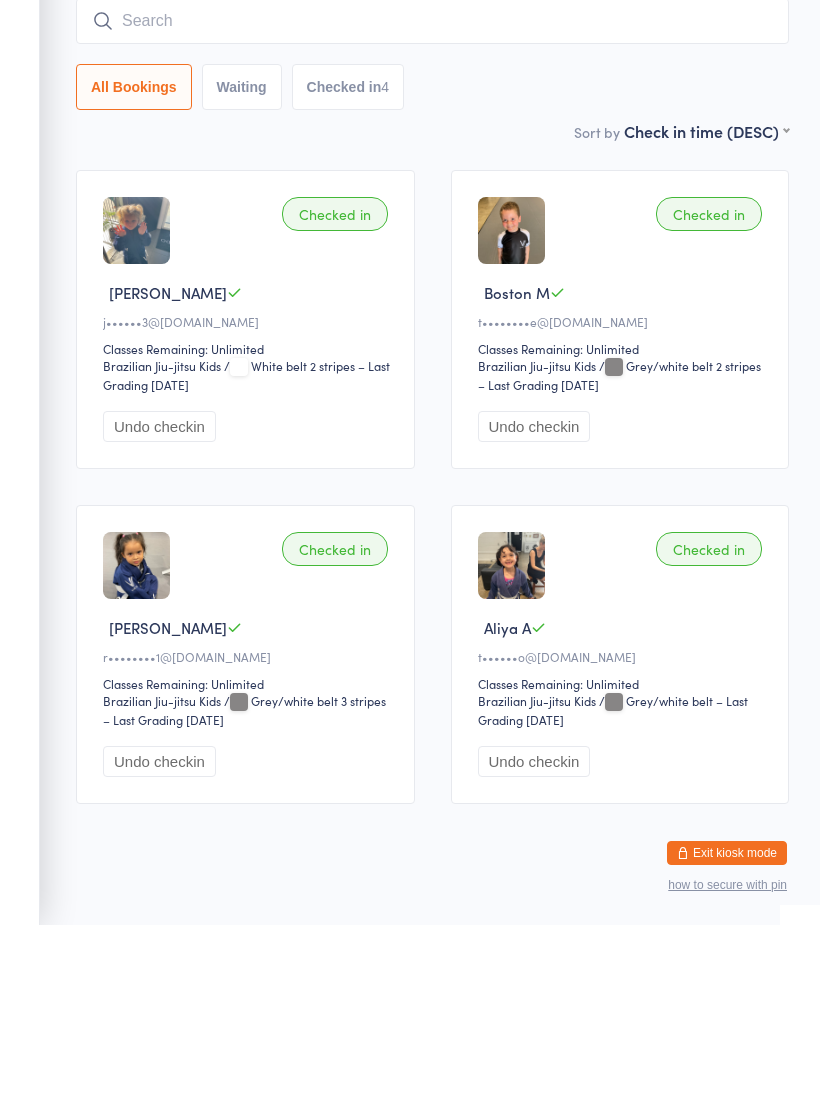 click at bounding box center (432, 202) 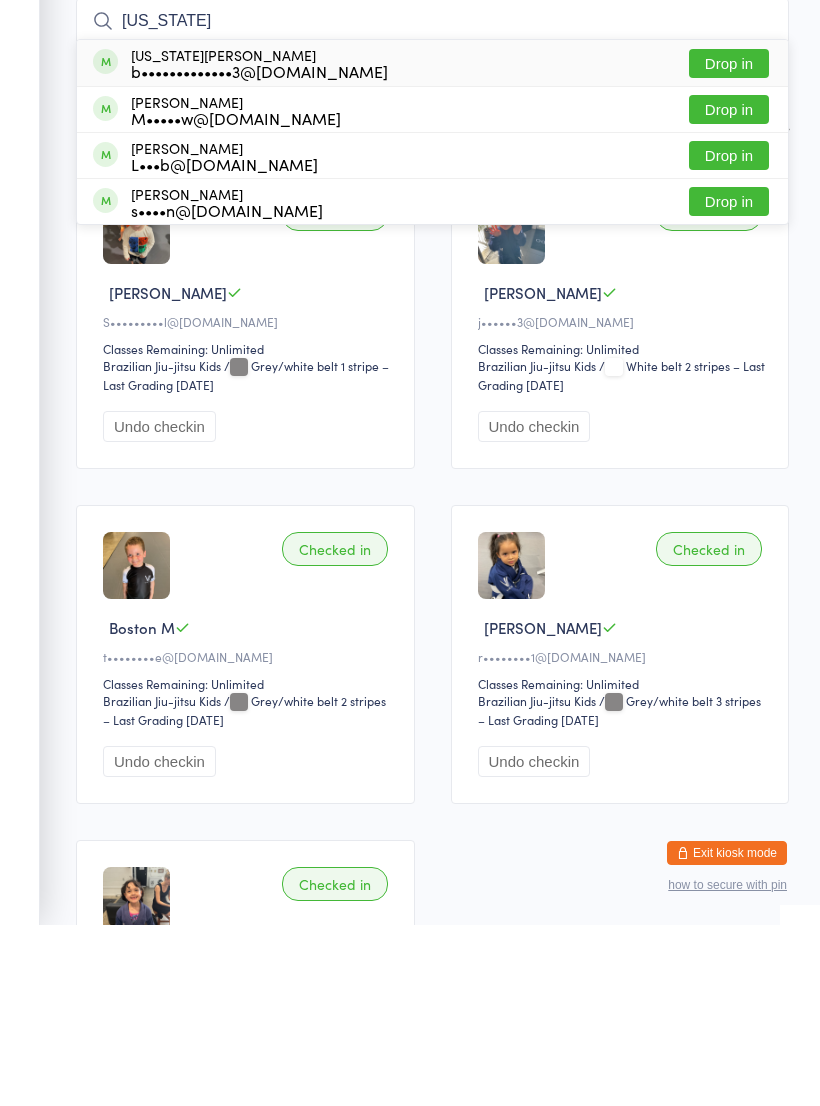 type on "Georgia" 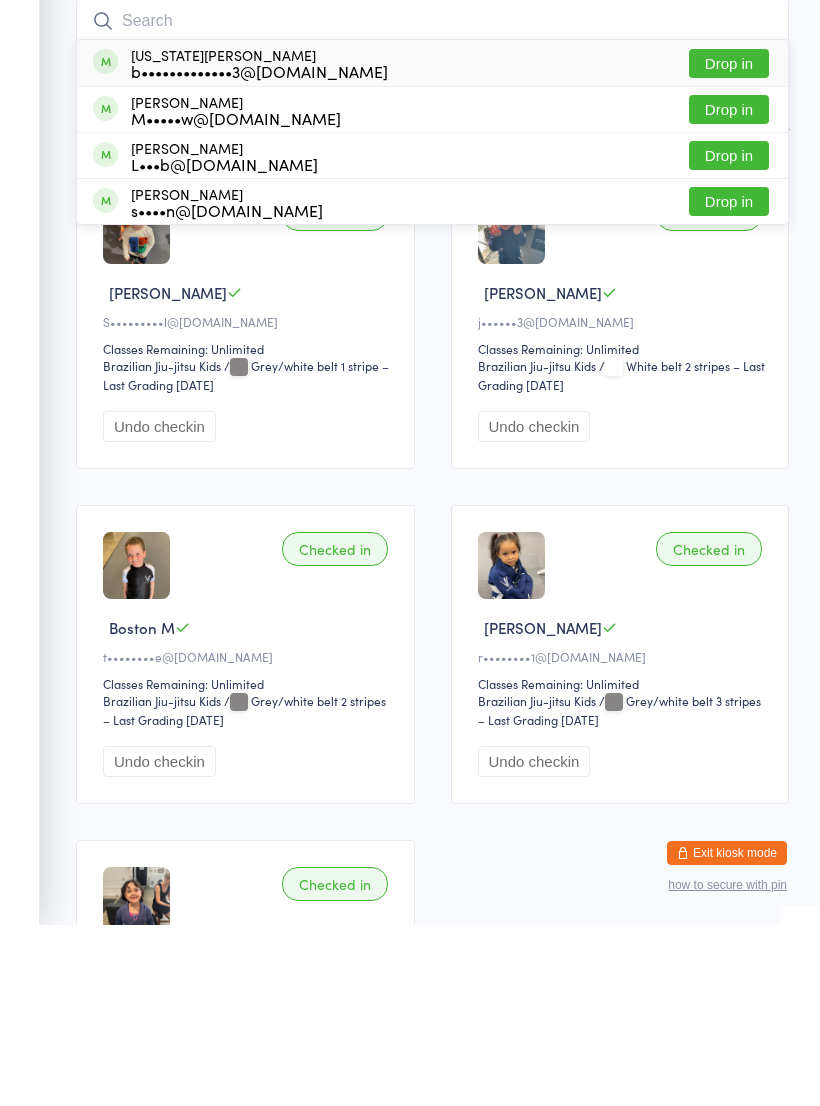 scroll, scrollTop: 181, scrollLeft: 0, axis: vertical 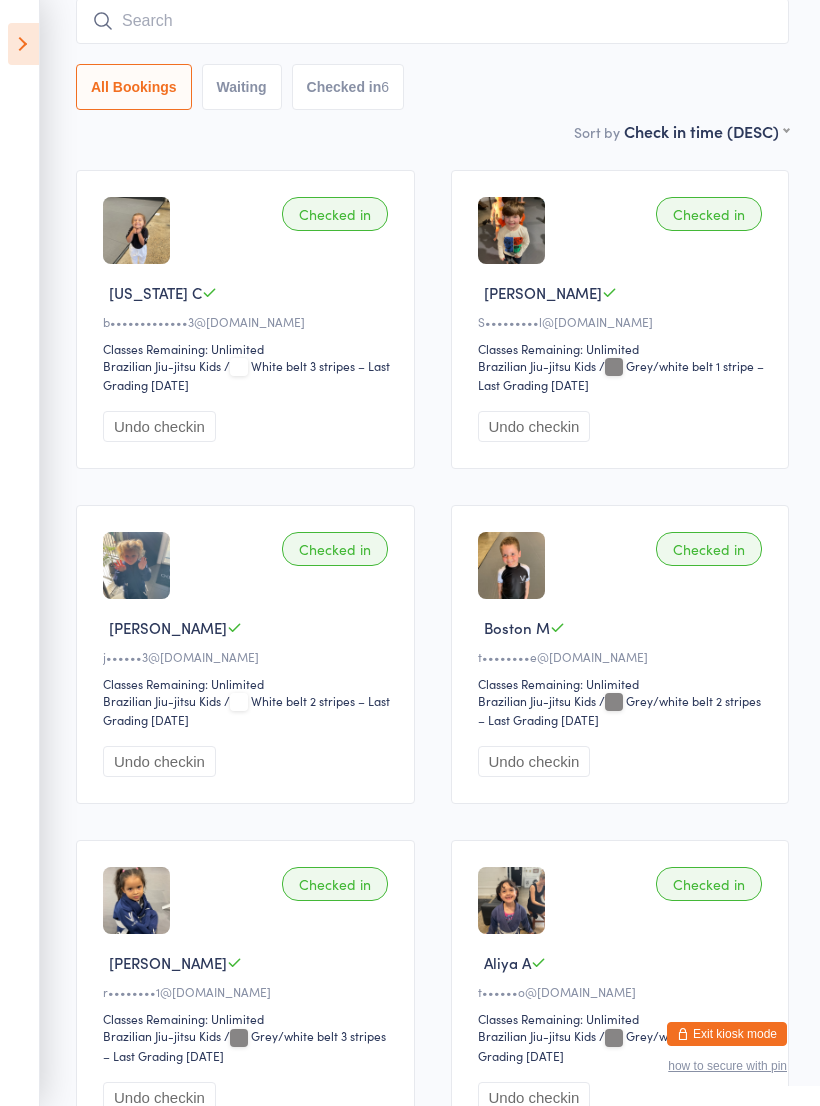 click at bounding box center [432, 21] 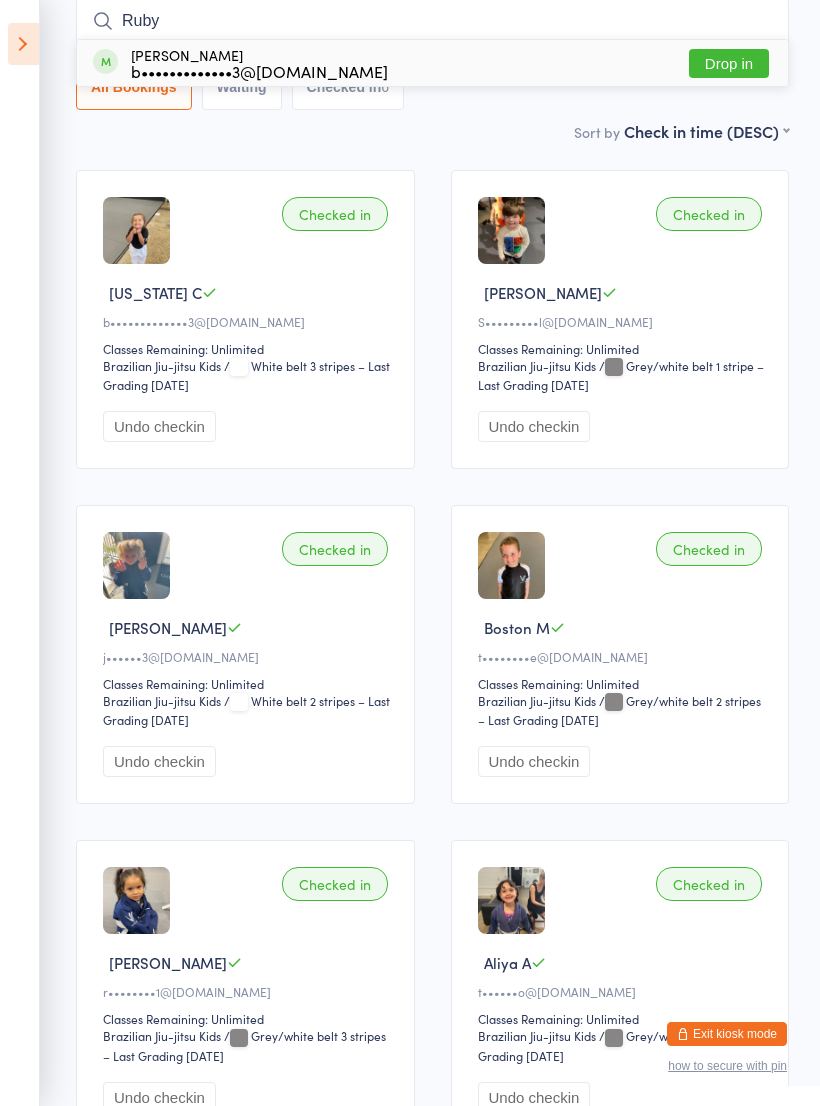 type on "Ruby" 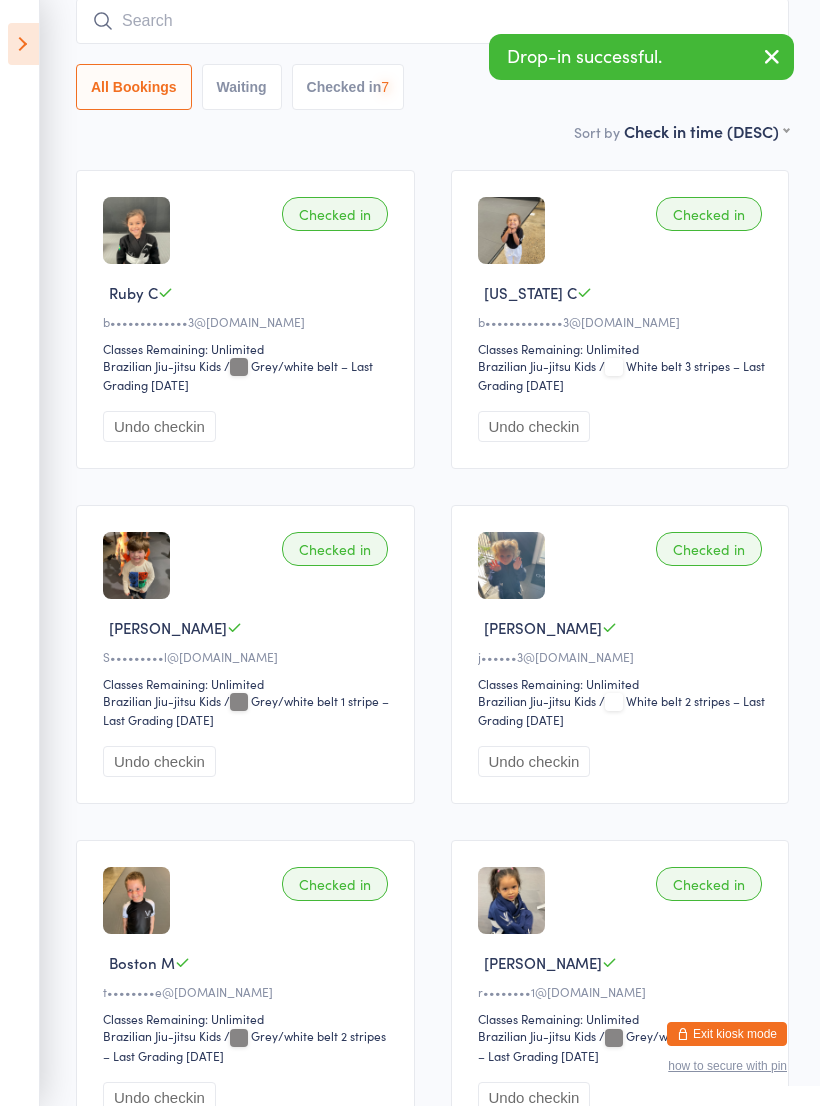 click on "Exit kiosk mode" at bounding box center [727, 1034] 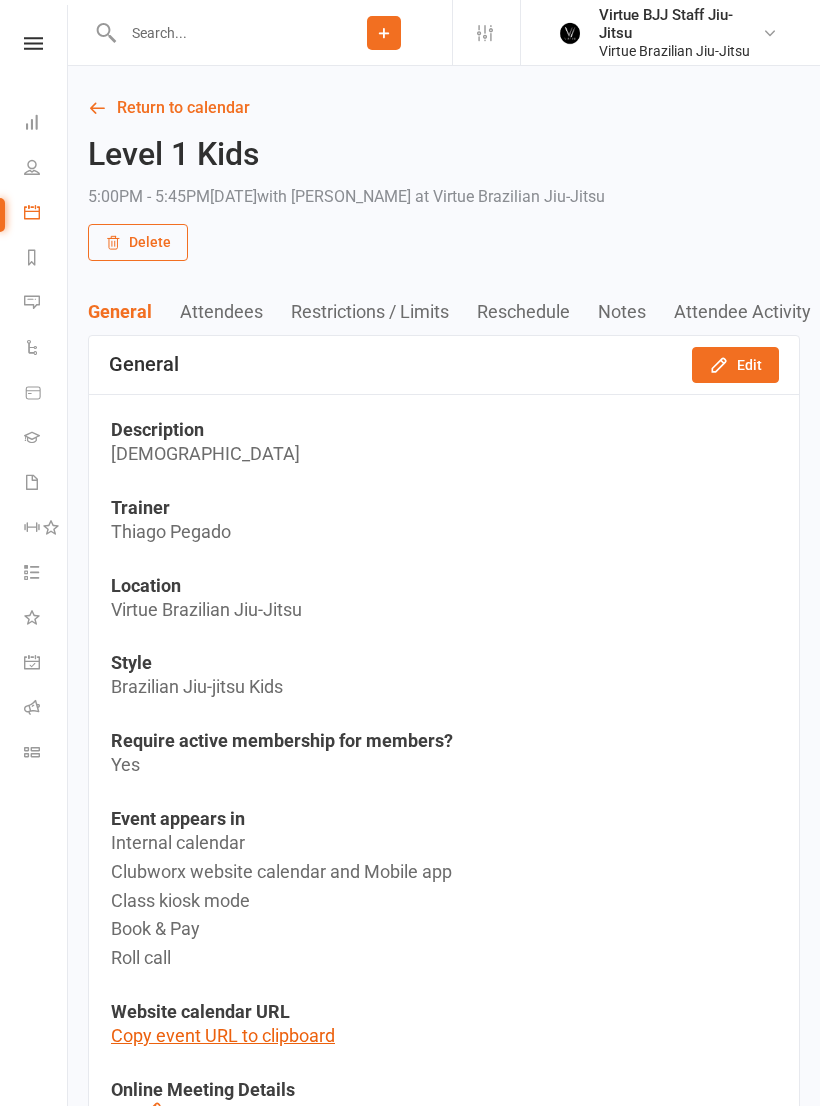 scroll, scrollTop: 0, scrollLeft: 0, axis: both 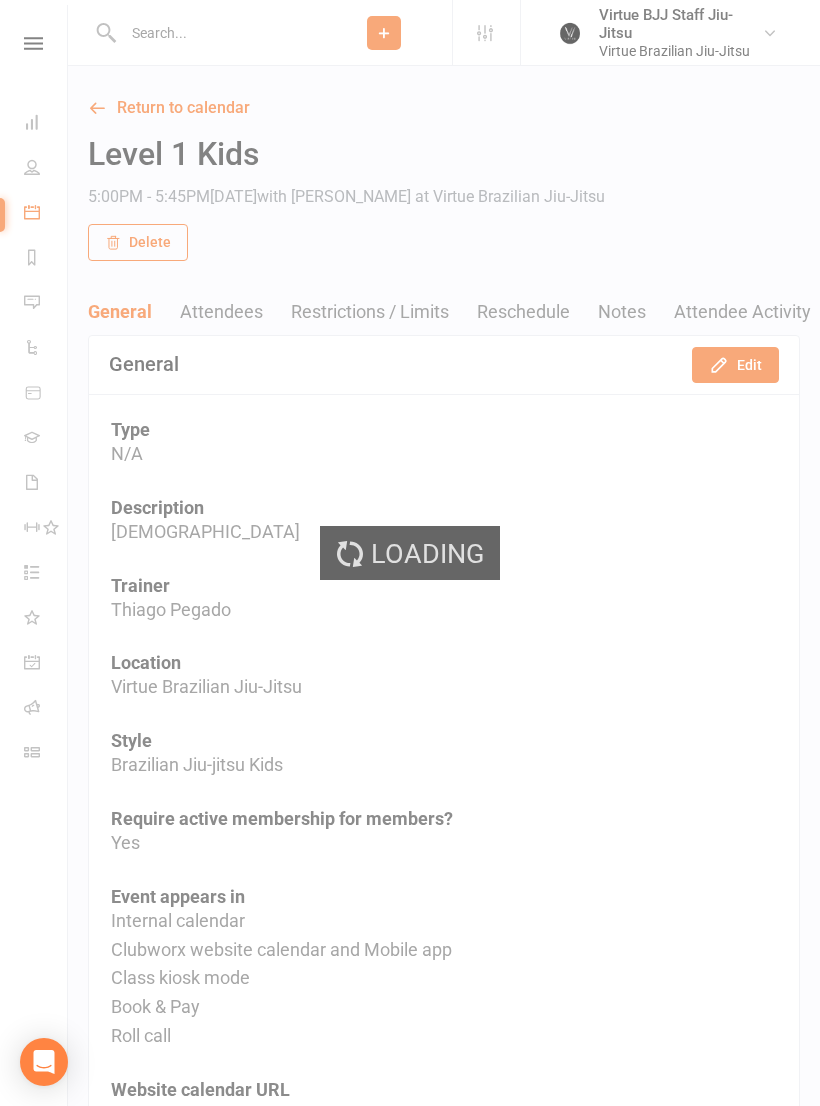click on "Loading" at bounding box center (410, 553) 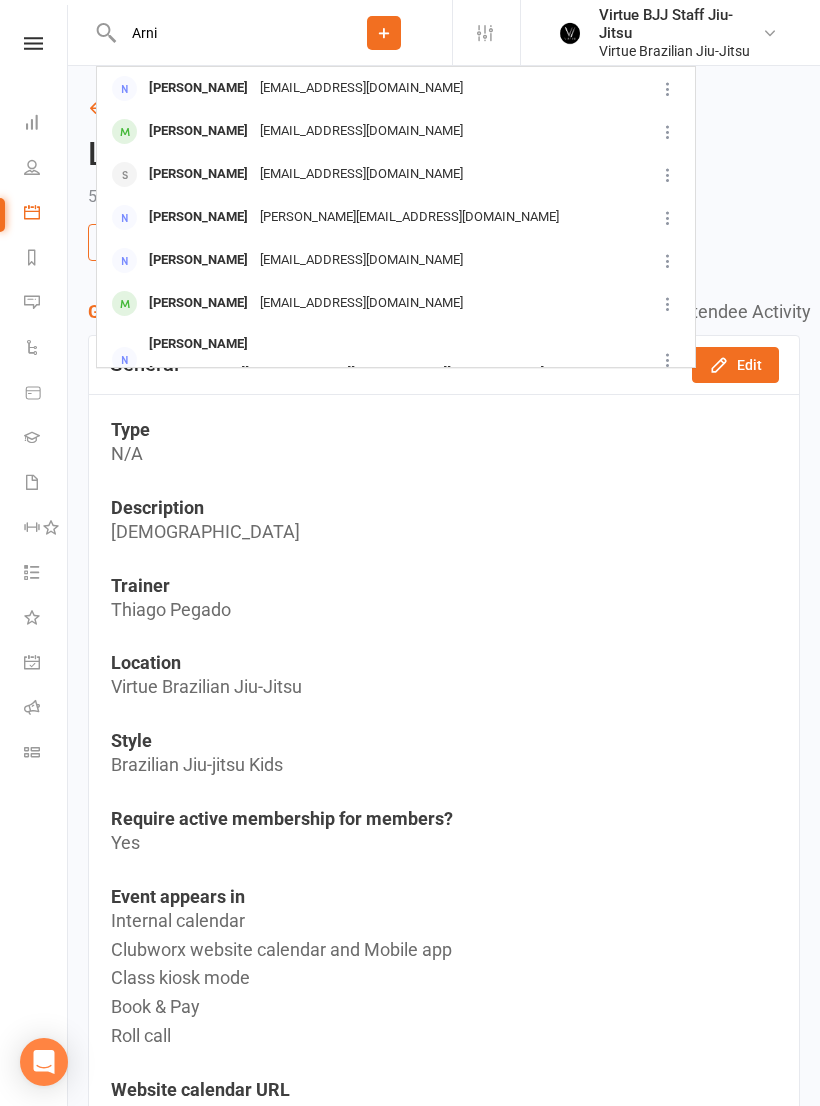 type on "Arni" 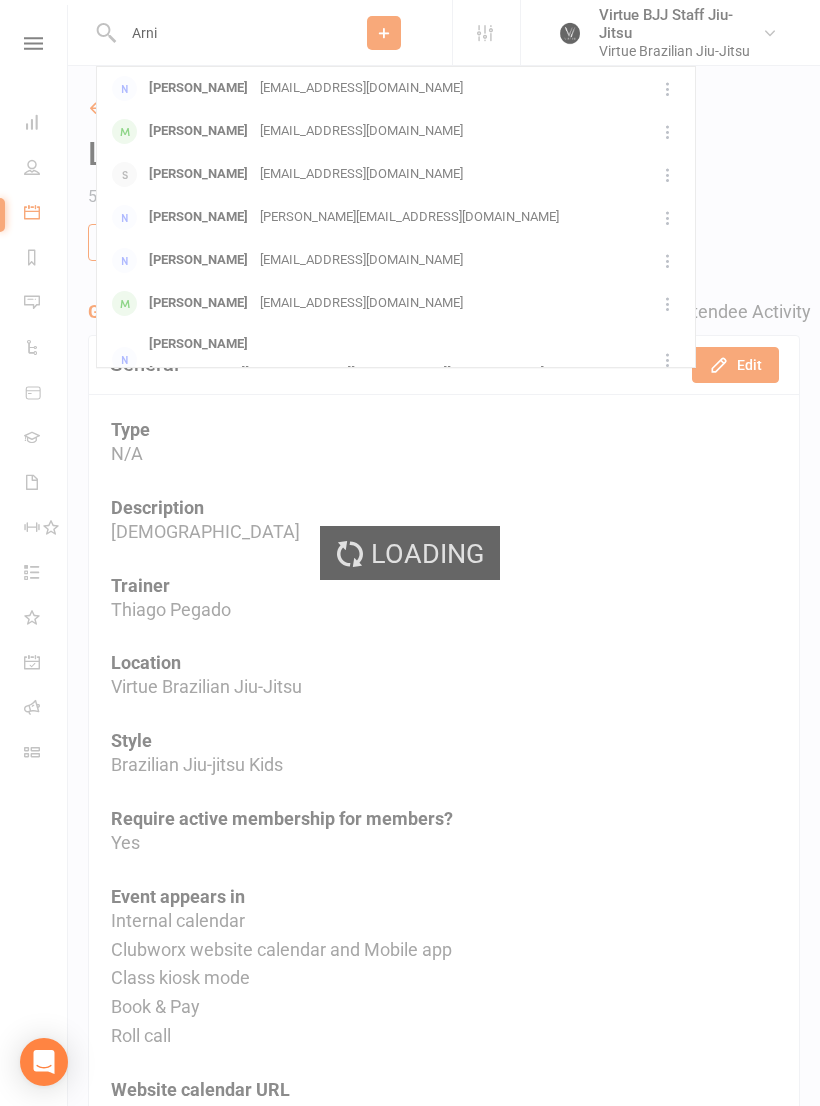 type 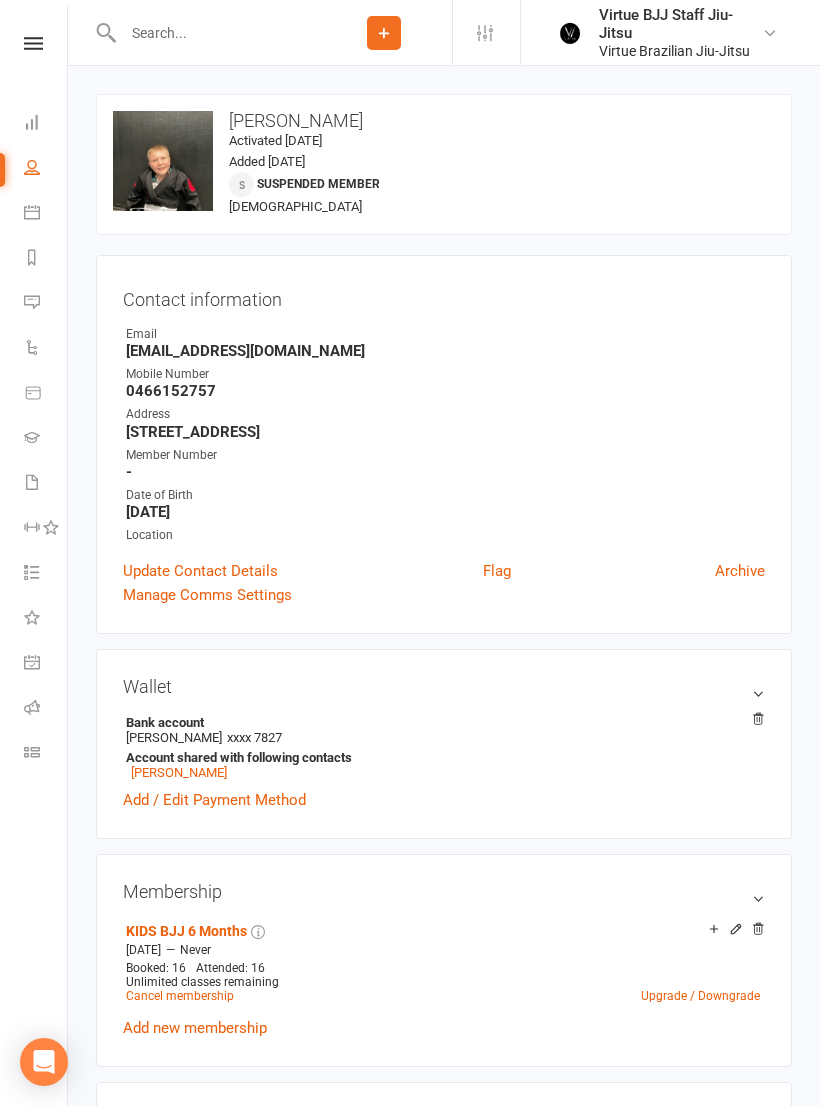 scroll, scrollTop: 409, scrollLeft: 0, axis: vertical 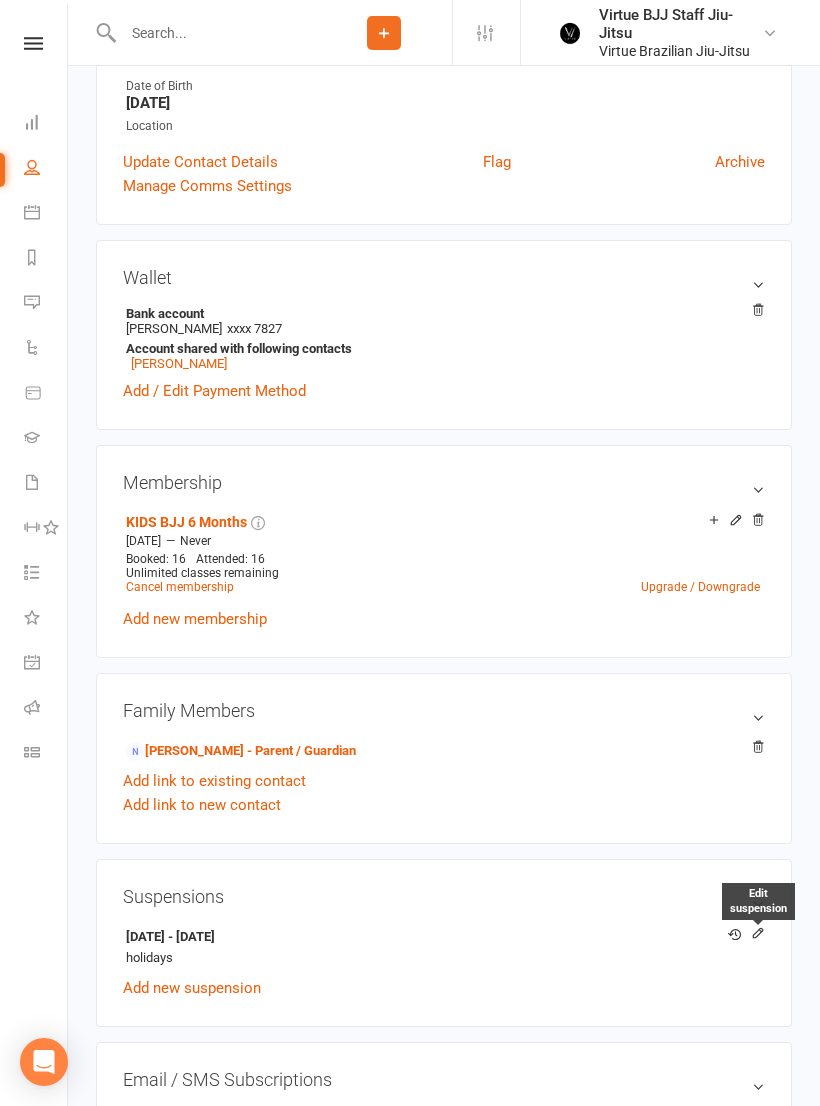 click 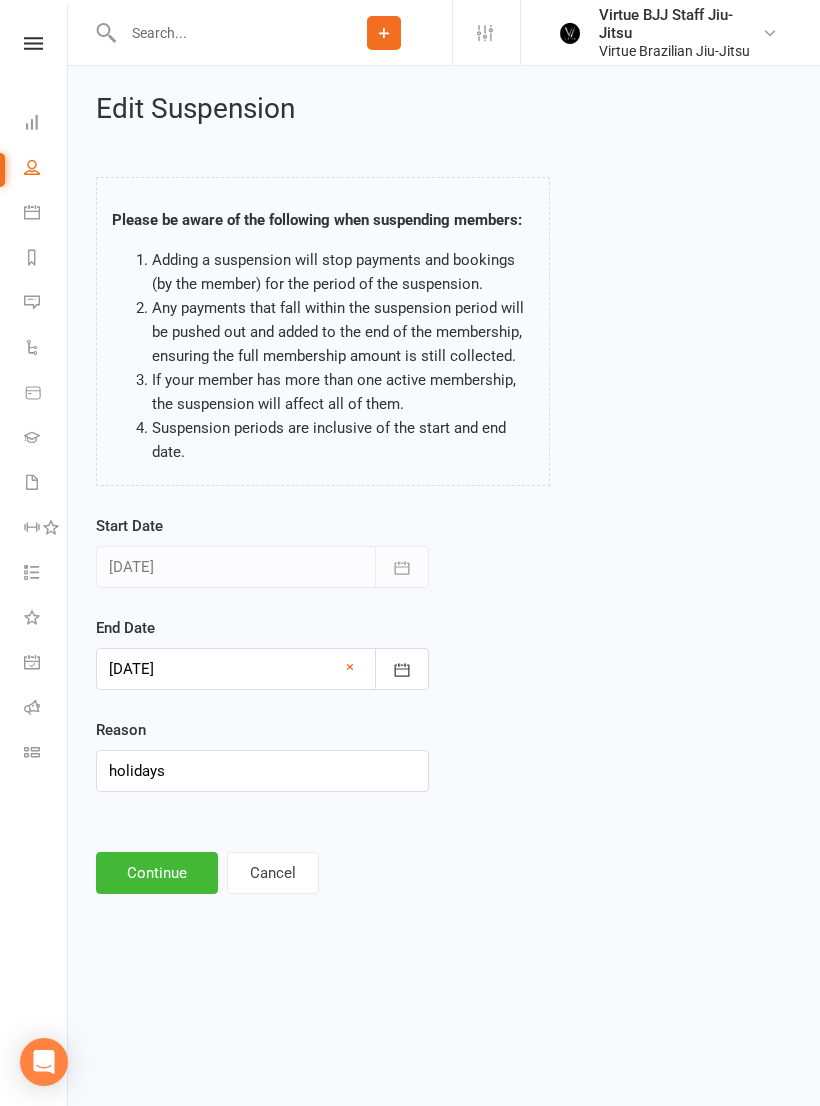 scroll, scrollTop: 0, scrollLeft: 0, axis: both 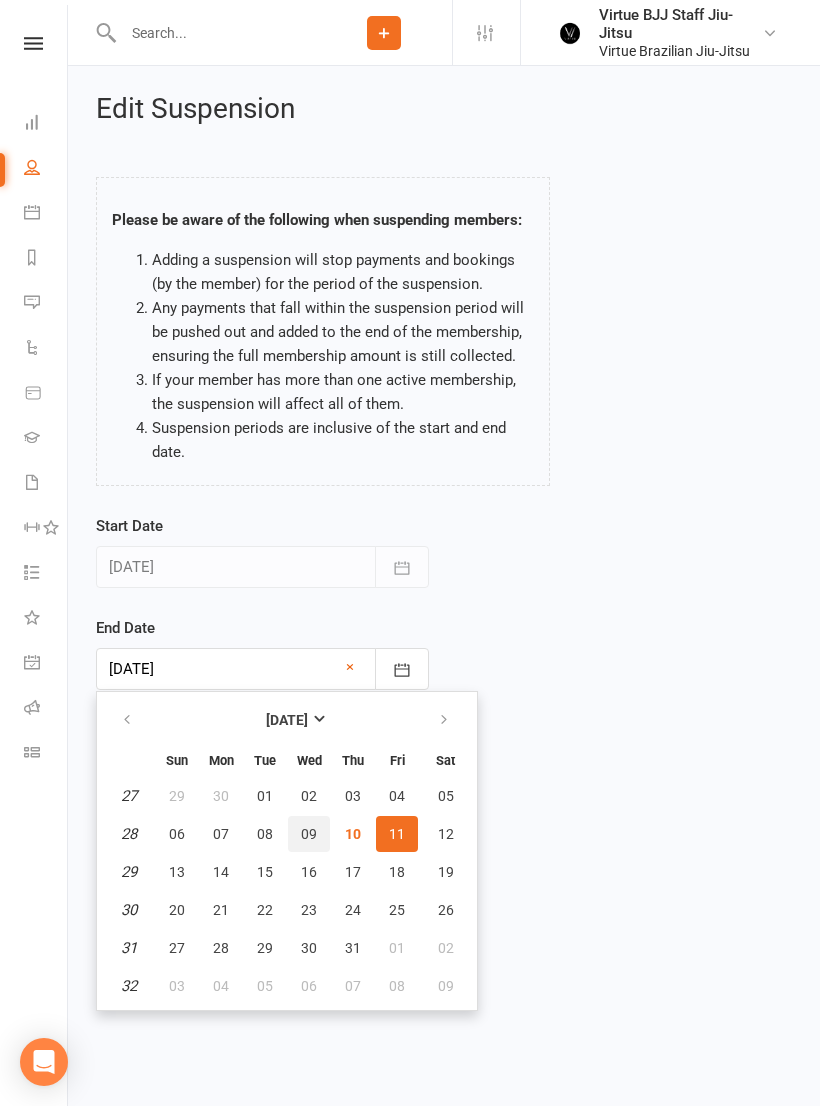 click on "09" at bounding box center [309, 834] 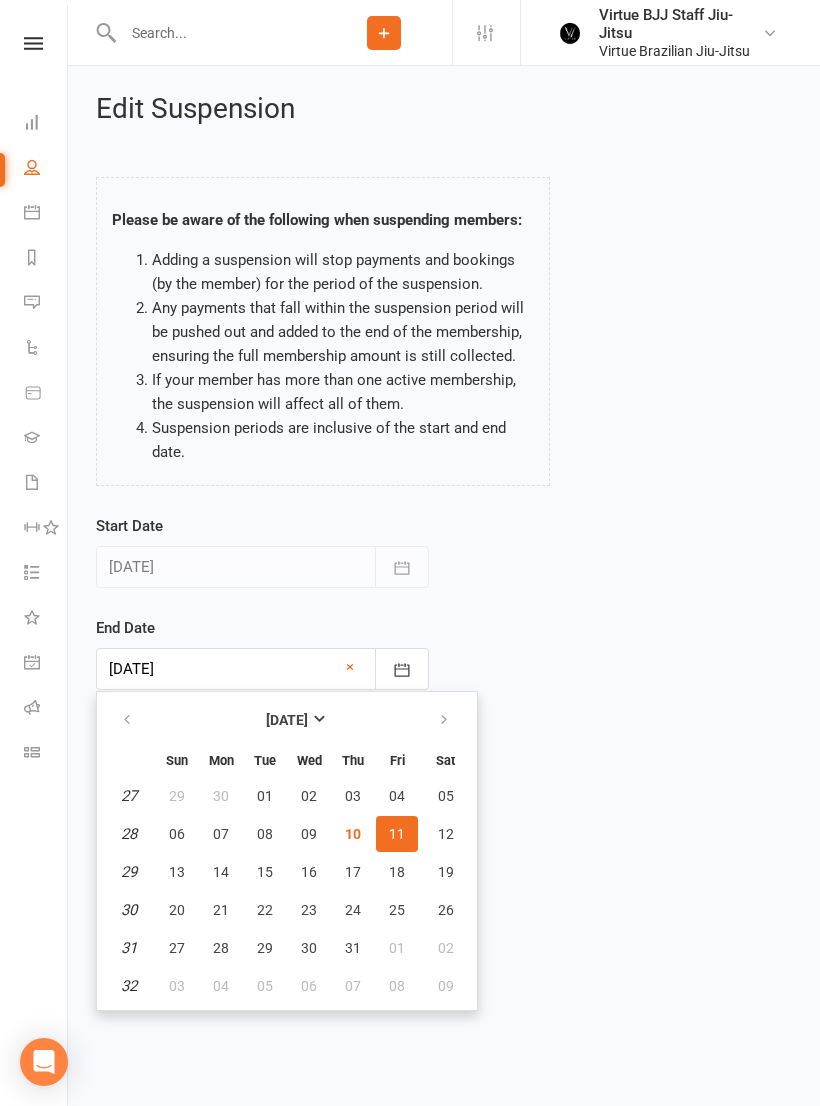 type on "09 Jul 2025" 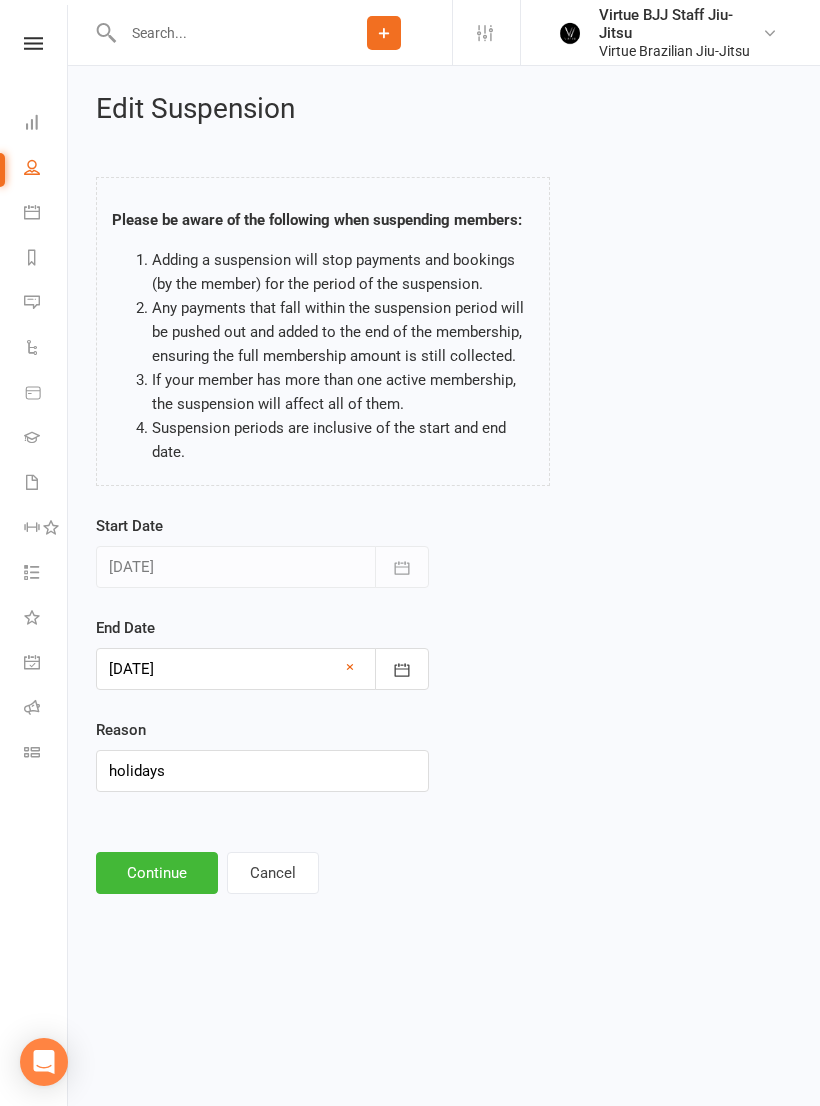 click on "Continue" at bounding box center [157, 873] 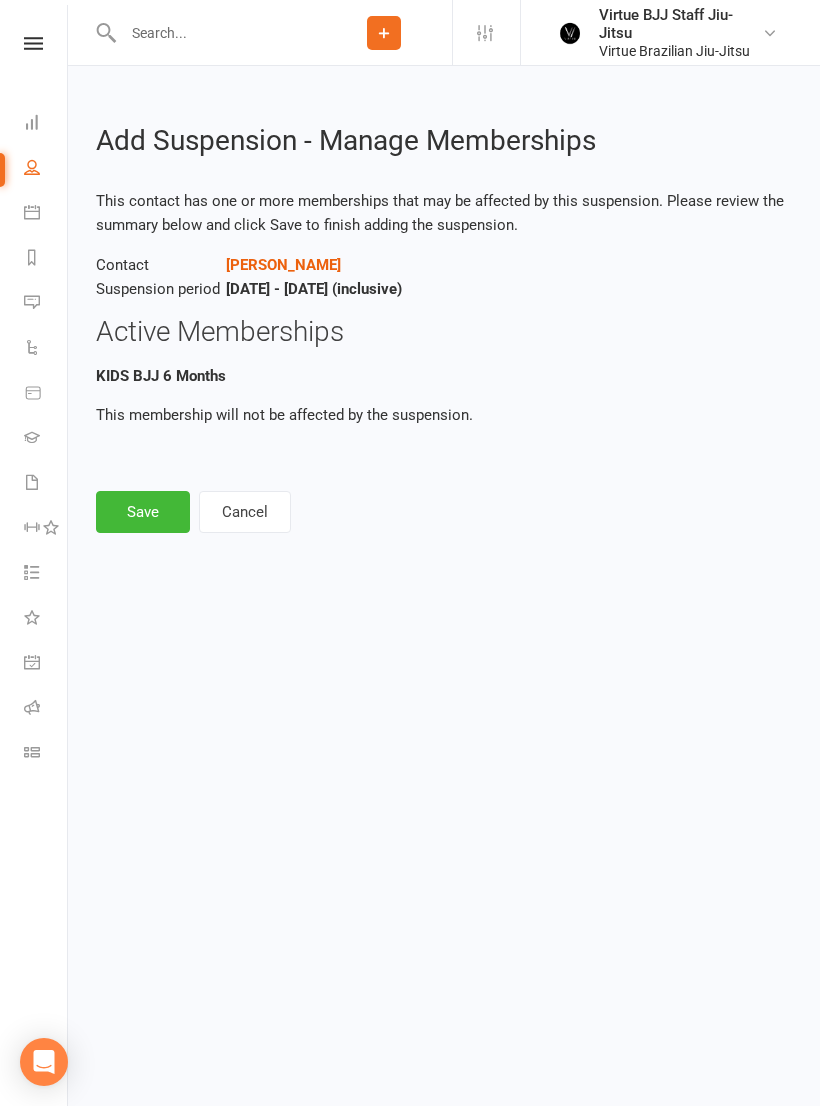 click on "Save" at bounding box center (143, 512) 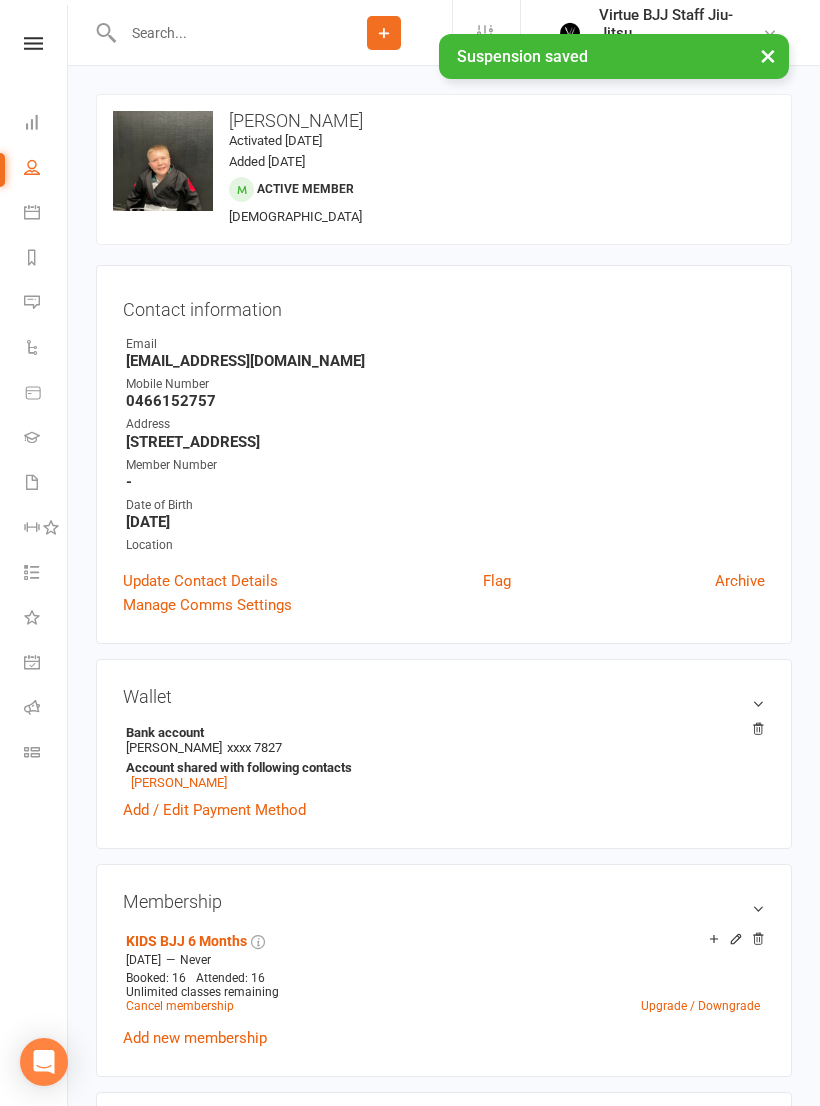 click on "Class check-in" at bounding box center [46, 754] 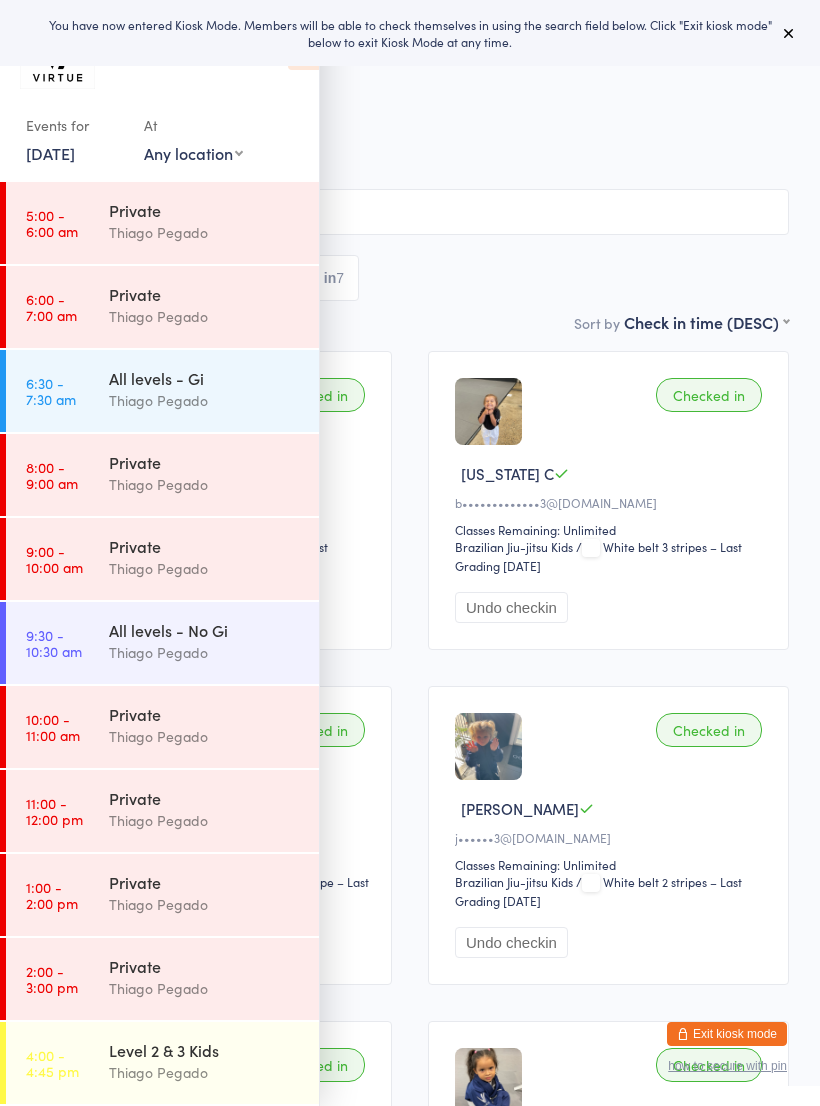 scroll, scrollTop: 0, scrollLeft: 0, axis: both 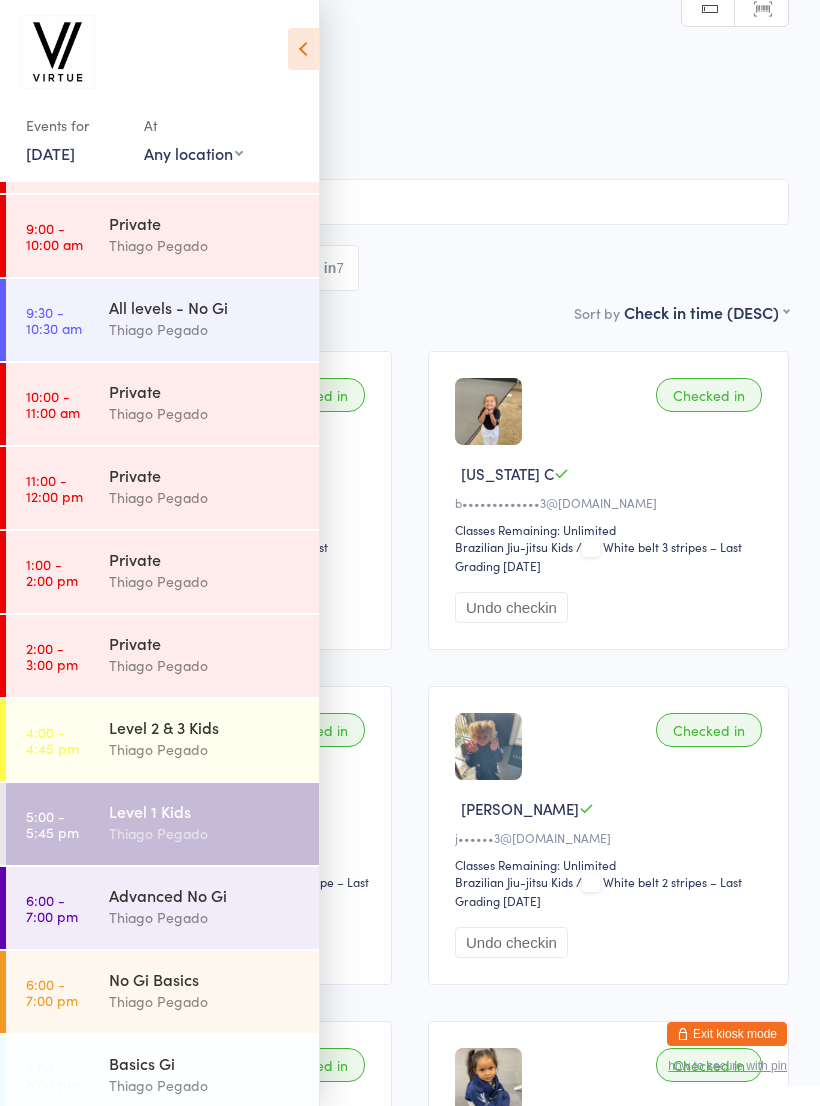 click on "Thiago Pegado" at bounding box center (205, 749) 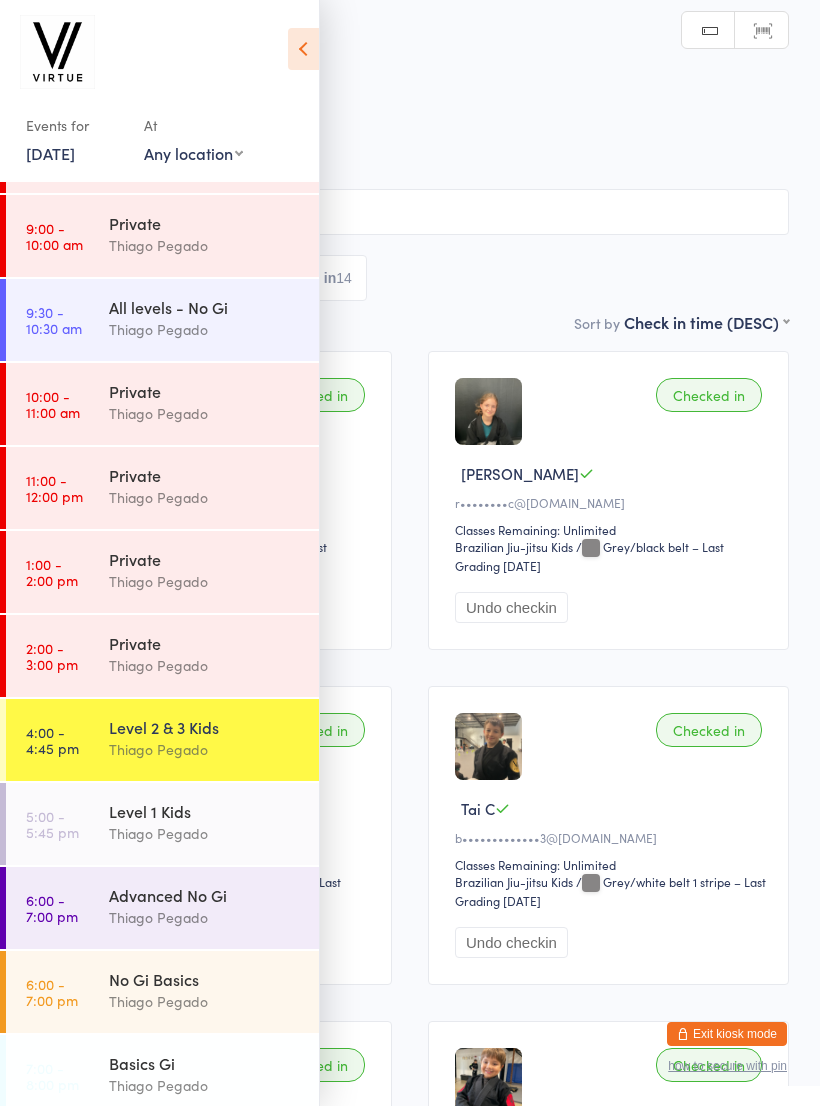 click at bounding box center [303, 49] 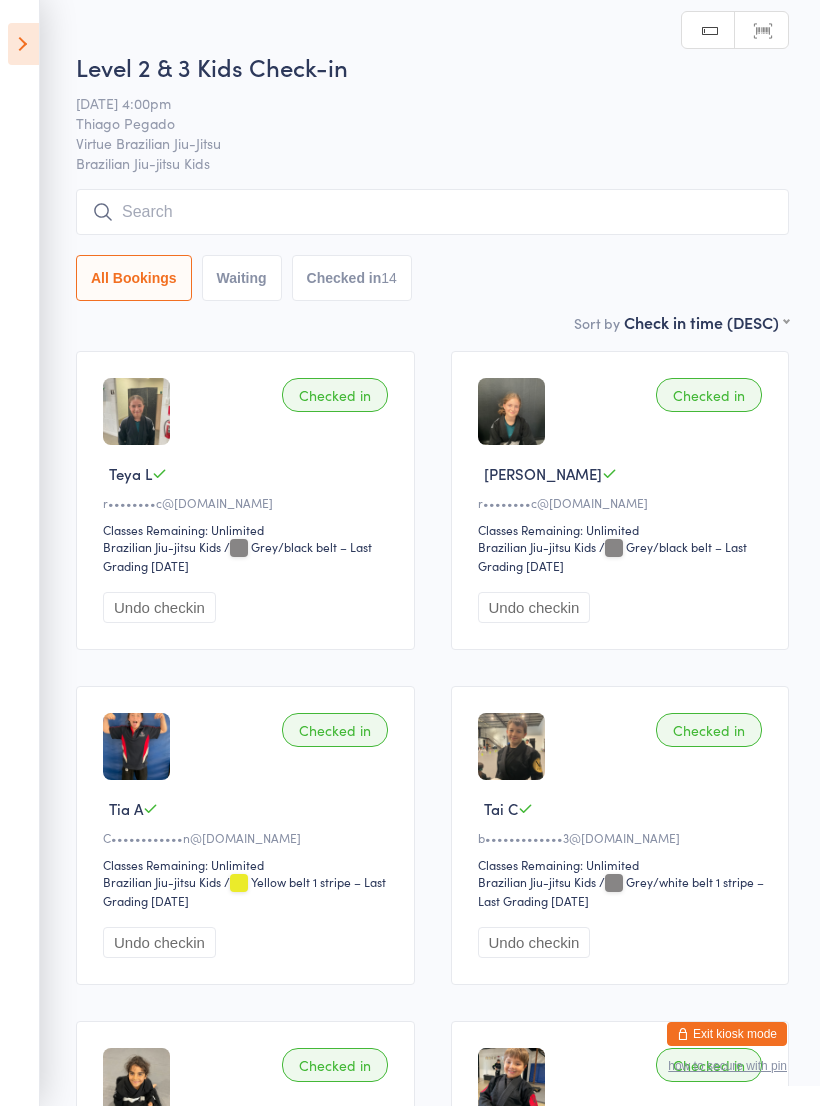 click at bounding box center (432, 212) 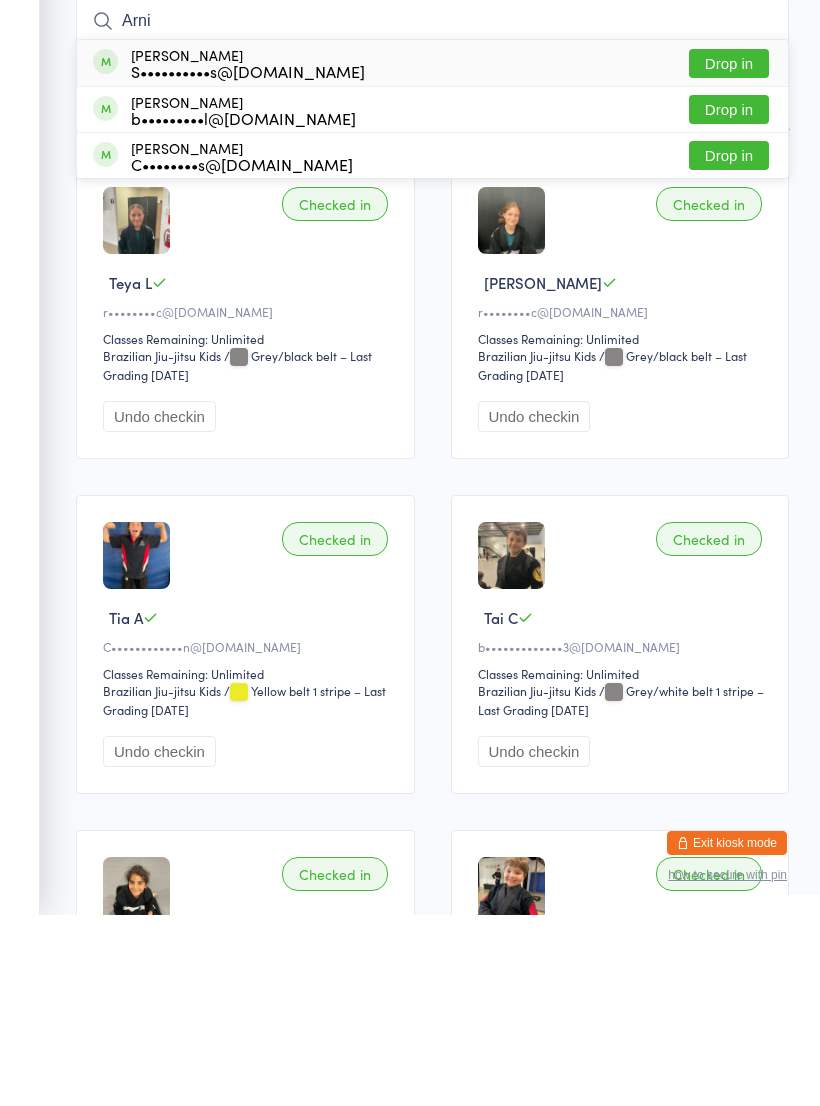 type on "Arni" 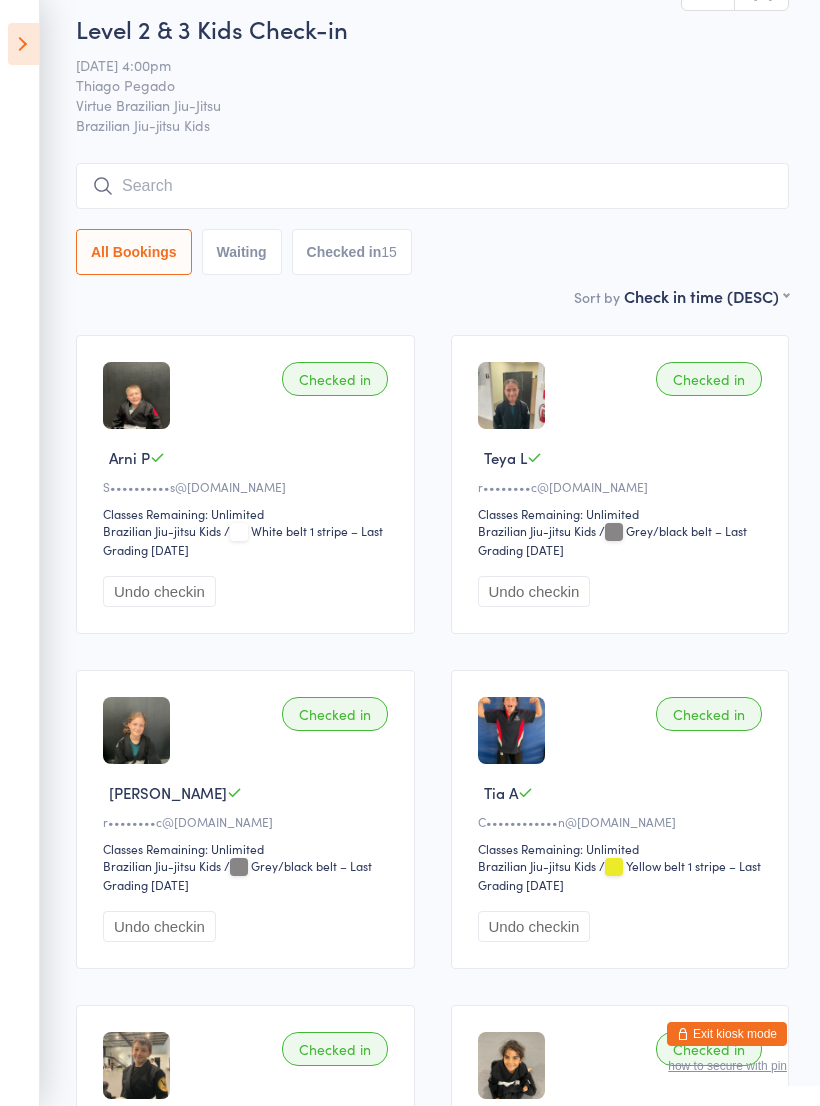 scroll, scrollTop: 0, scrollLeft: 0, axis: both 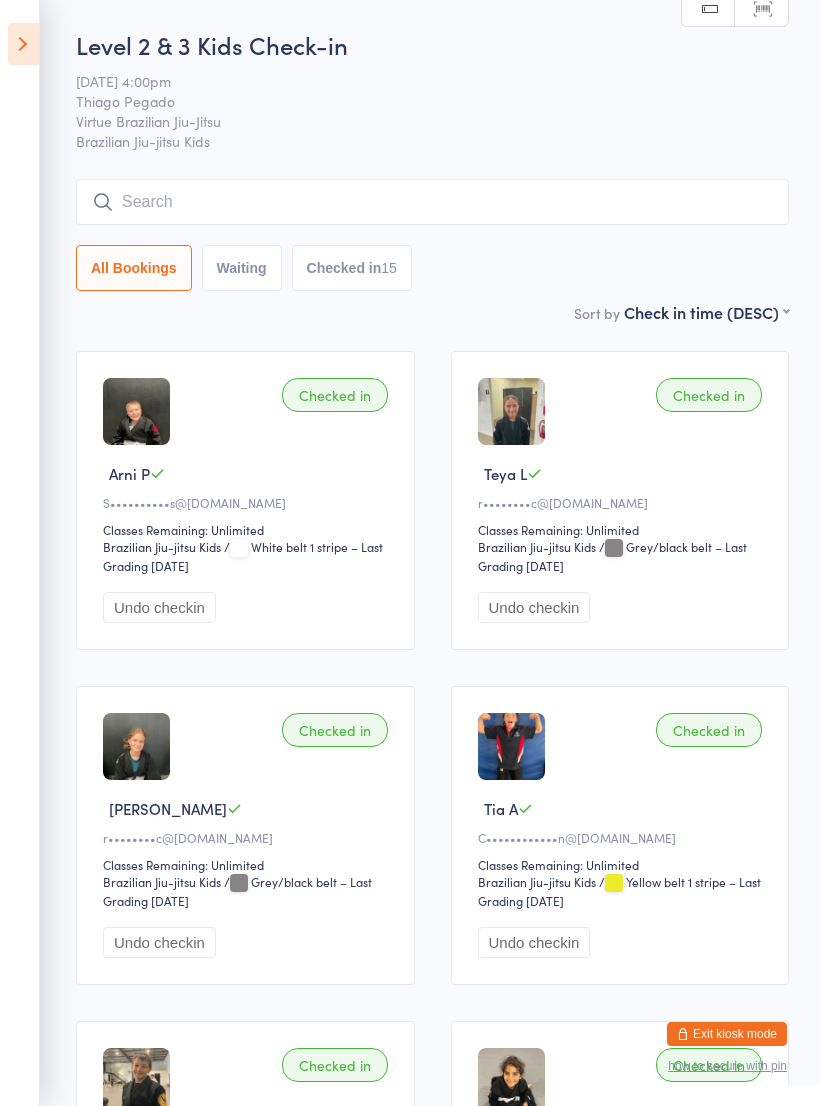 click at bounding box center (432, 202) 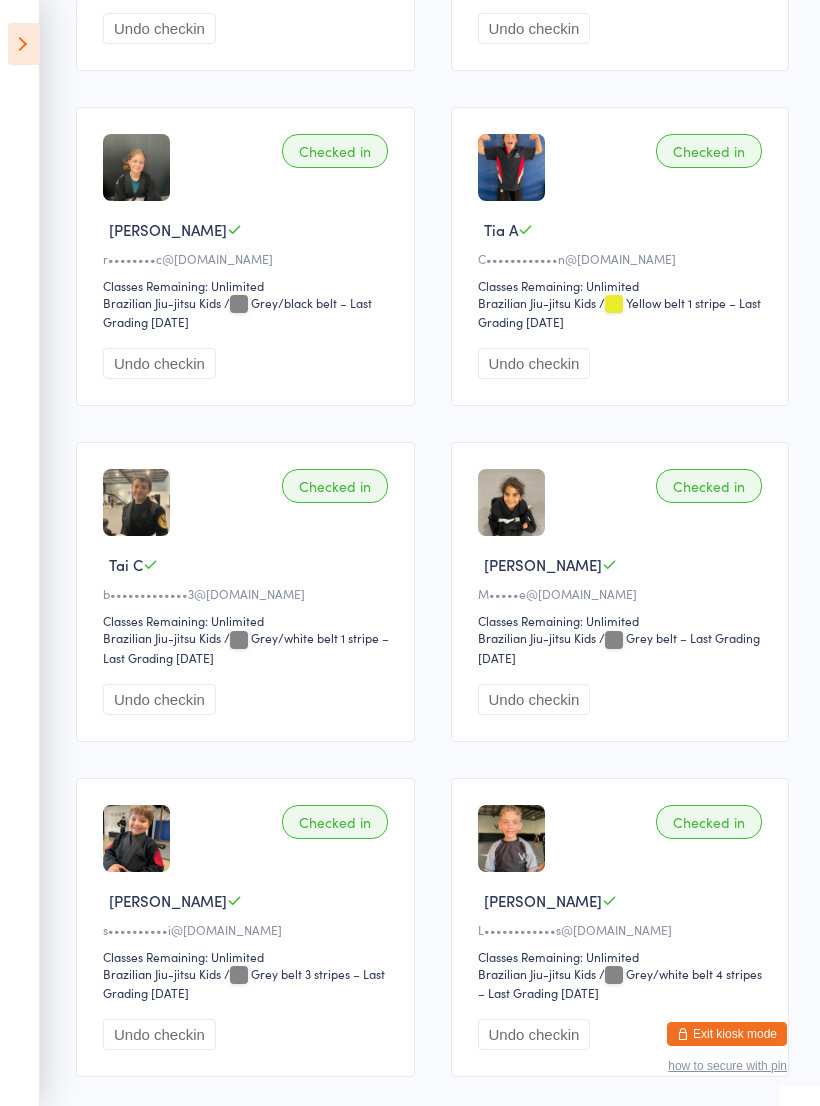 scroll, scrollTop: 0, scrollLeft: 0, axis: both 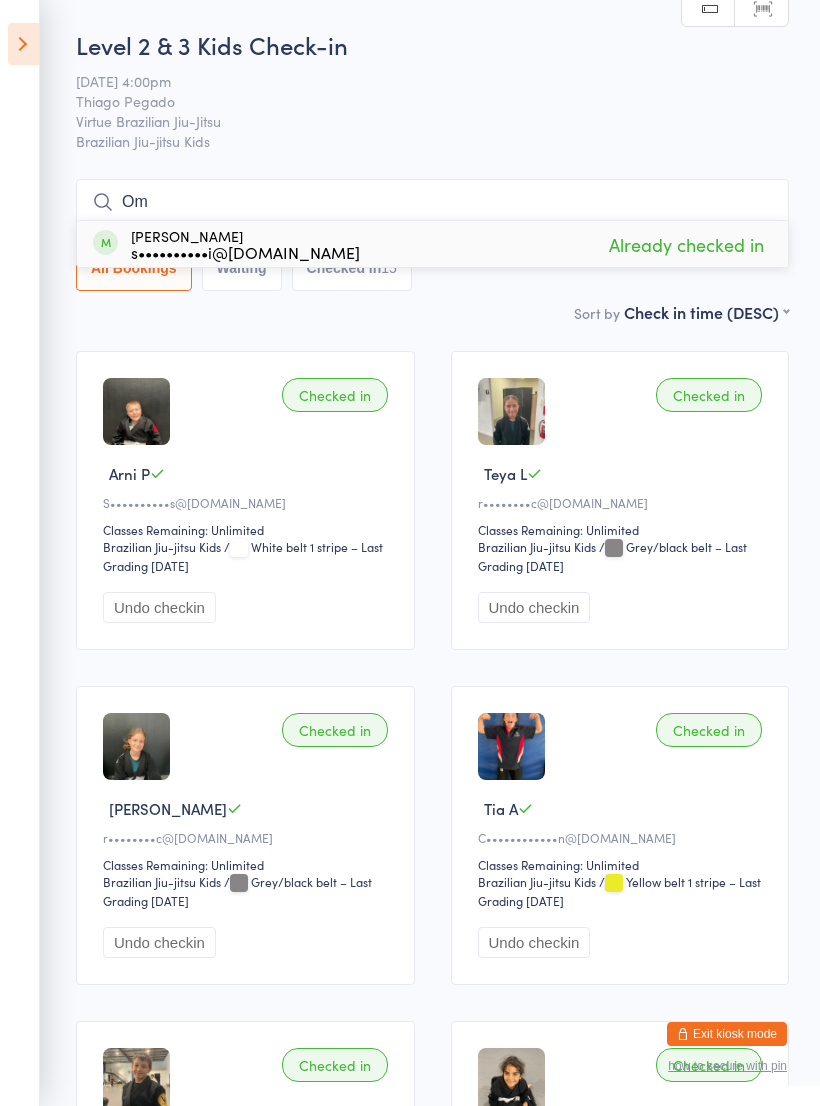 type on "O" 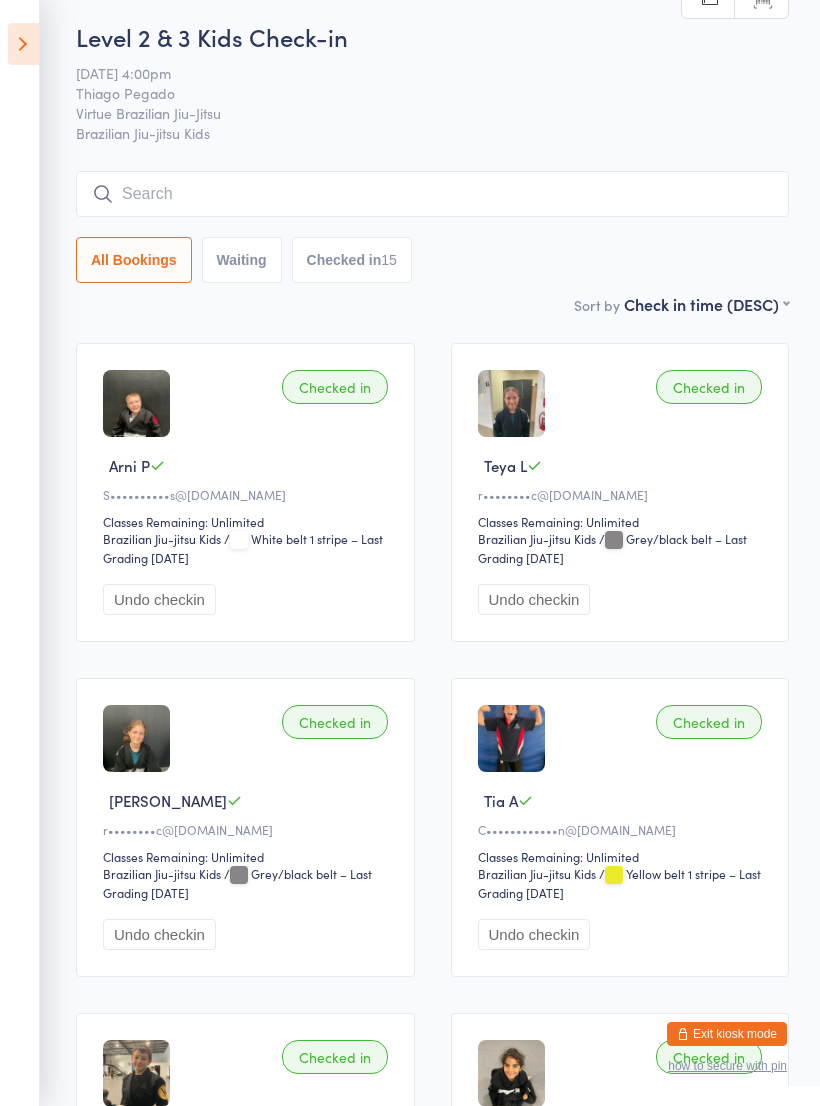 scroll, scrollTop: 0, scrollLeft: 0, axis: both 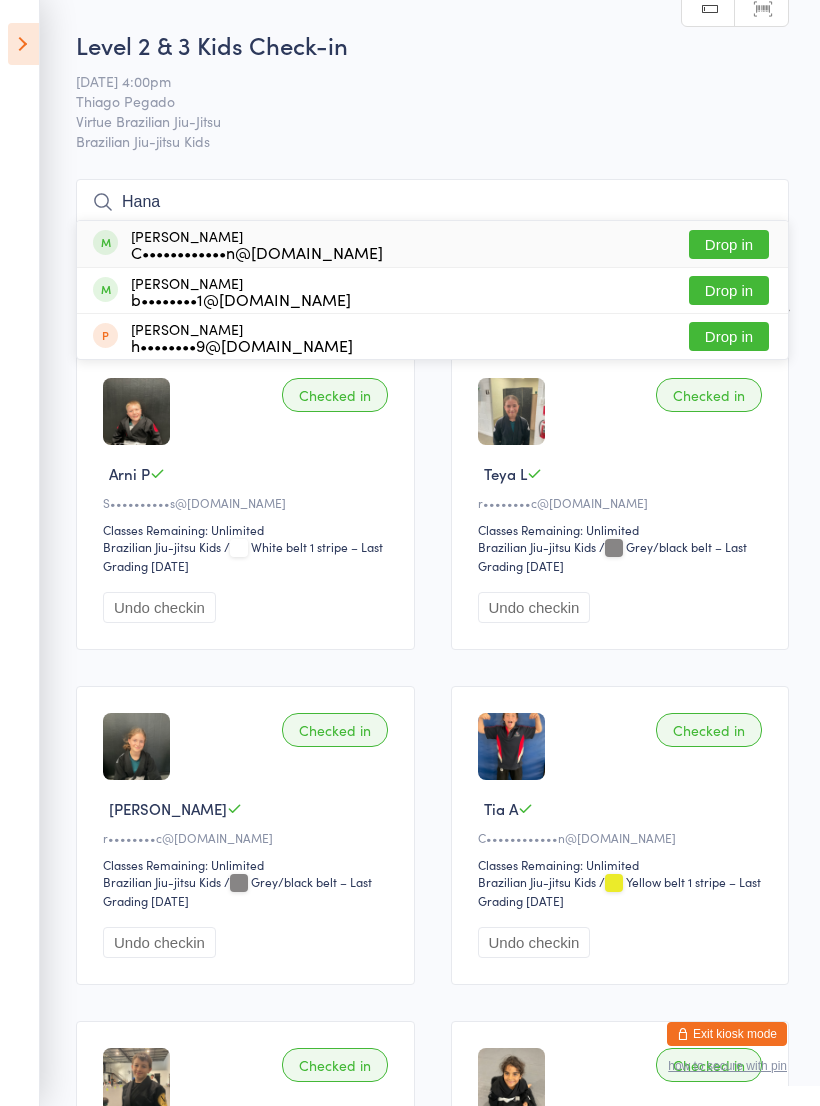 type on "Hana" 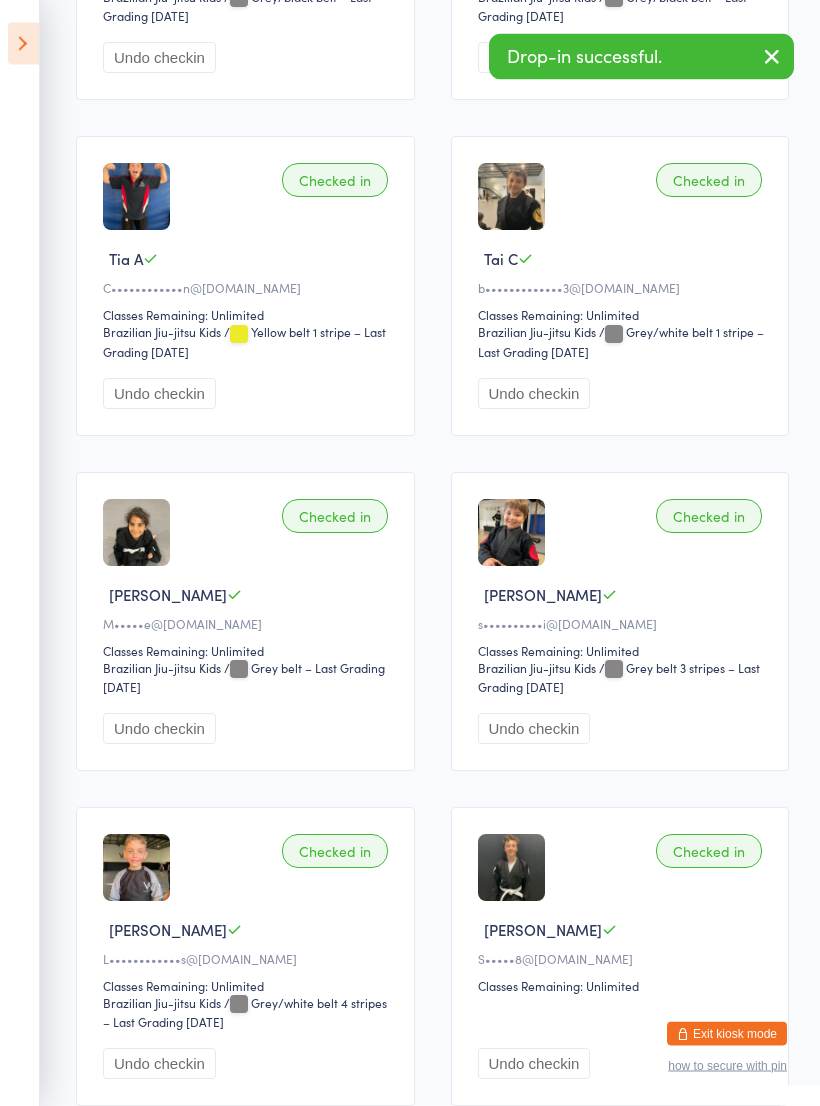 scroll, scrollTop: 934, scrollLeft: 0, axis: vertical 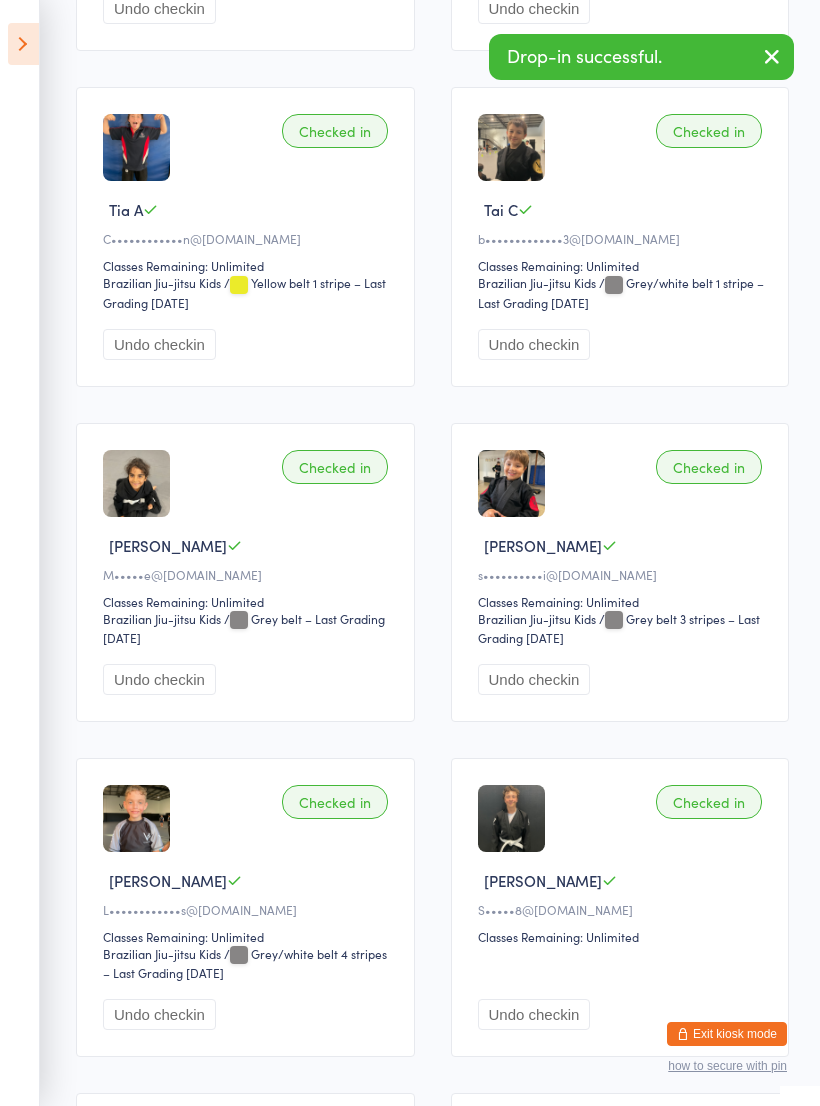 click on "Exit kiosk mode" at bounding box center [727, 1034] 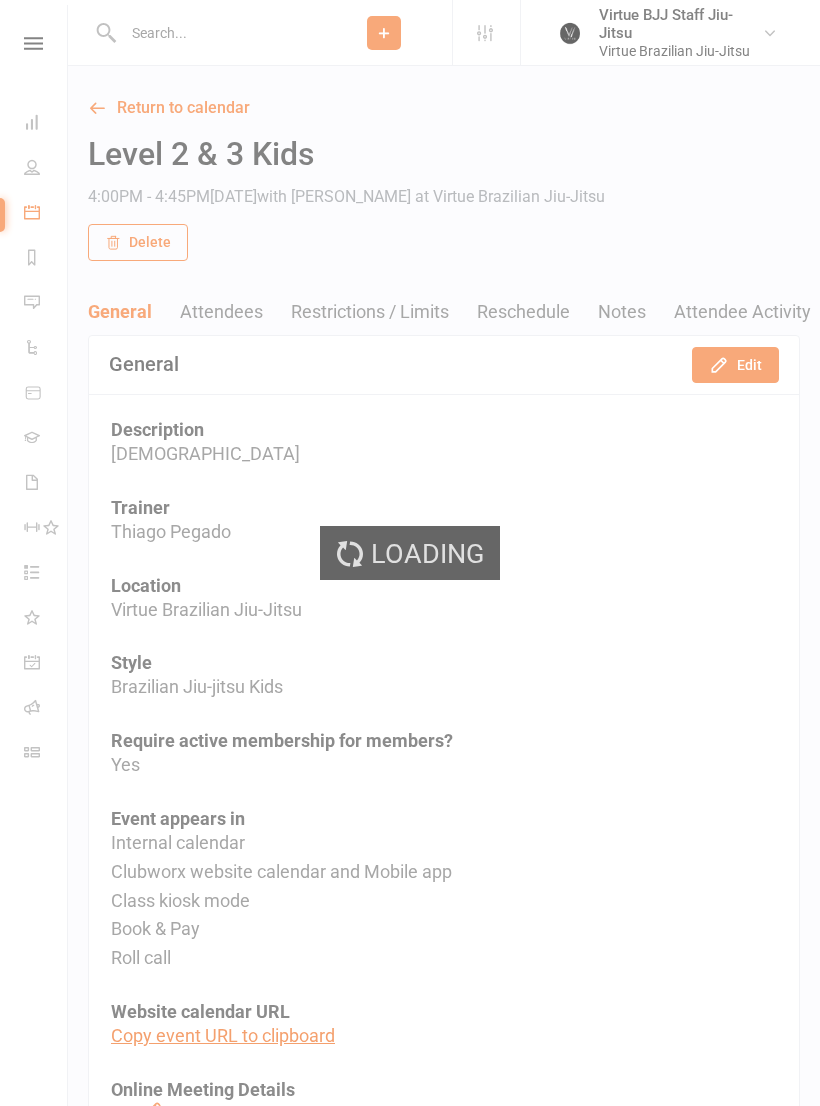 scroll, scrollTop: 0, scrollLeft: 0, axis: both 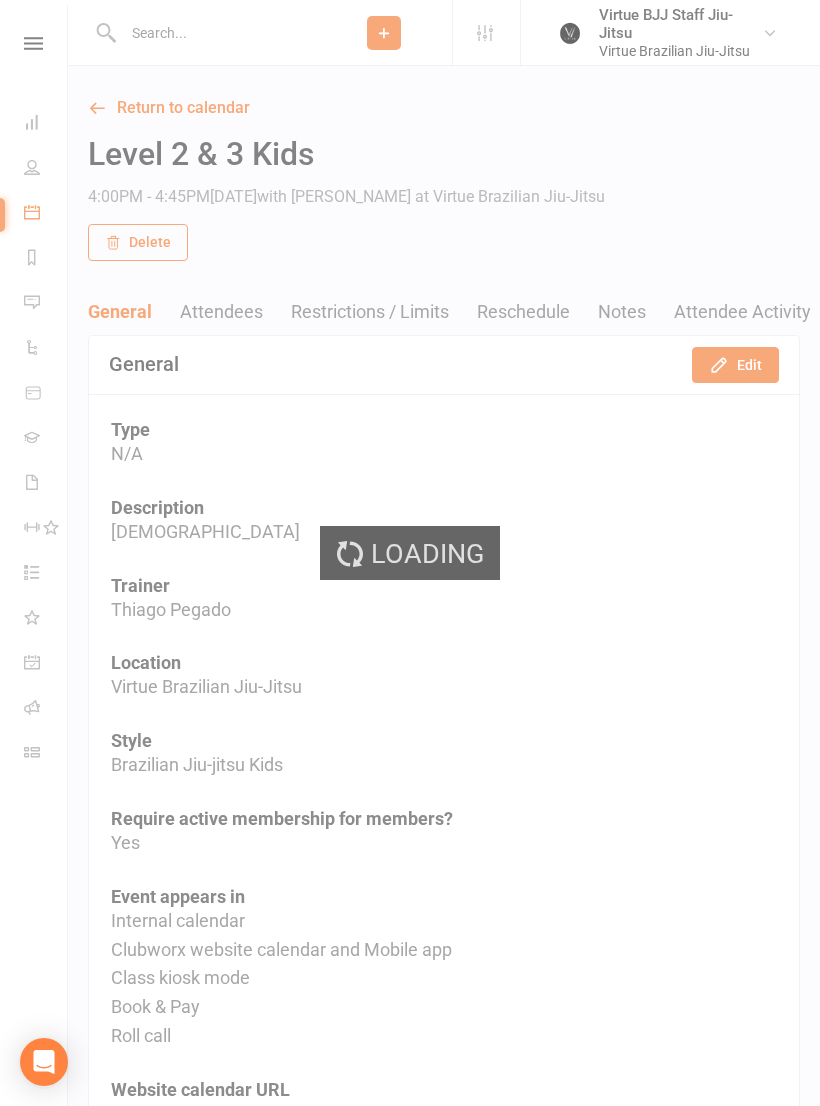click on "Loading" at bounding box center [410, 553] 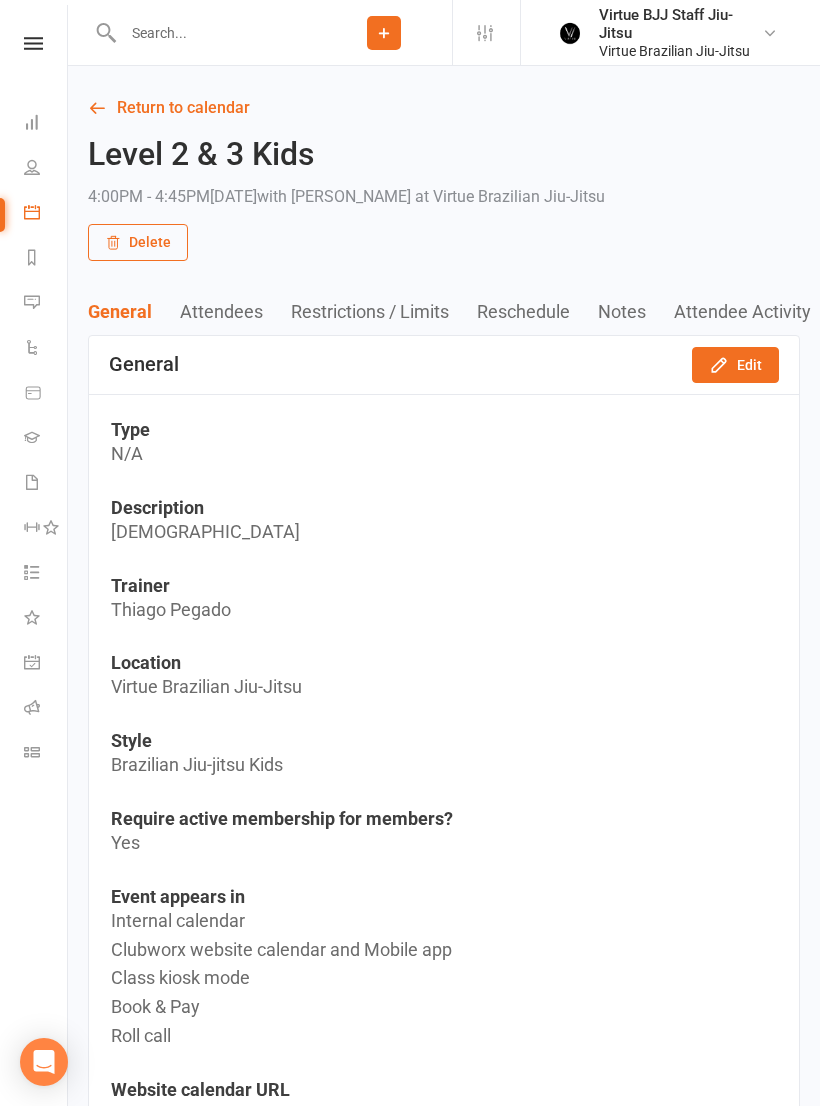 click at bounding box center [216, 33] 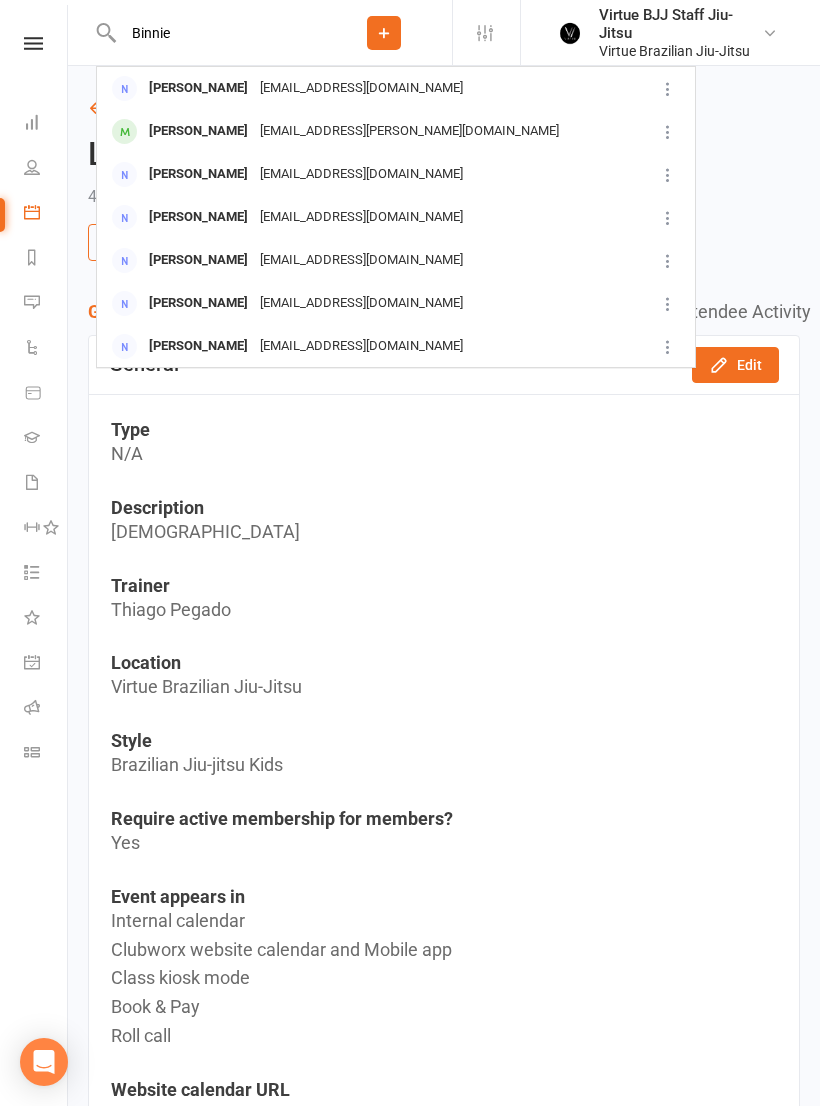 type on "Binnie" 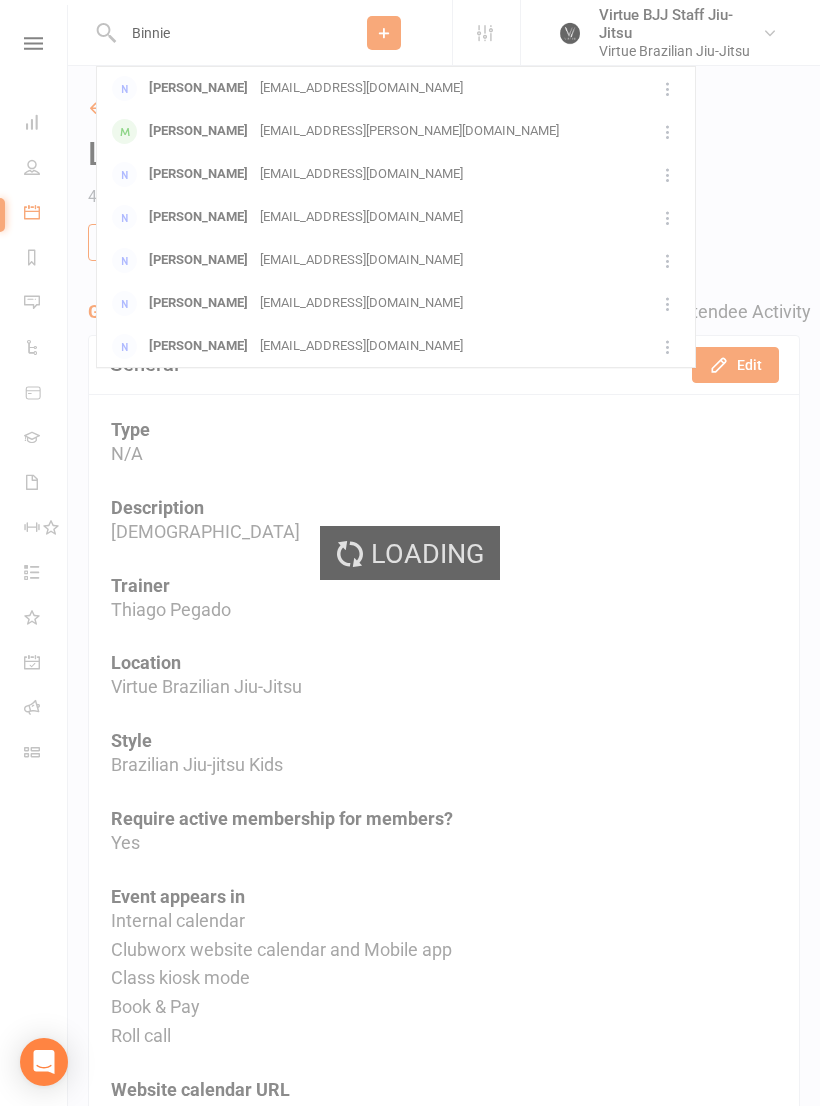 type 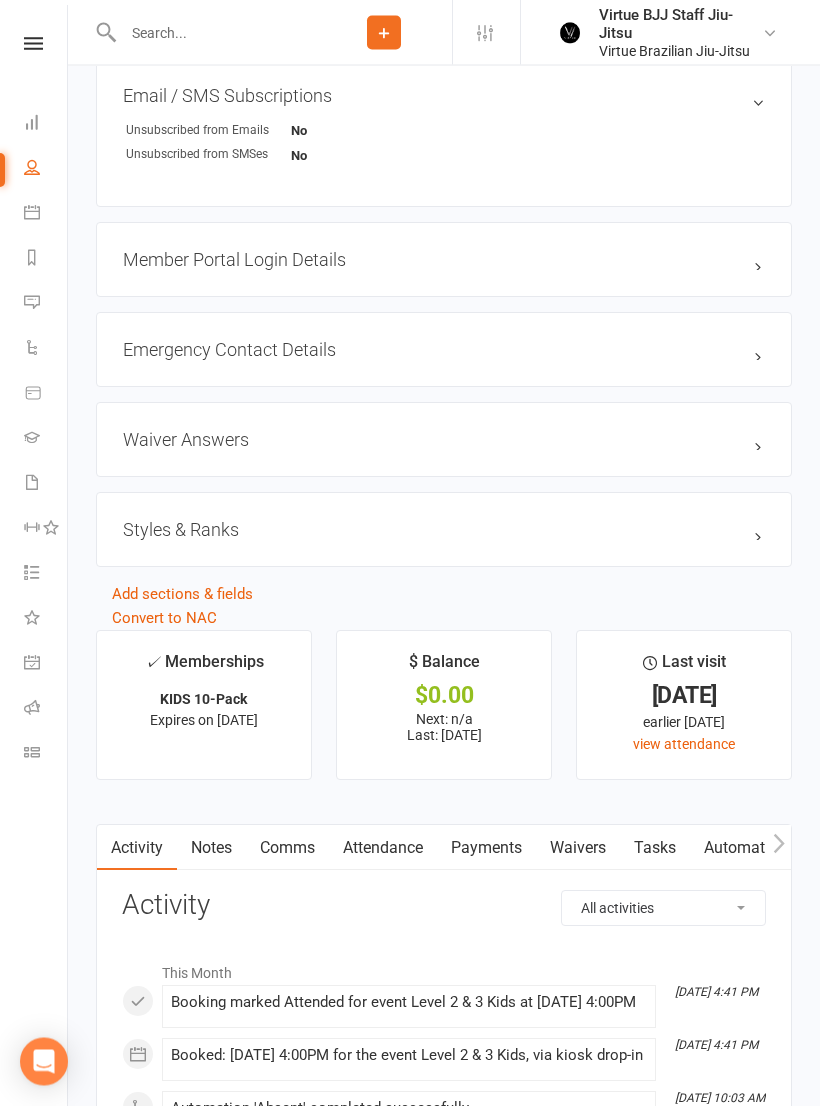 scroll, scrollTop: 1512, scrollLeft: 0, axis: vertical 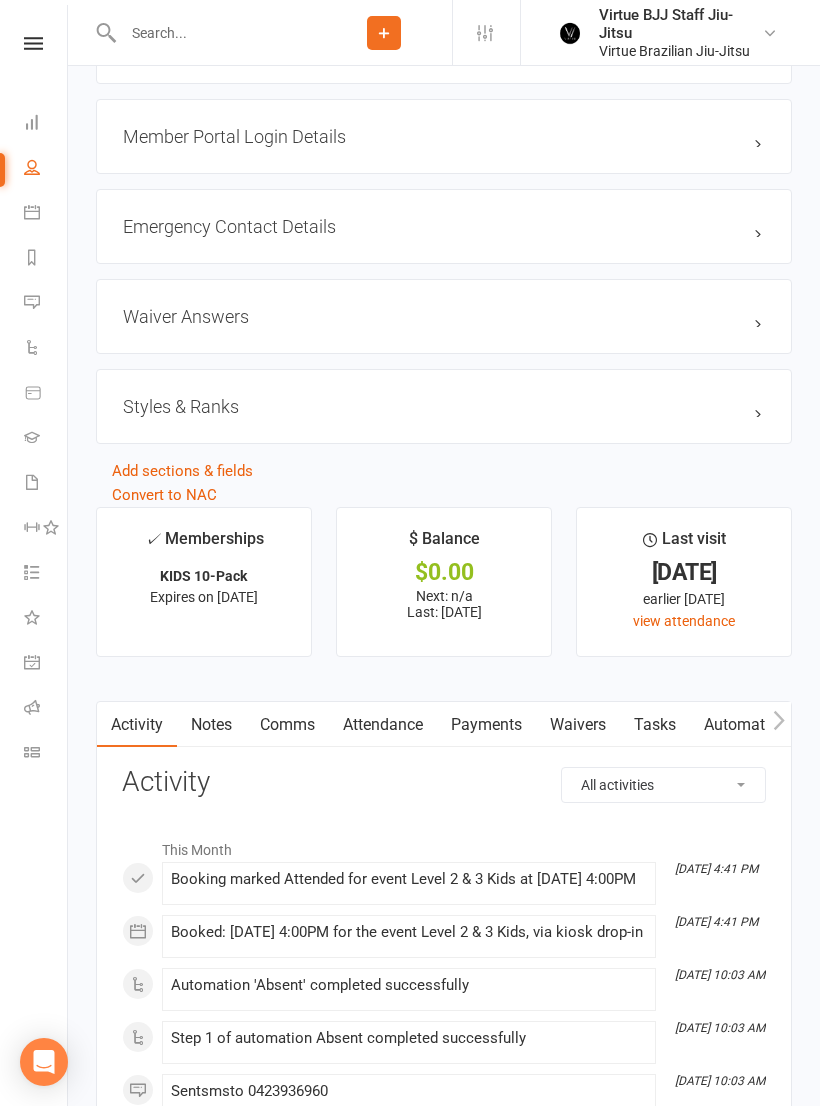 click on "Styles & Ranks" at bounding box center (444, 406) 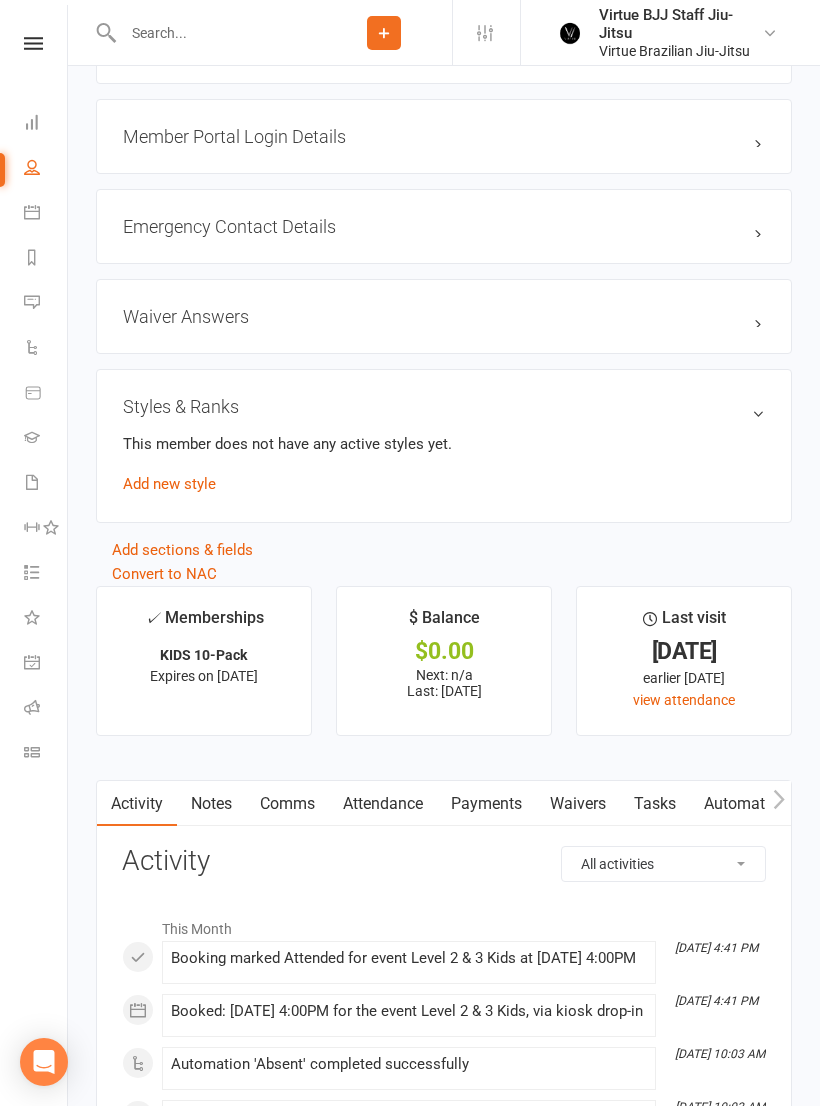click on "Add new style" at bounding box center (169, 484) 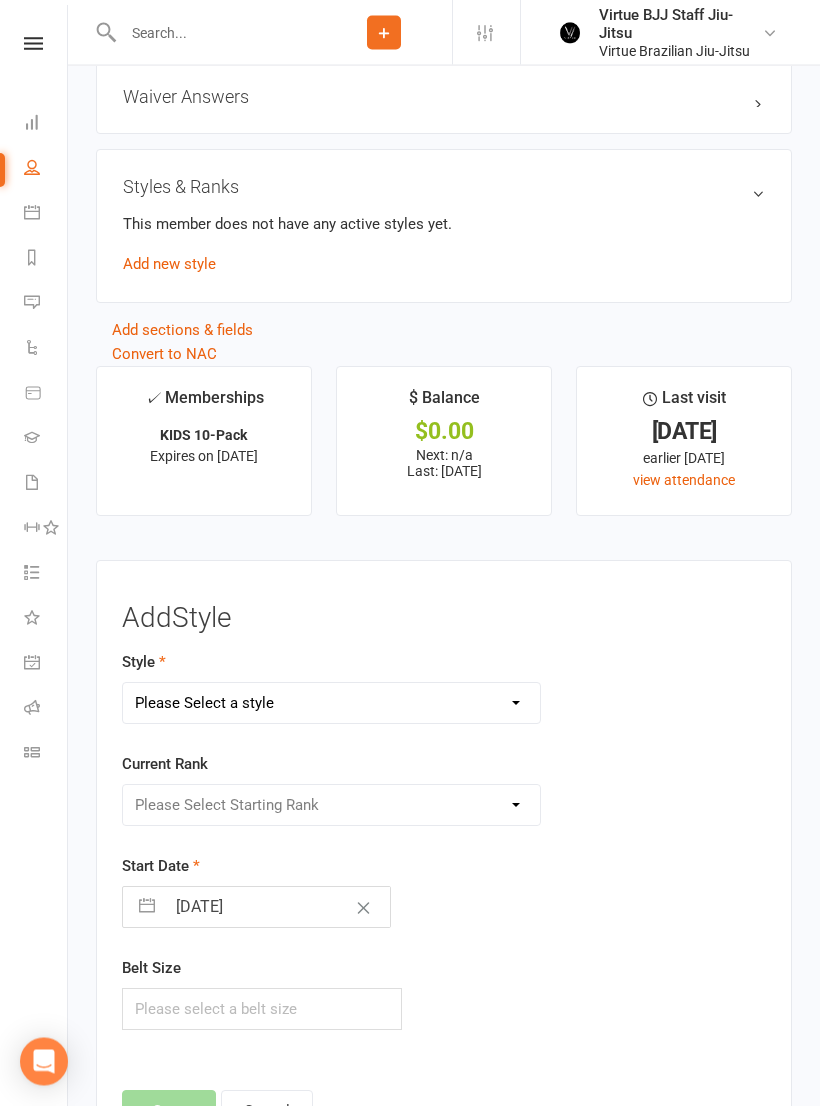 scroll, scrollTop: 1919, scrollLeft: 0, axis: vertical 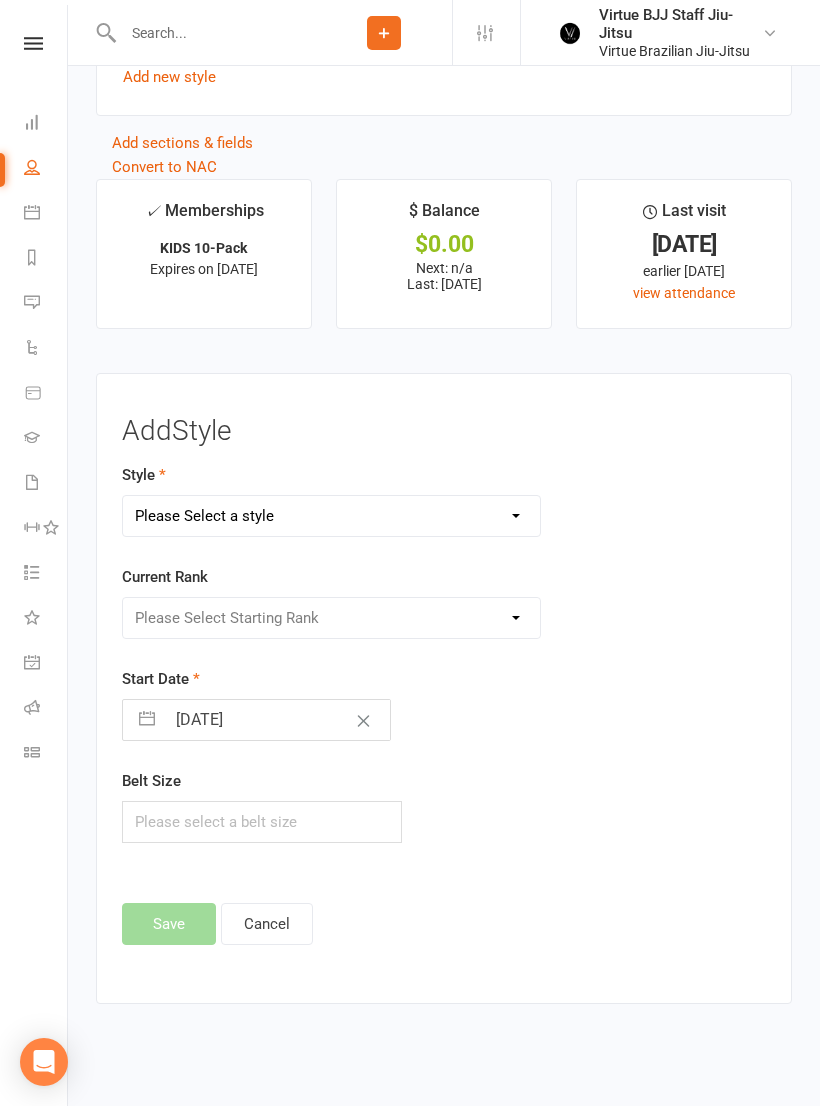 click on "Please Select a style Brazilian Jiu-Jitsu Adults Brazilian Jiu-jitsu Kids" at bounding box center [331, 516] 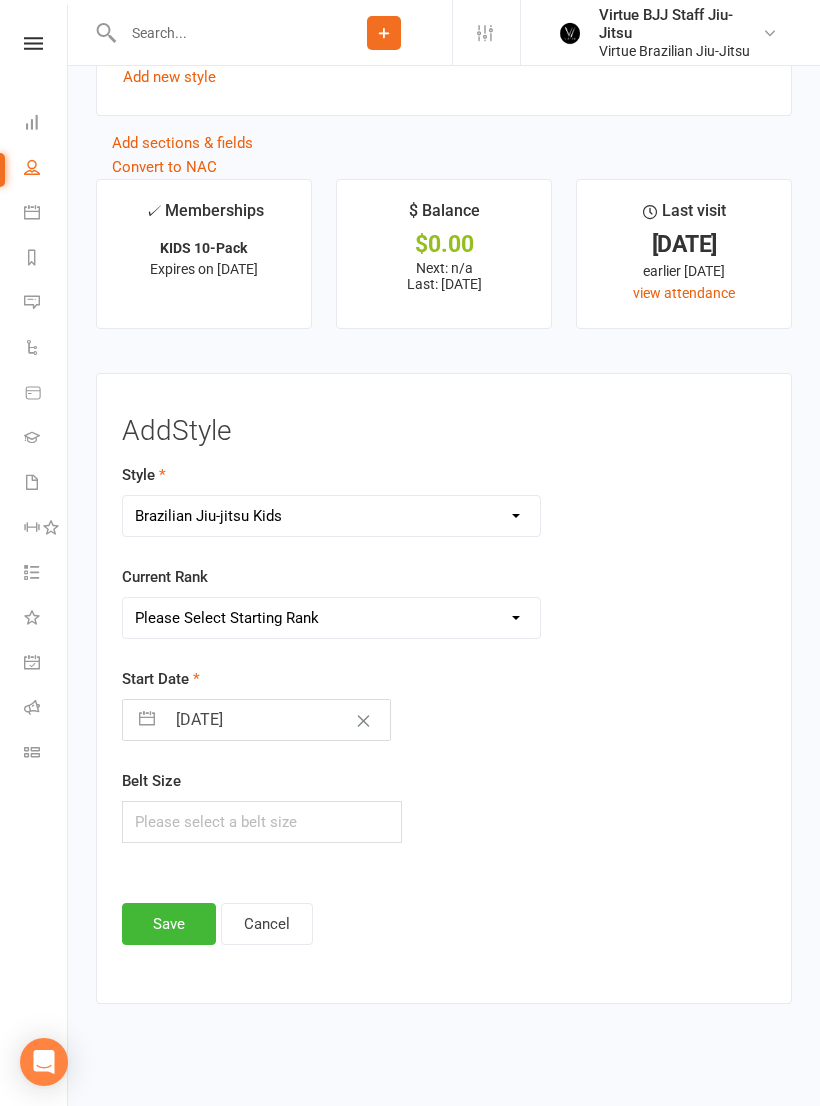 click on "Please Select Starting Rank White belt White belt 1 stripe White belt 2 stripes White belt 3 stripes White belt 4 stripes White belt Red stripe Grey/white belt Grey/white belt 1 stripe Grey/white belt 2 stripes Grey/white belt 3 stripes Grey/white belt 4 stripes Grey/white belt Red stripe Grey belt Grey belt 1 stripe Grey belt 2 stripes Grey belt 3 stripes Grey belt 4 stripes Grey belt Red stripe Grey/black belt Grey/black belt 1 stripe Grey/black belt 2 stripes Grey/black belt 3 stripes Grey/black belt 4 stripes Grey/black belt Red stripe Yellow/white belt Yellow/white belt 1 stripe Yellow/white belt 2 stripes Yellow/white belt 3 stripes Yellow/white belt 4 stripes Yellow/white belt Red stripe Yellow belt Yellow belt 1 stripe Yellow belt 2 stripes Yellow belt 3 stripes Yellow belt 4 stripes Yellow belt Red stripe Yellow/black belt Yellow/black belt 1 stripe Yellow/black belt 2 stripes Yellow/black belt 3 stripes Yellow/black belt 4 stripes Yellow/black belt Red stripe Orange/white belt Orange belt Green belt" at bounding box center [331, 618] 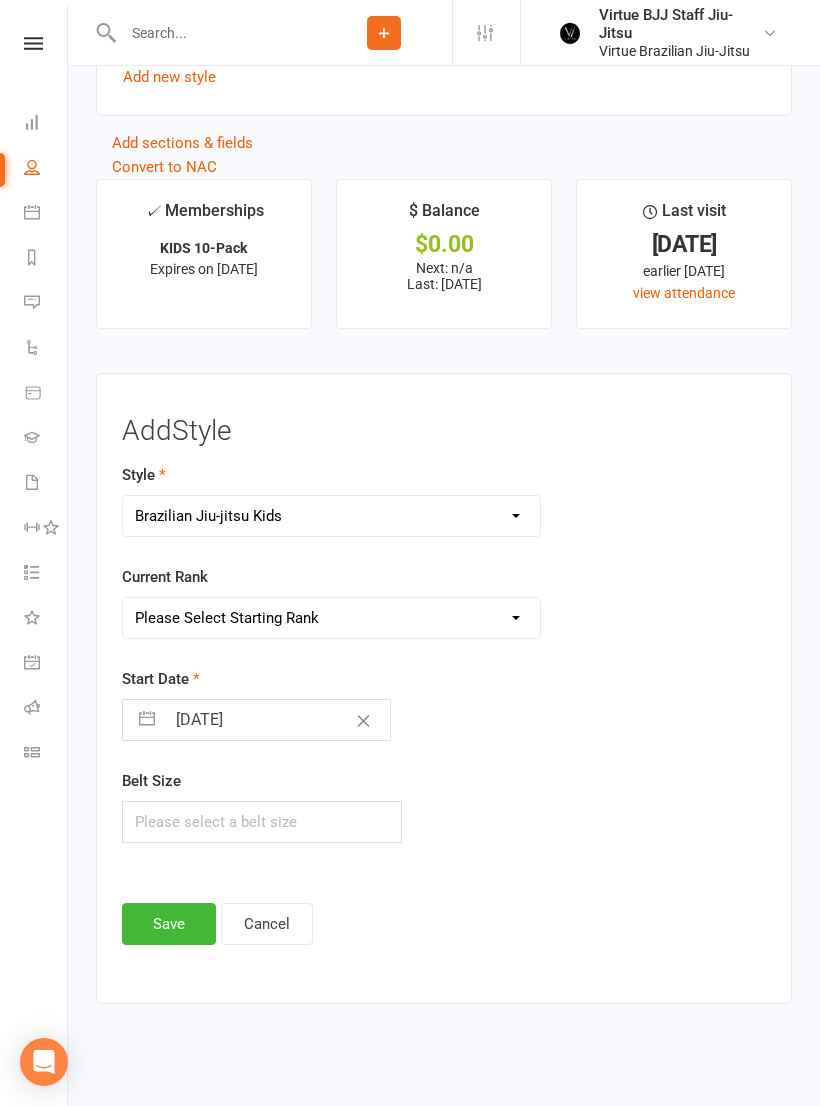 select on "27405" 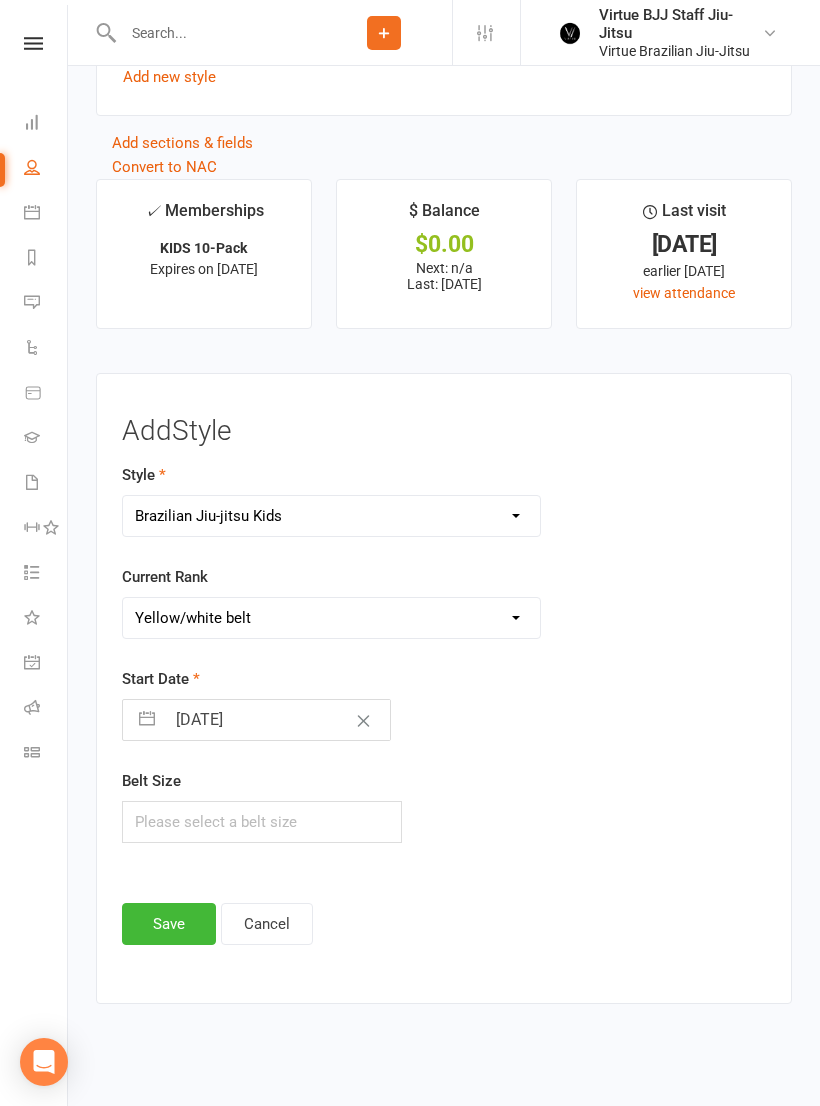 click on "Save" at bounding box center (169, 924) 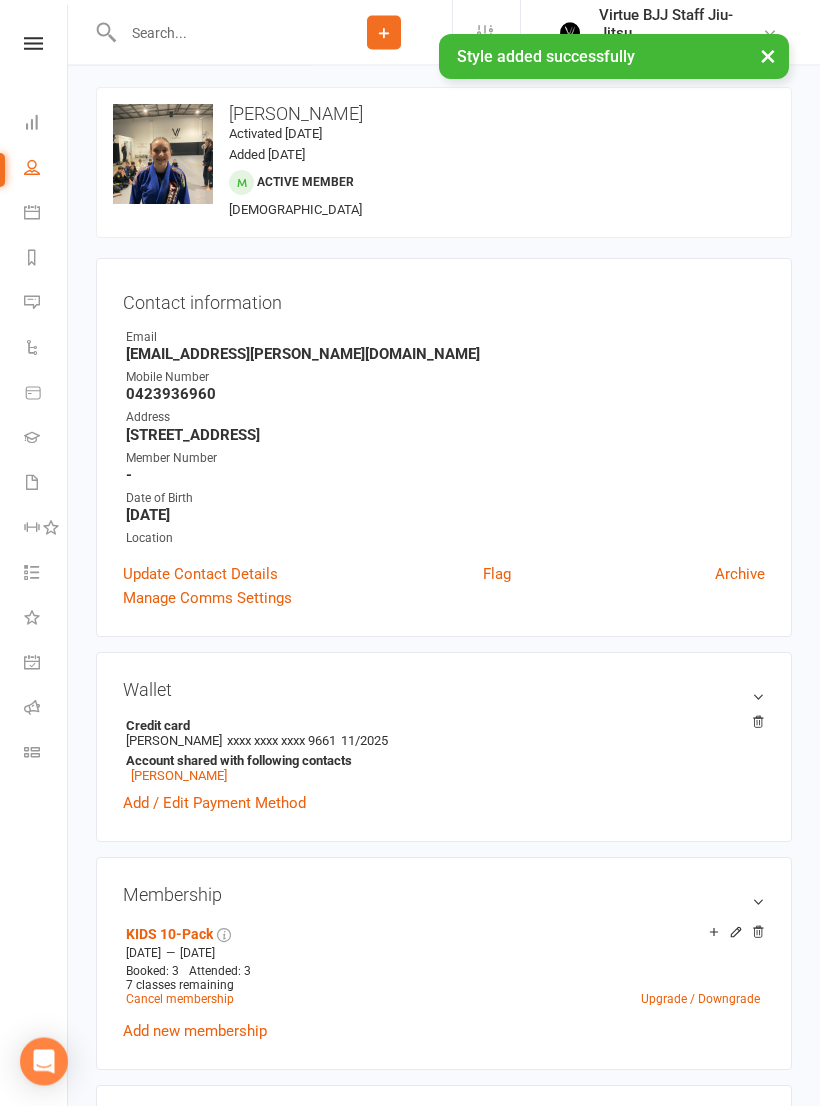 scroll, scrollTop: 0, scrollLeft: 0, axis: both 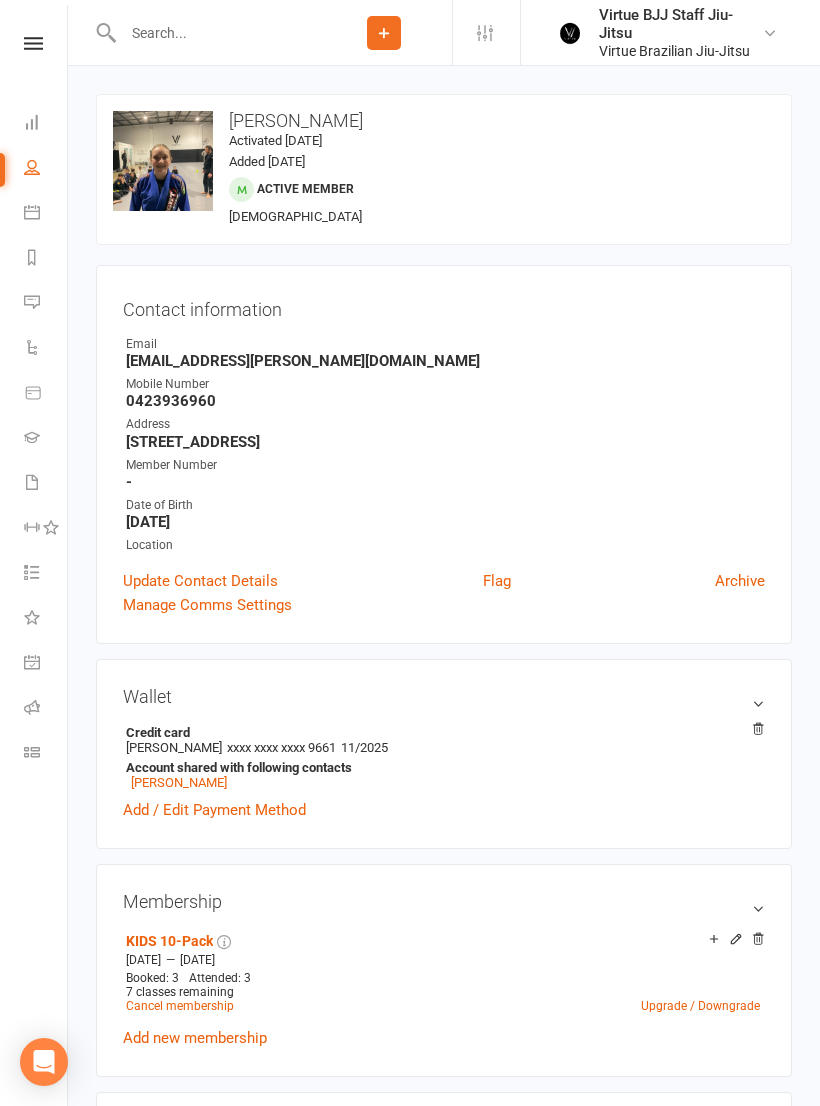 click at bounding box center [33, 43] 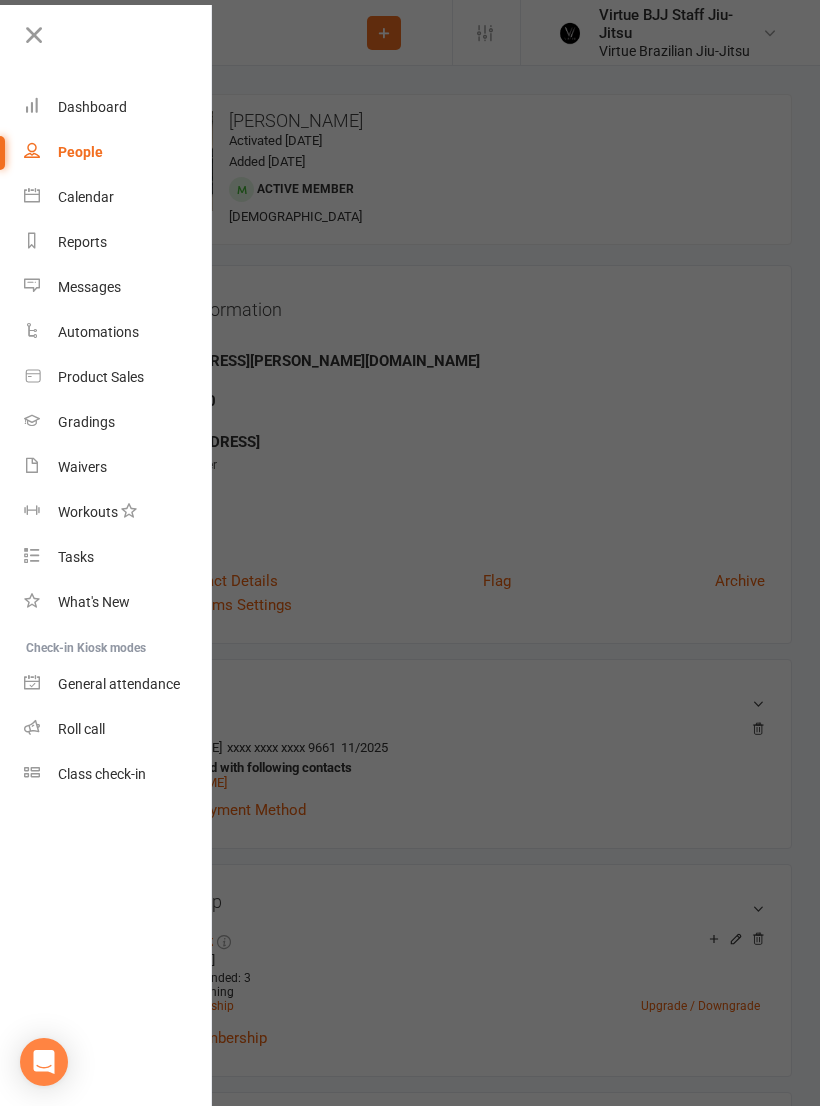 click at bounding box center [34, 35] 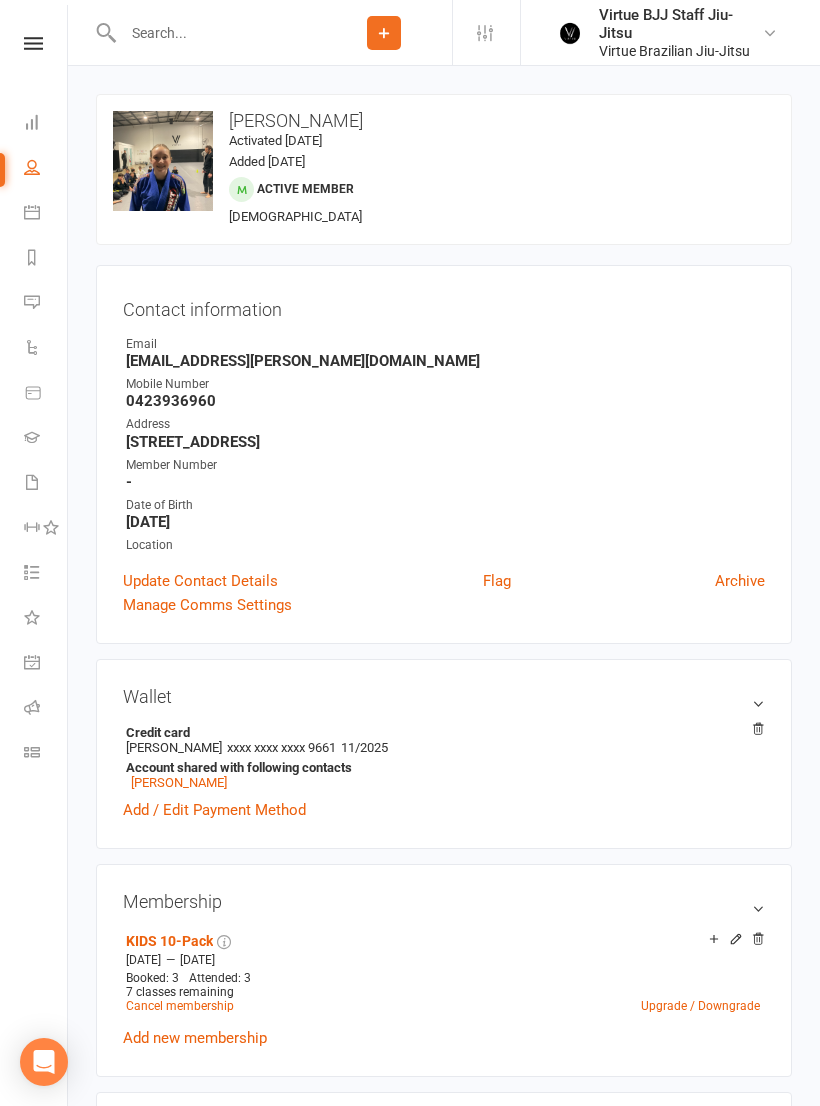 click on "Gradings" at bounding box center [46, 439] 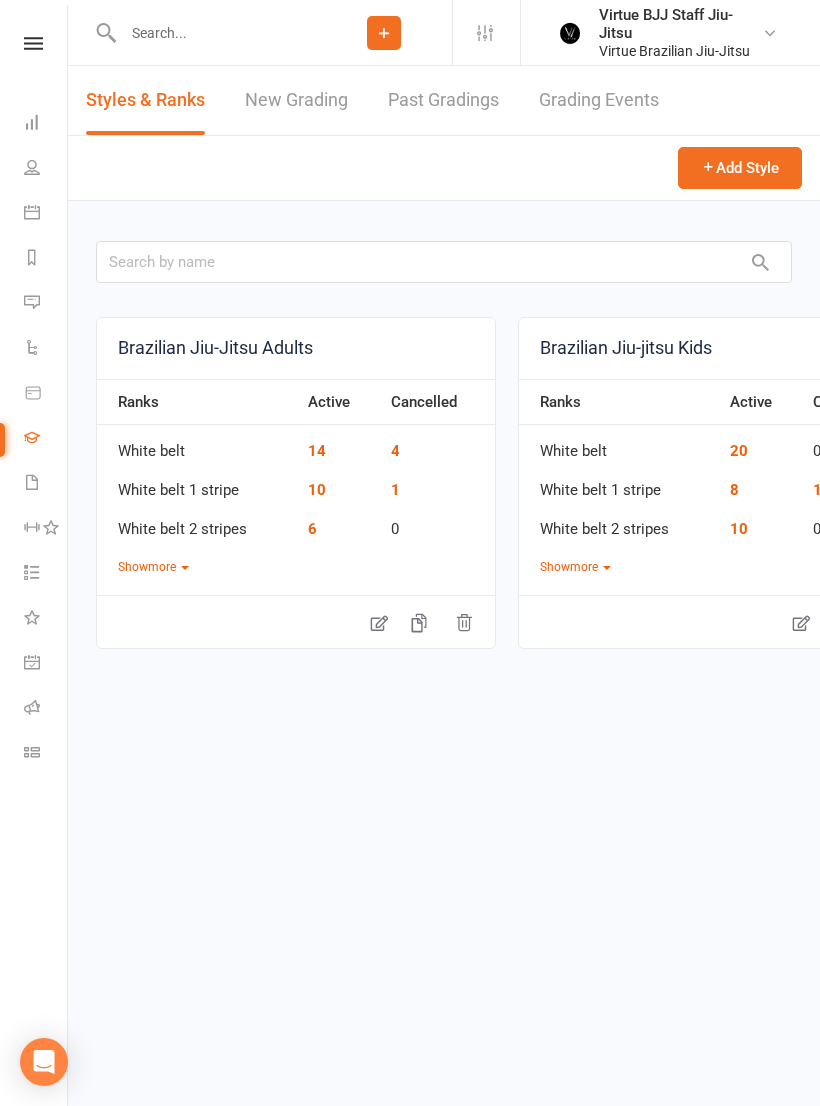 click on "New Grading" at bounding box center [296, 100] 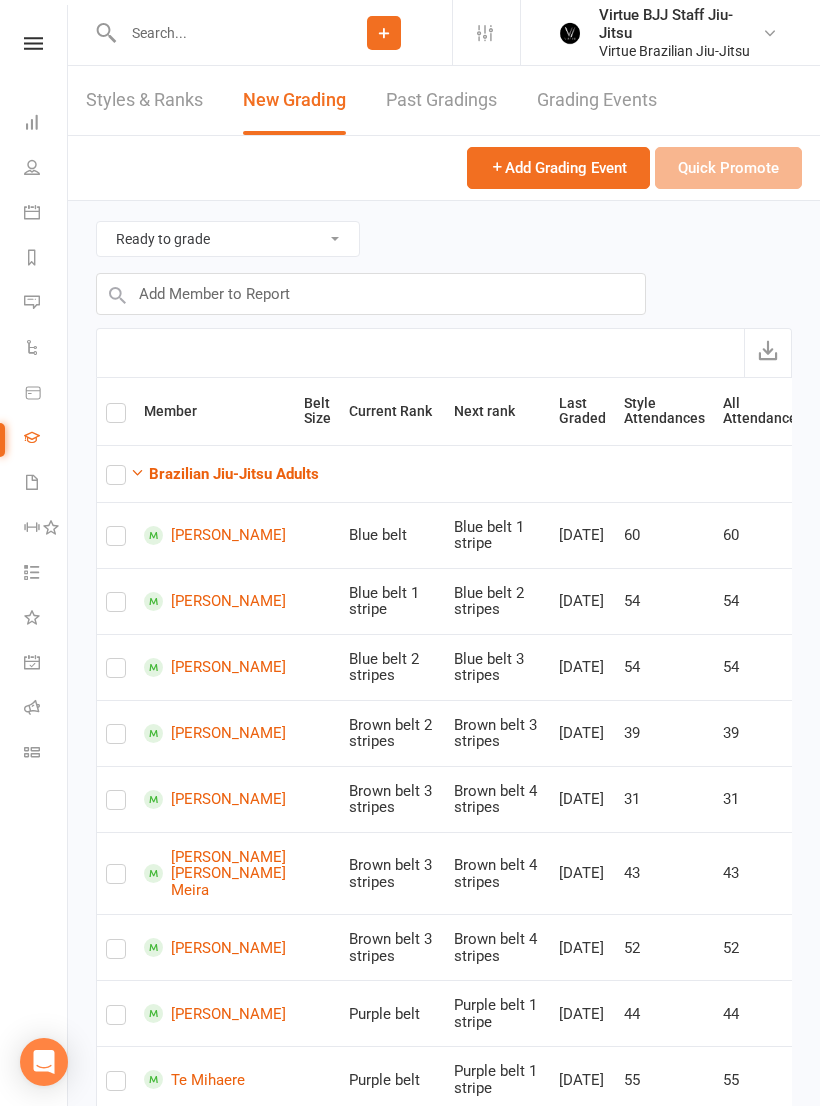 click on "Brazilian Jiu-Jitsu Adults" at bounding box center [234, 474] 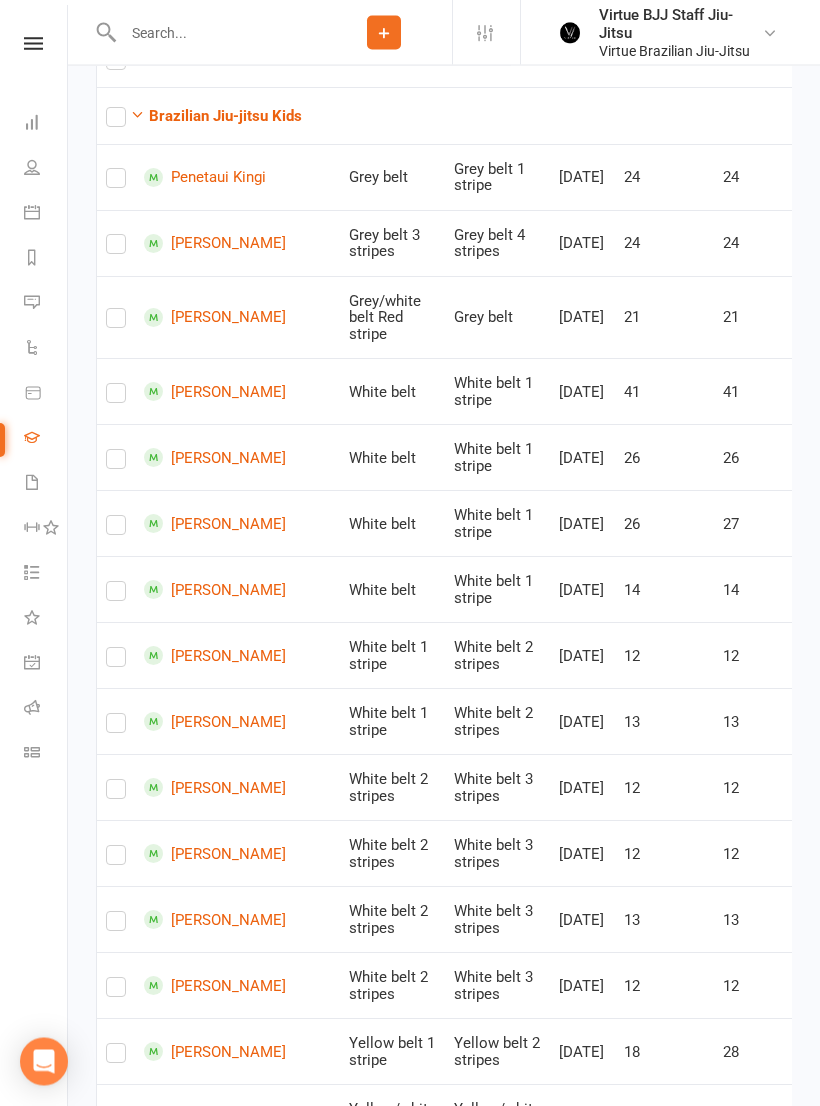 scroll, scrollTop: 415, scrollLeft: 0, axis: vertical 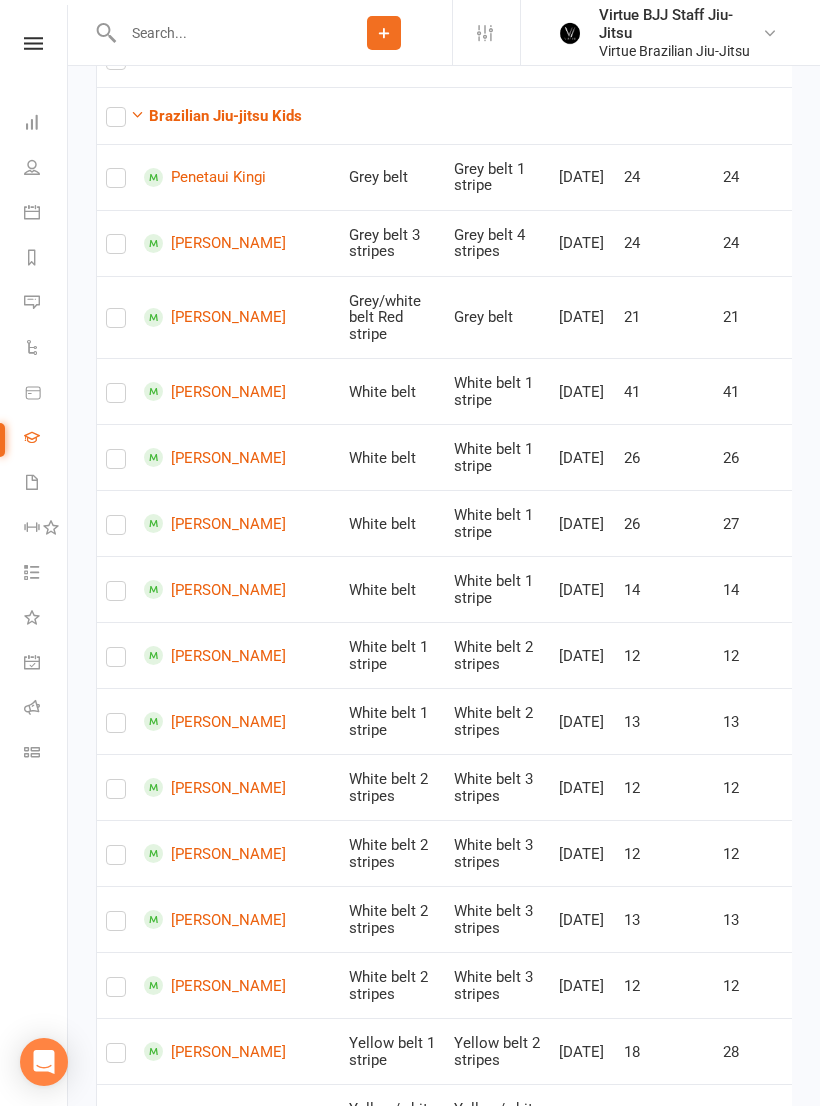 click at bounding box center [116, 248] 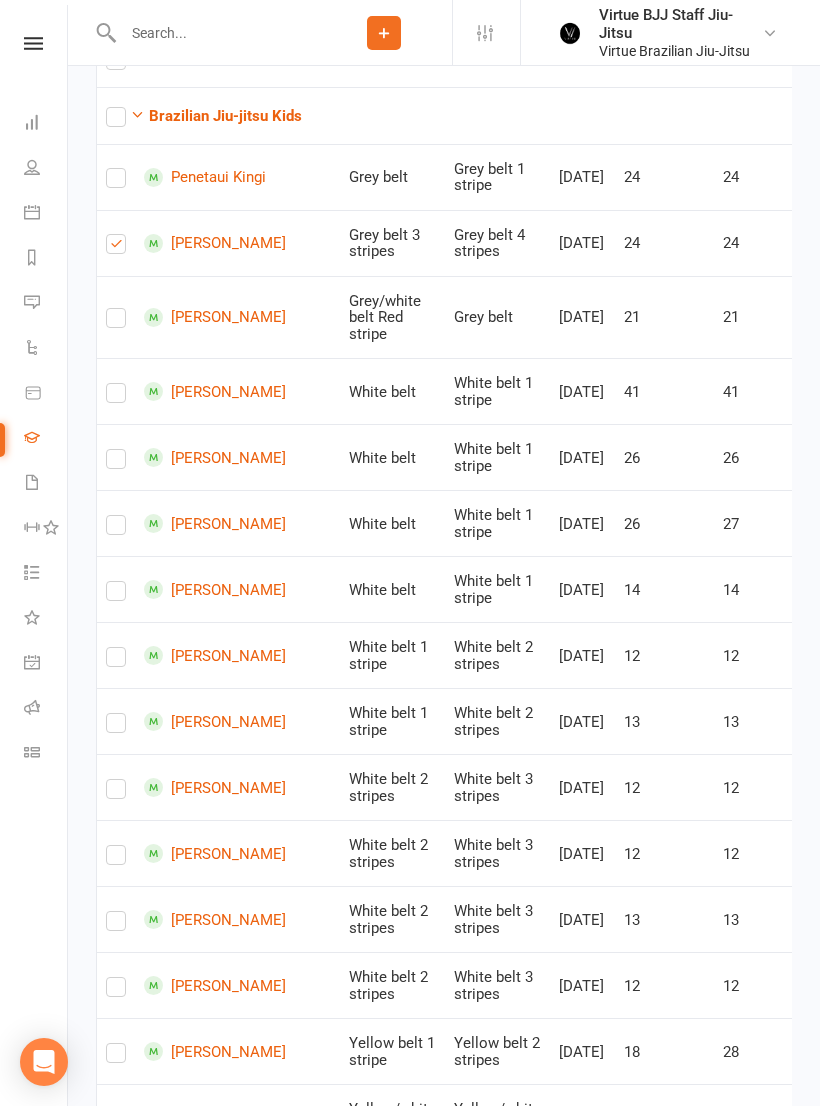 checkbox on "true" 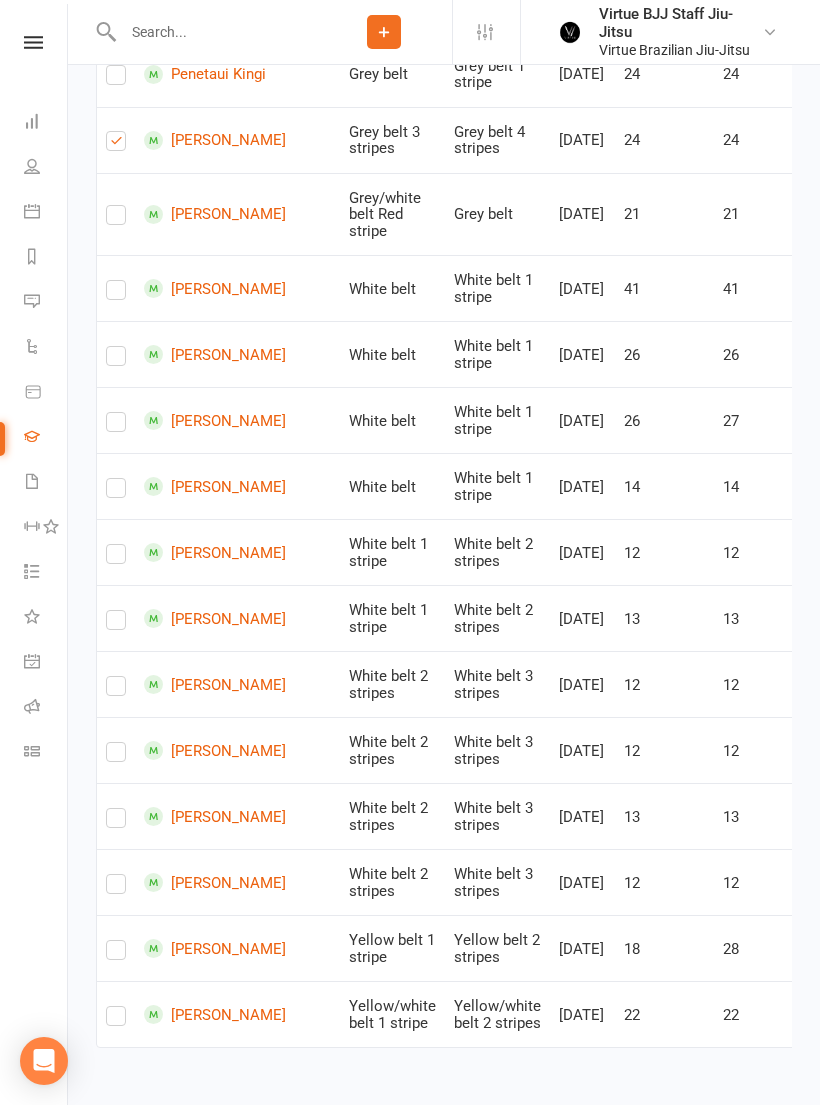 click at bounding box center [116, 493] 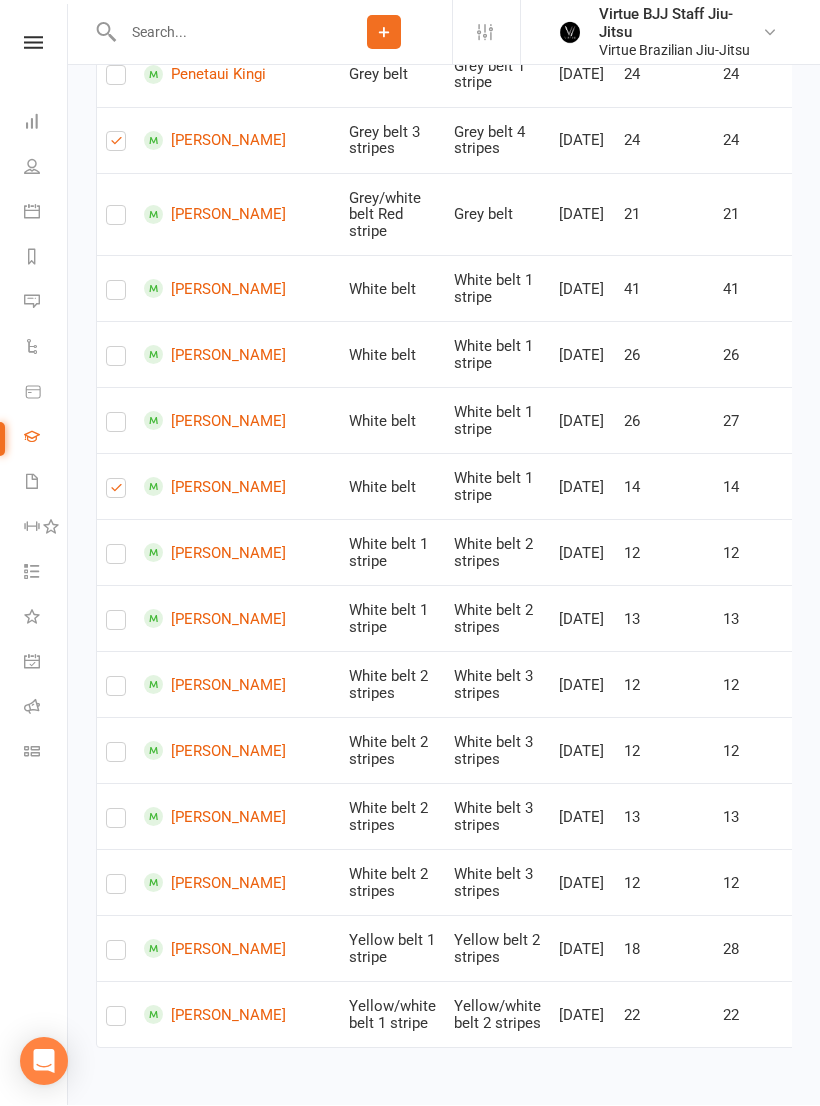 checkbox on "true" 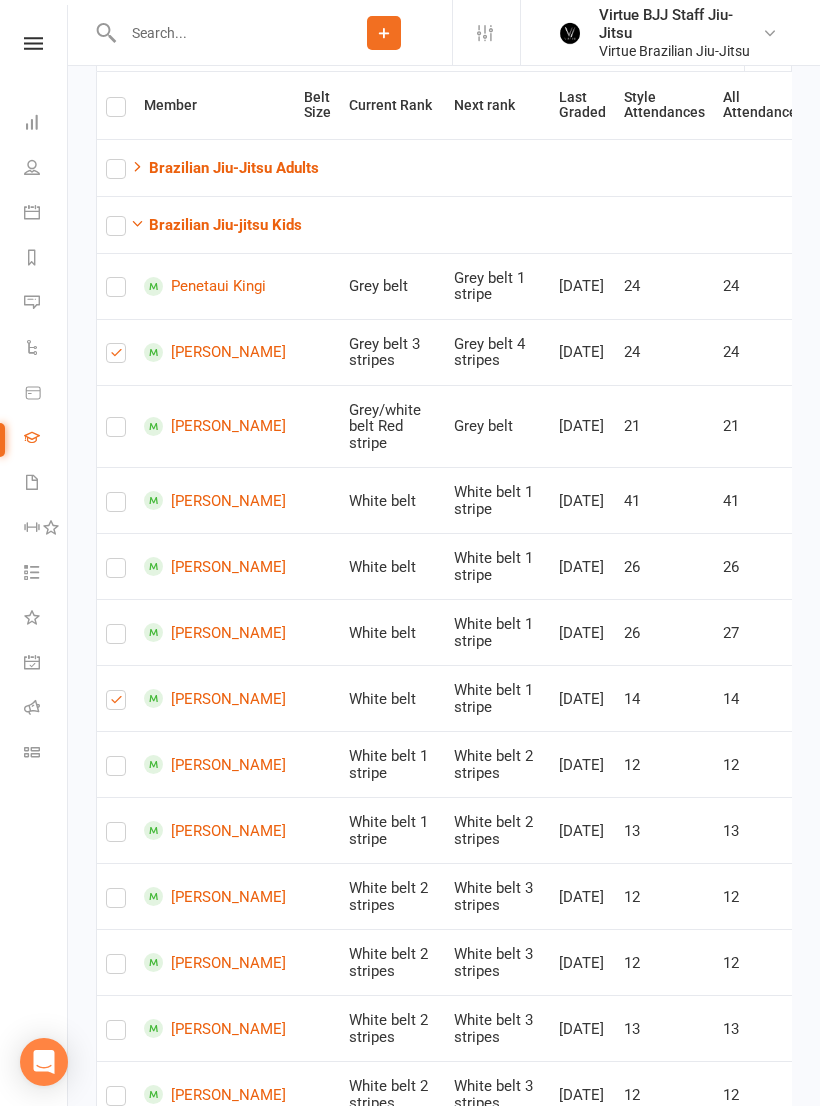 scroll, scrollTop: 0, scrollLeft: 0, axis: both 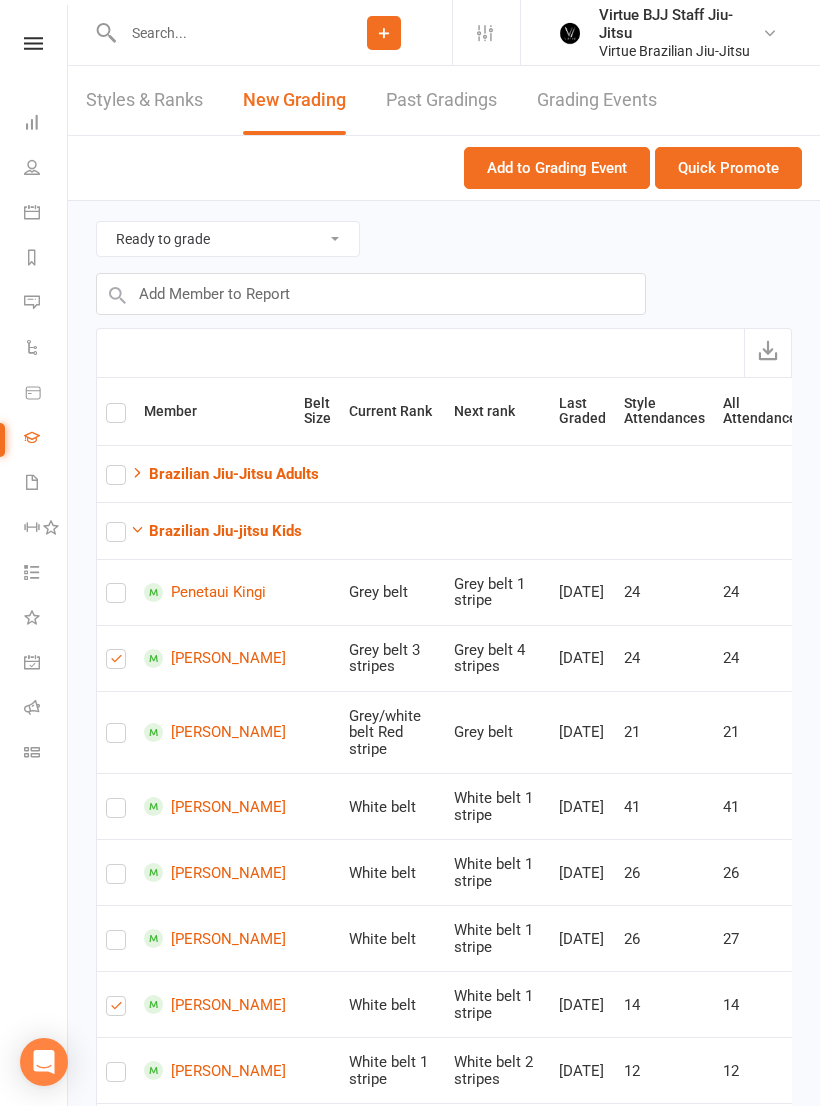click on "Quick Promote" at bounding box center [728, 168] 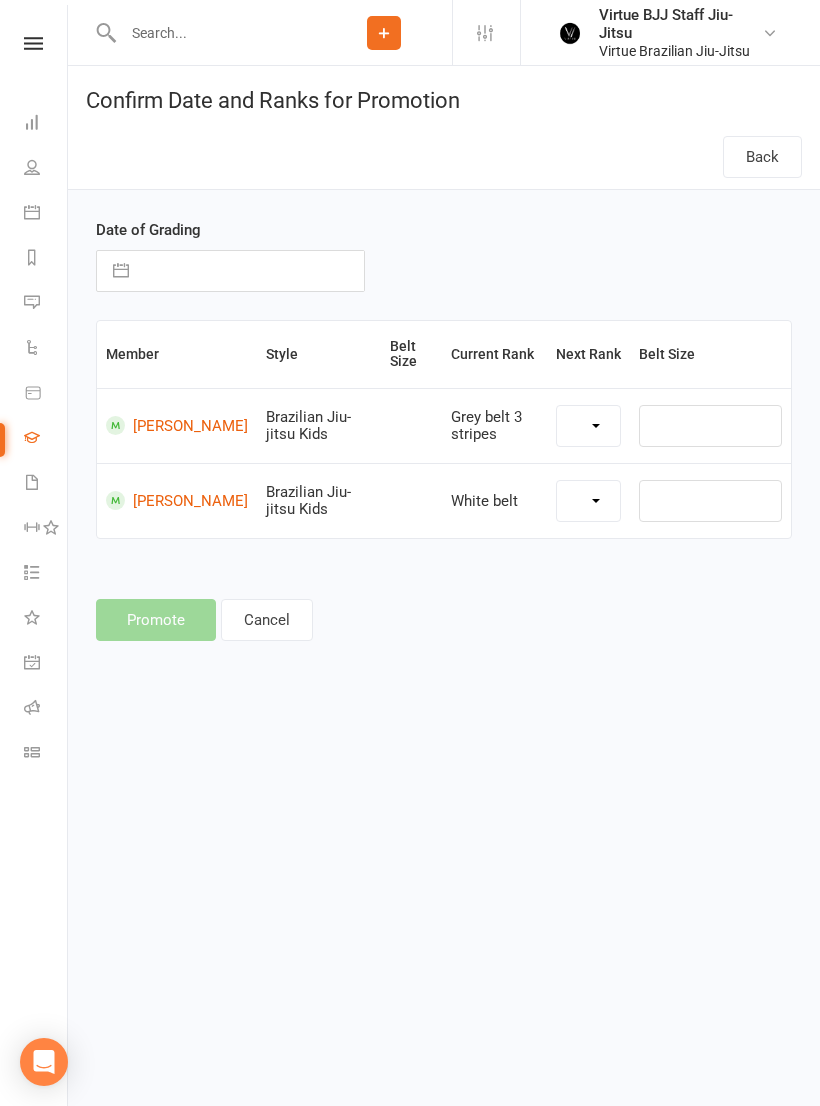click at bounding box center (121, 271) 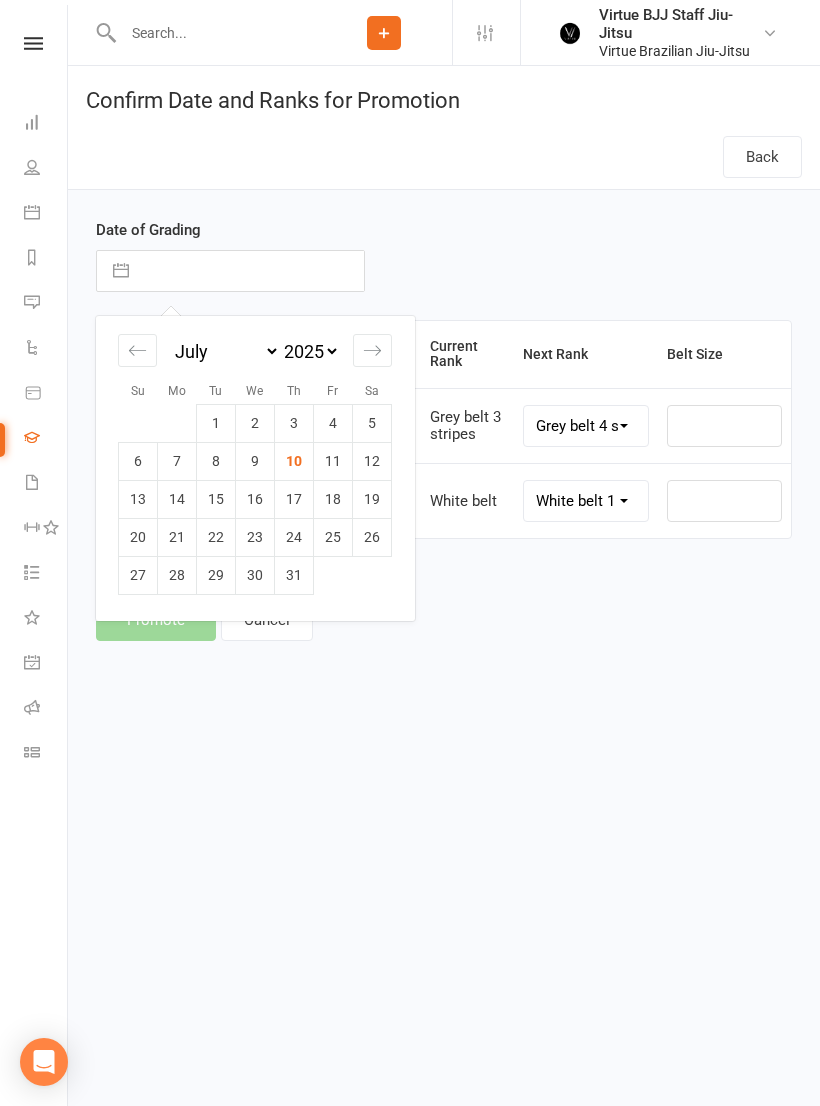 click on "10" at bounding box center [294, 461] 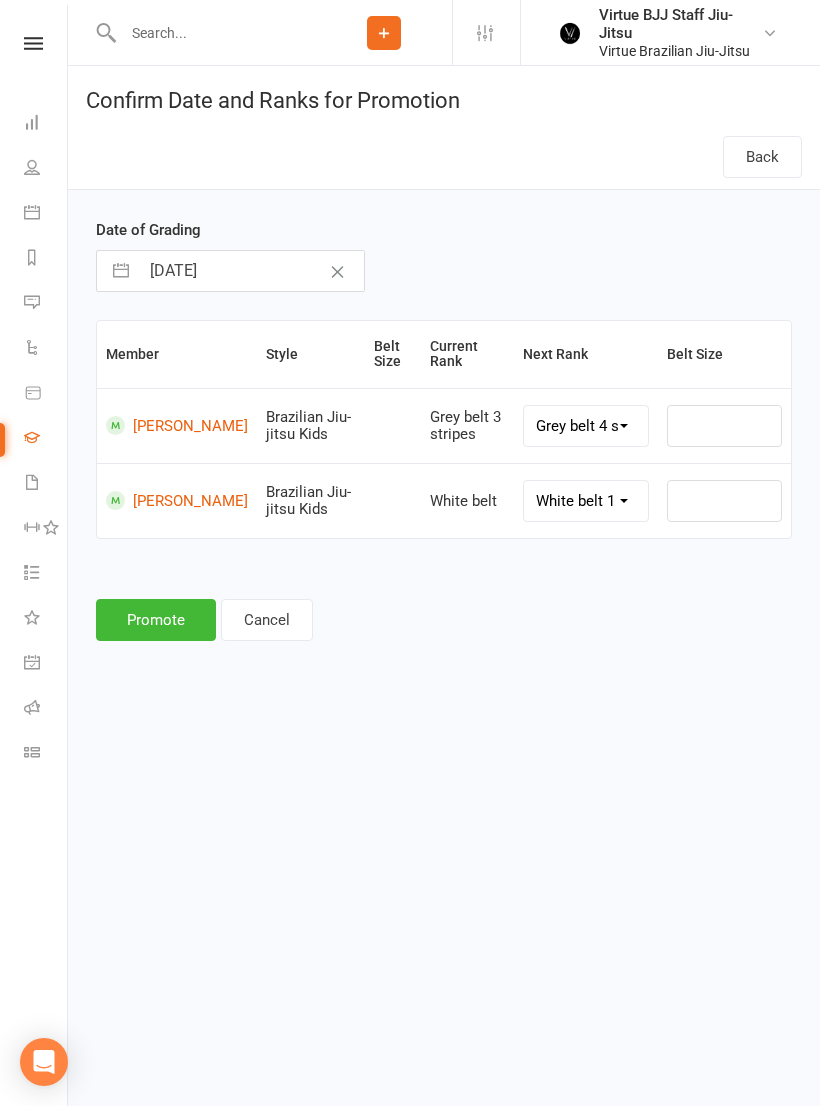 click on "Promote" at bounding box center (156, 620) 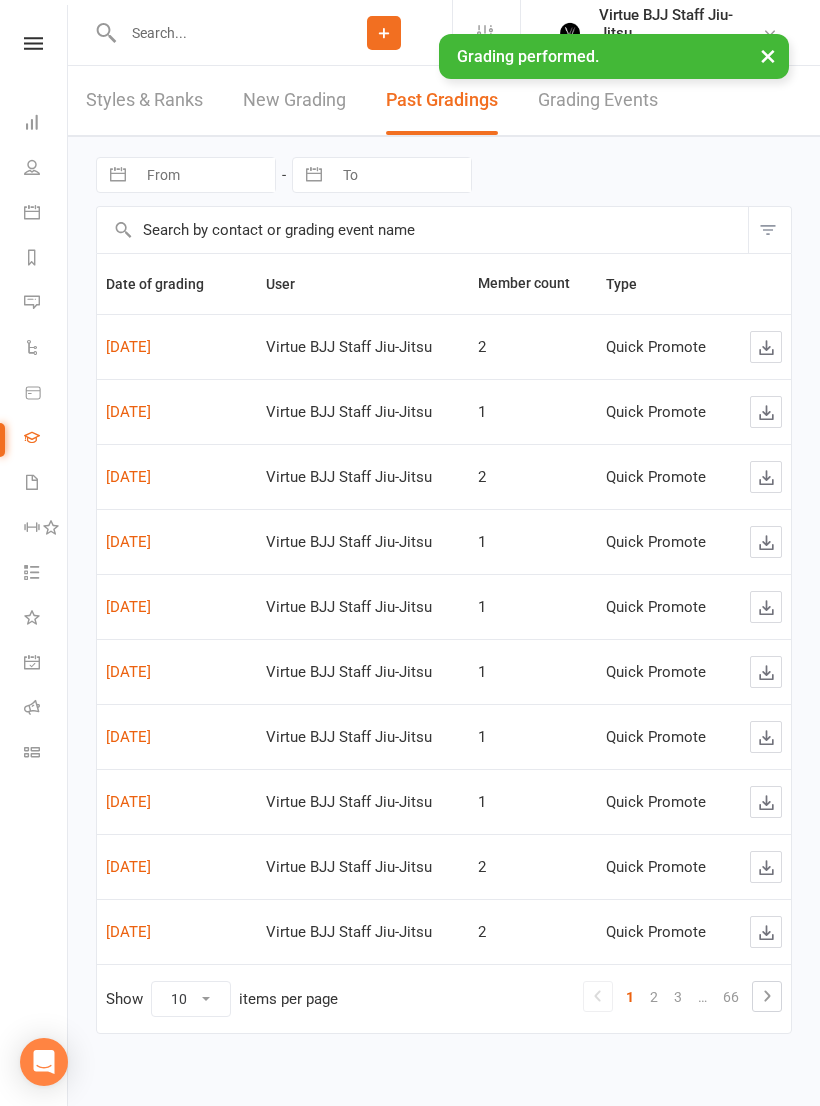 click on "New Grading" at bounding box center (294, 100) 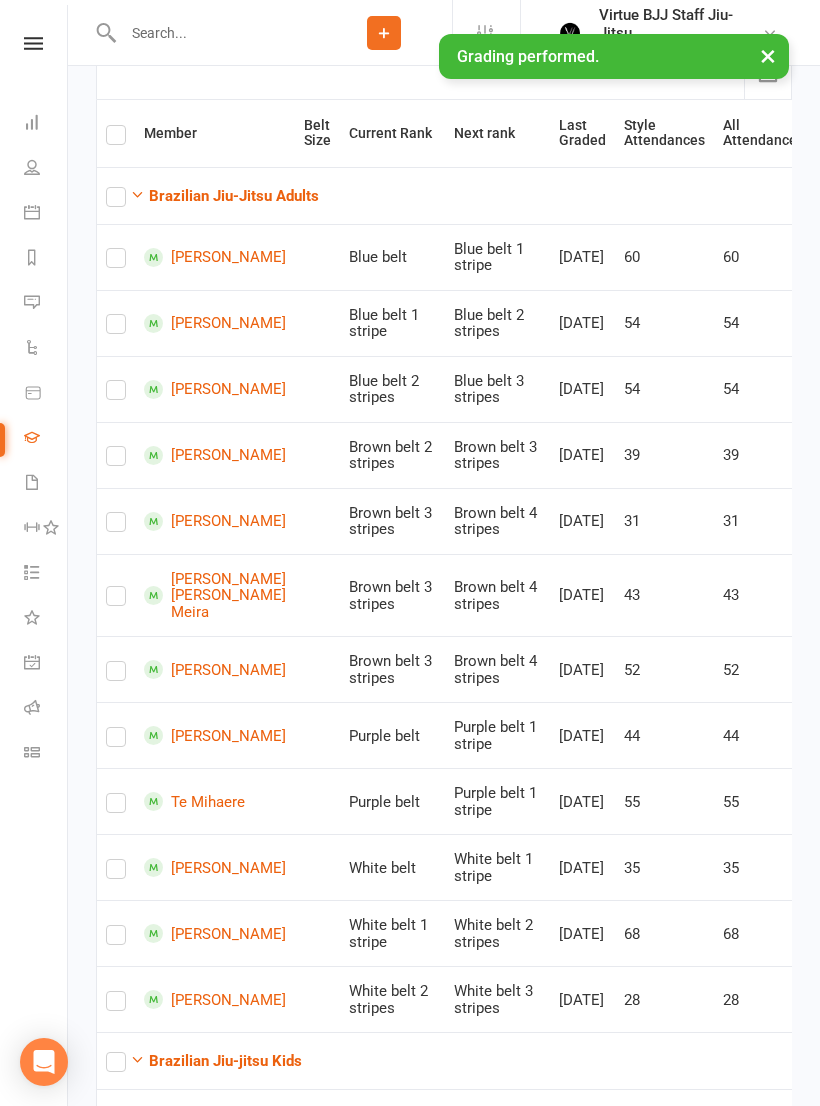 click on "Brazilian Jiu-Jitsu Adults" at bounding box center [234, 196] 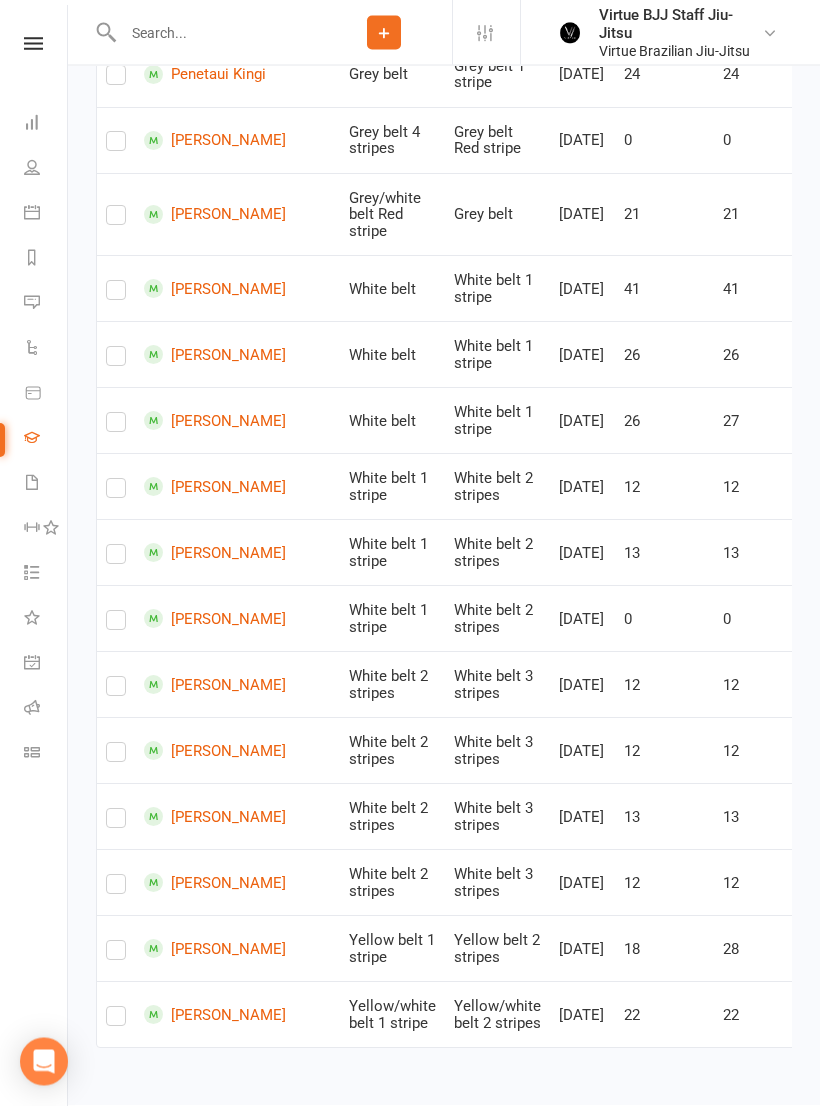 scroll, scrollTop: 566, scrollLeft: 0, axis: vertical 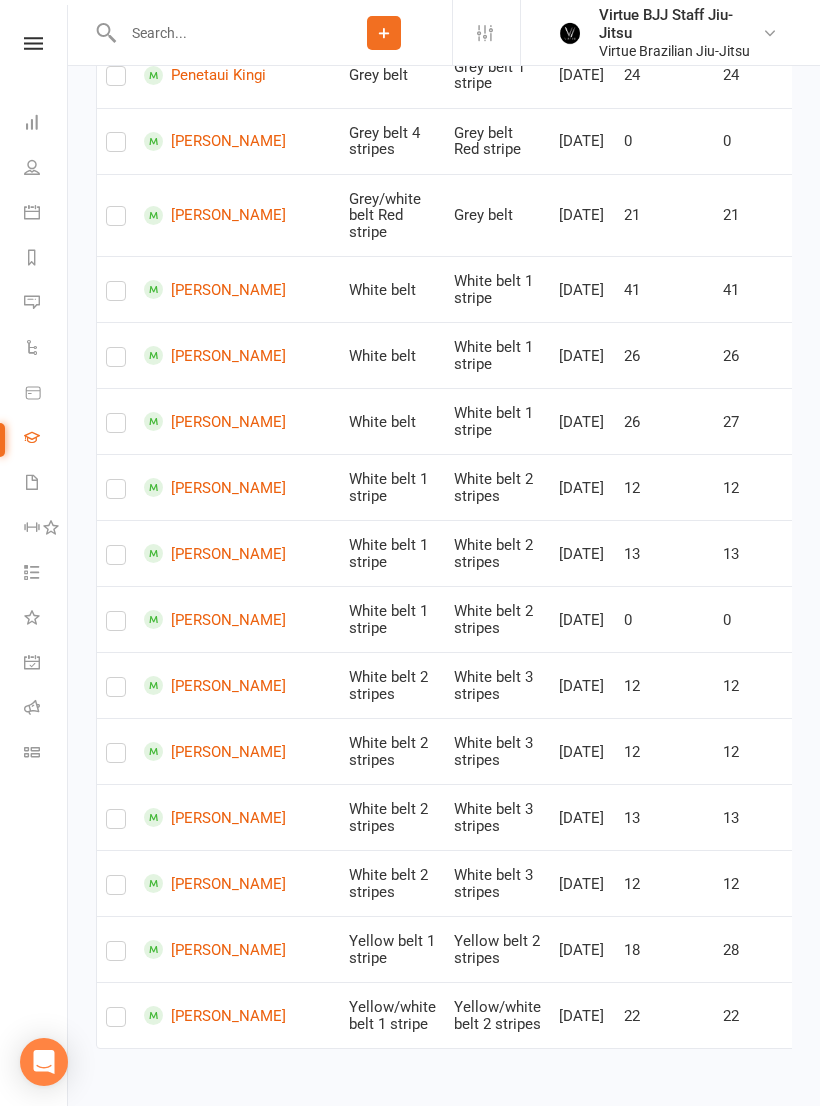 click at bounding box center [116, 889] 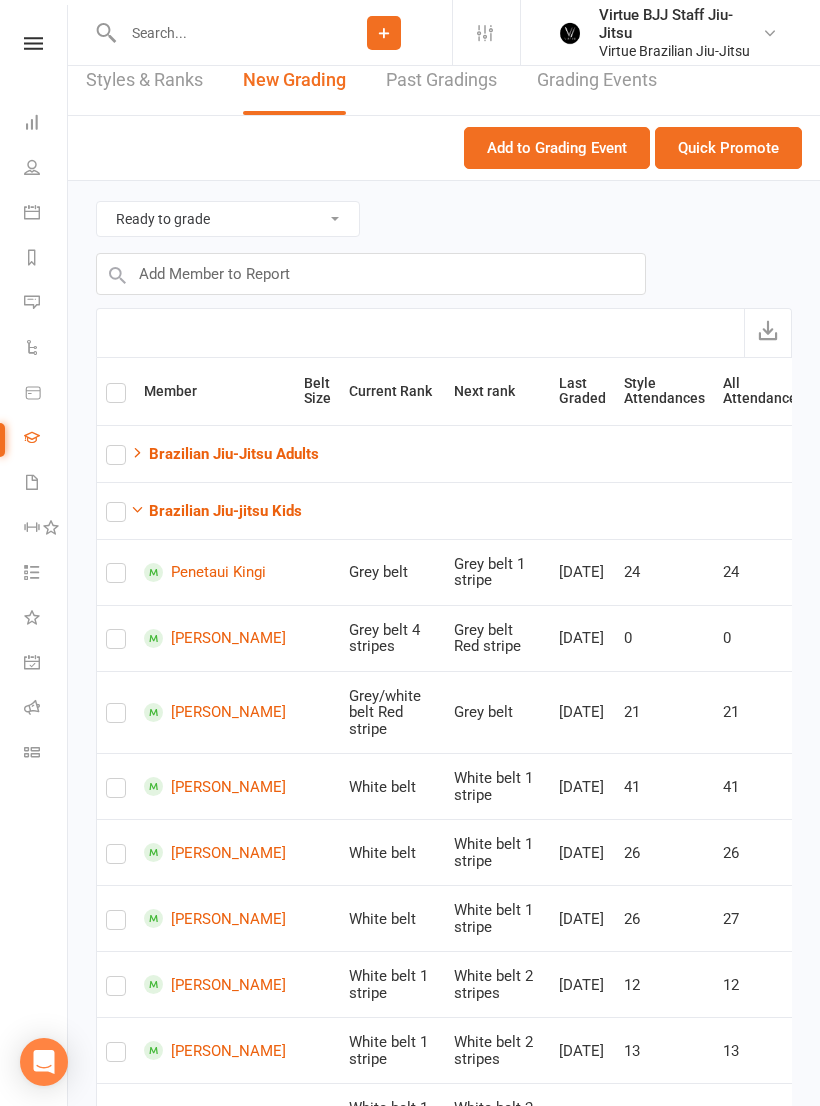 scroll, scrollTop: 0, scrollLeft: 0, axis: both 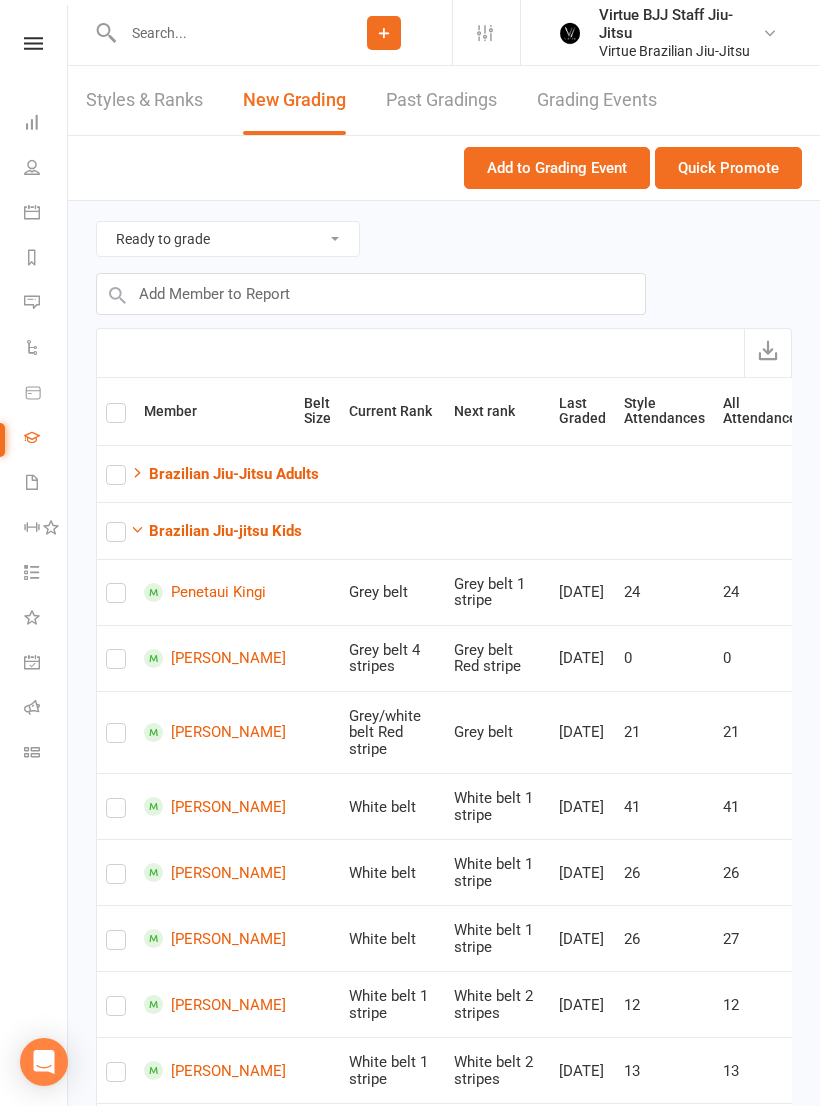 click on "Quick Promote" at bounding box center [728, 168] 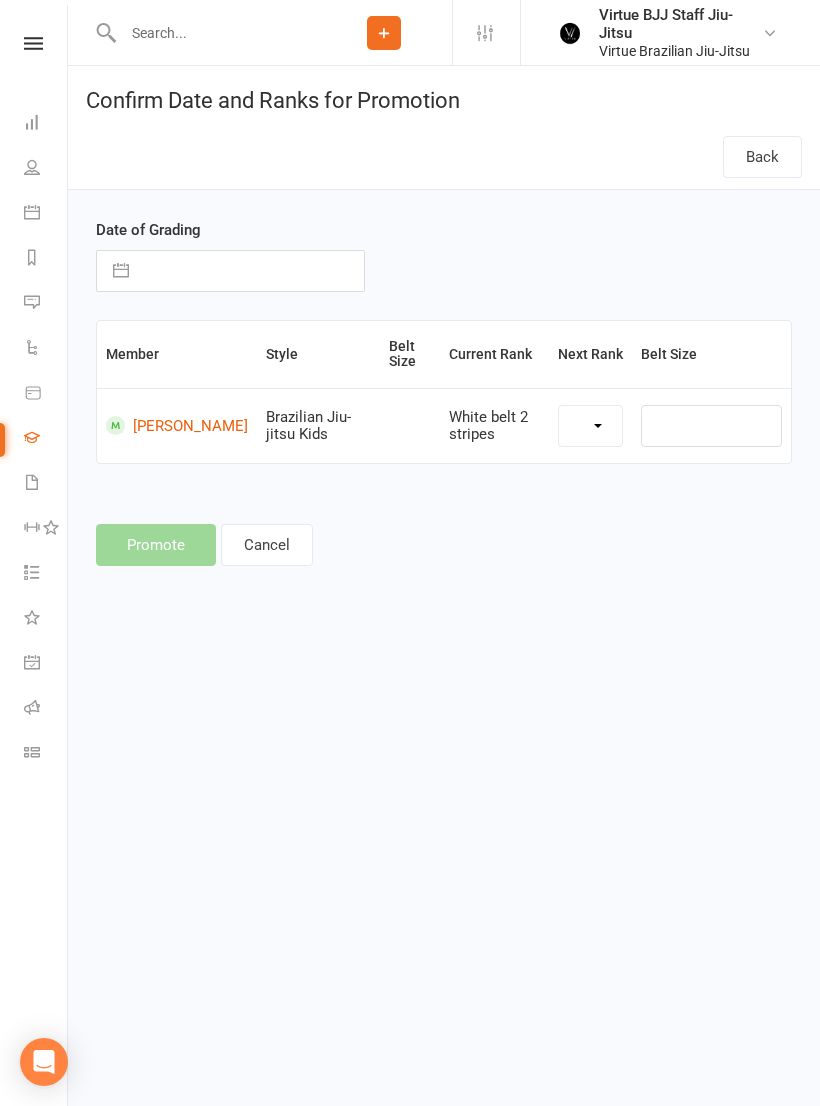 select on "27384" 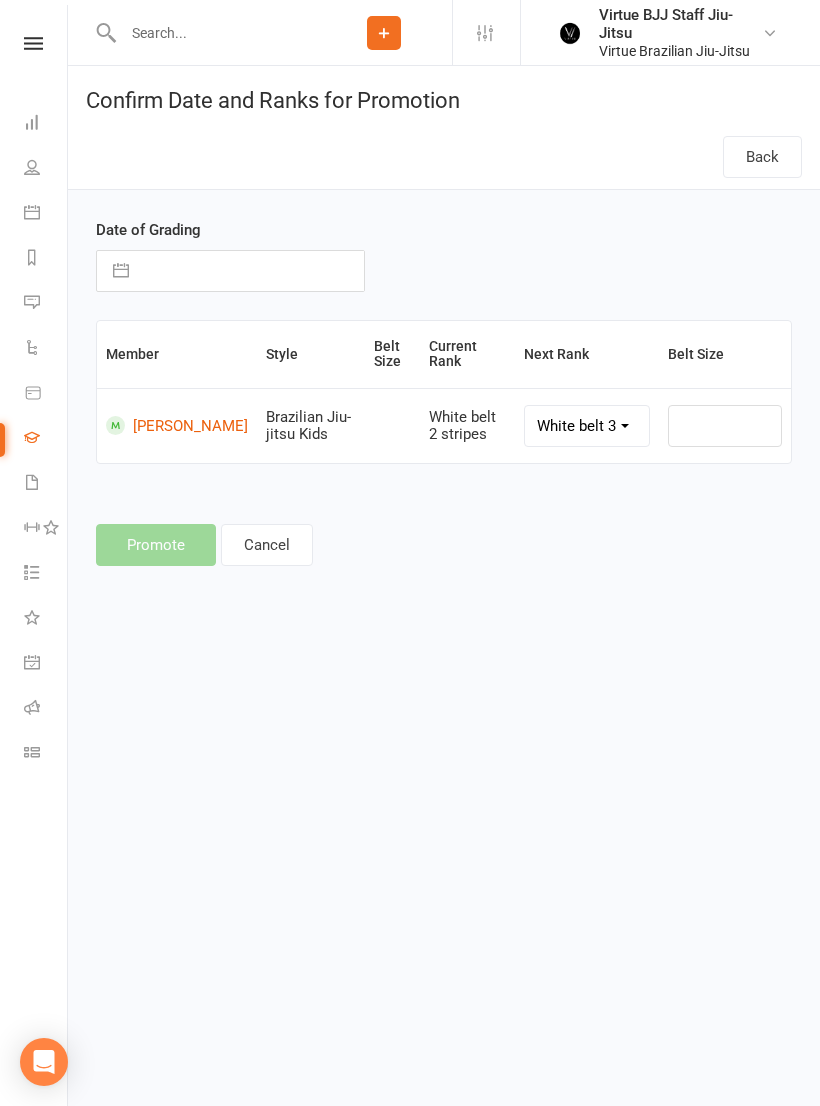 click at bounding box center (121, 271) 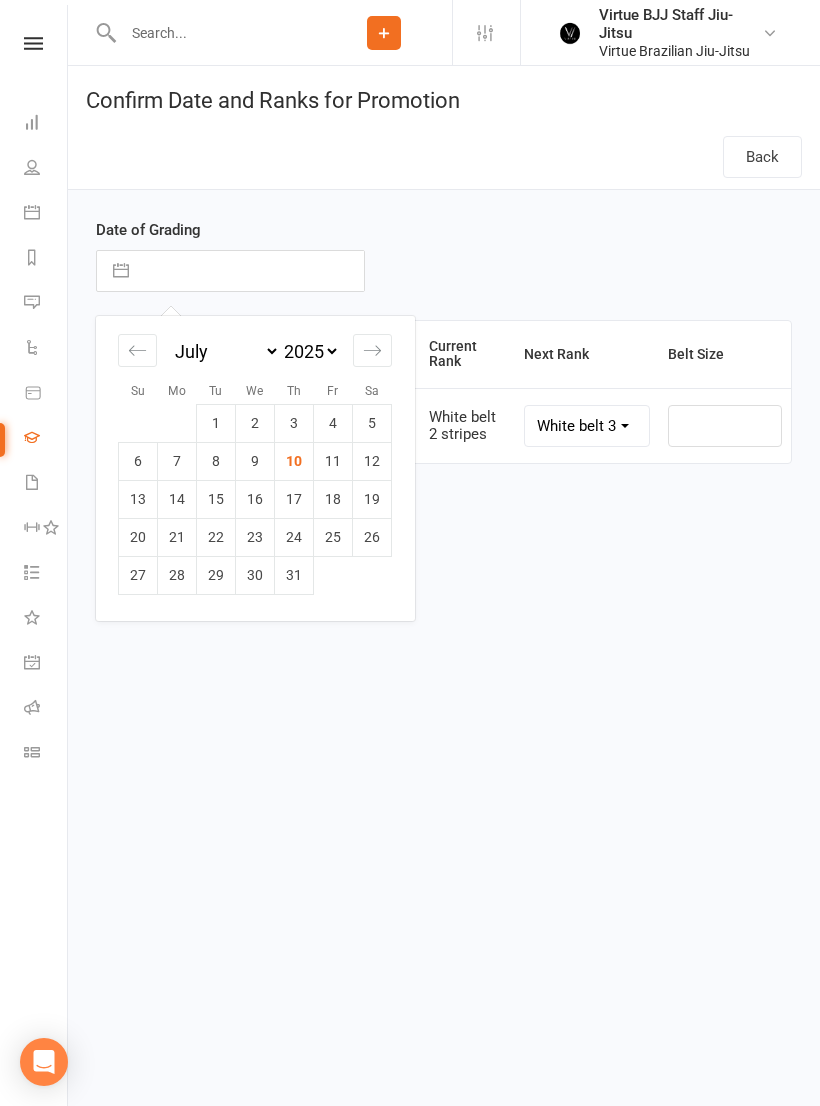 click on "10" at bounding box center [294, 461] 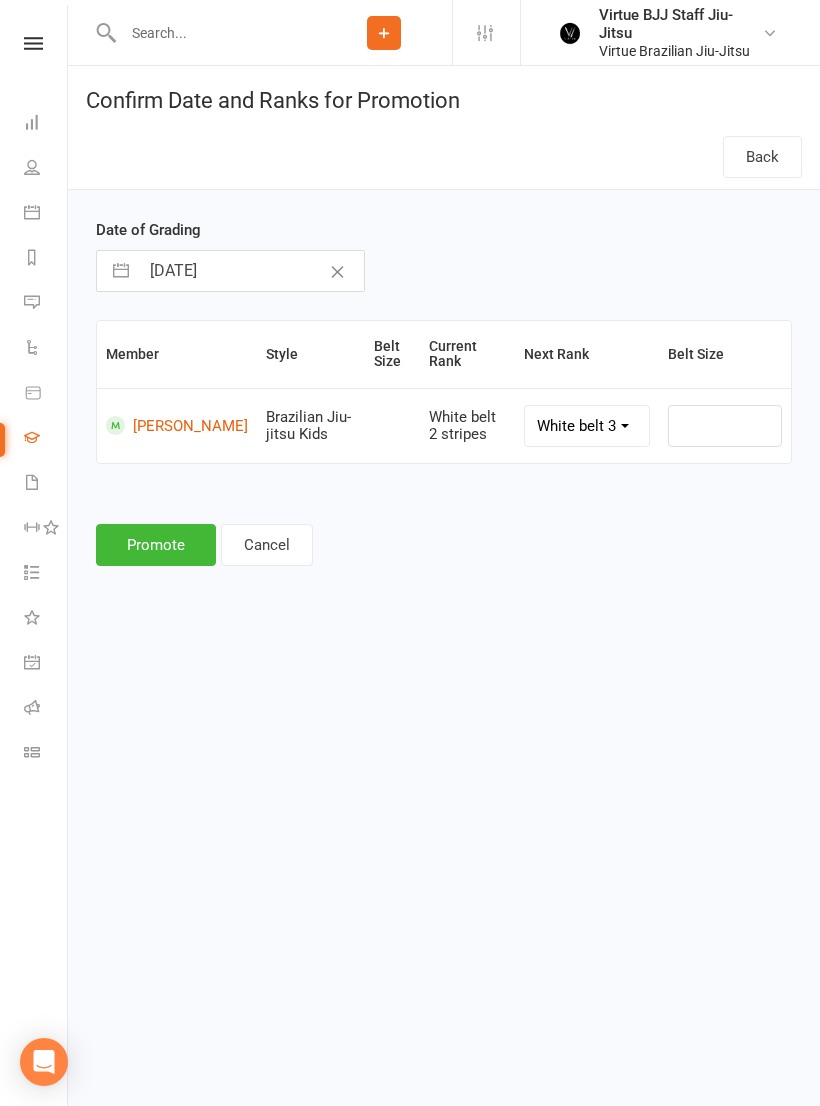 click on "Promote" at bounding box center (156, 545) 